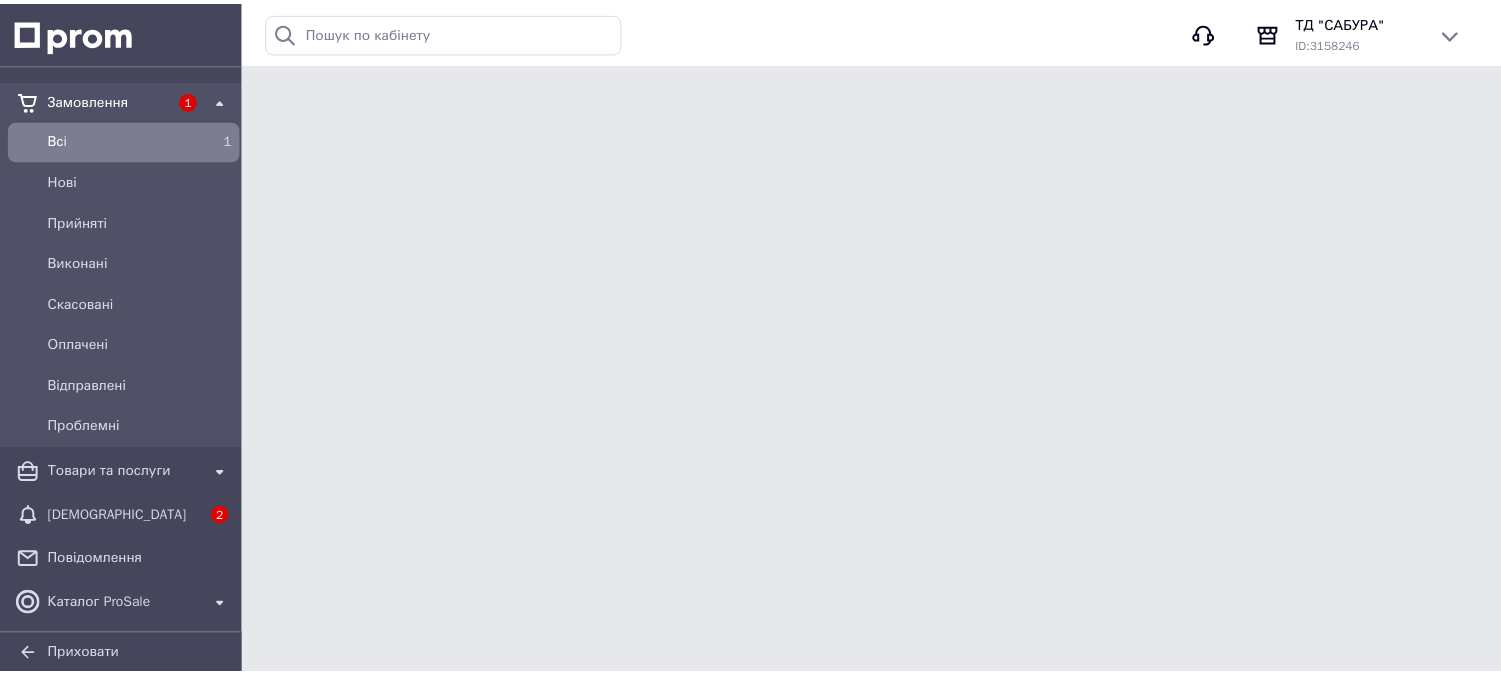 scroll, scrollTop: 0, scrollLeft: 0, axis: both 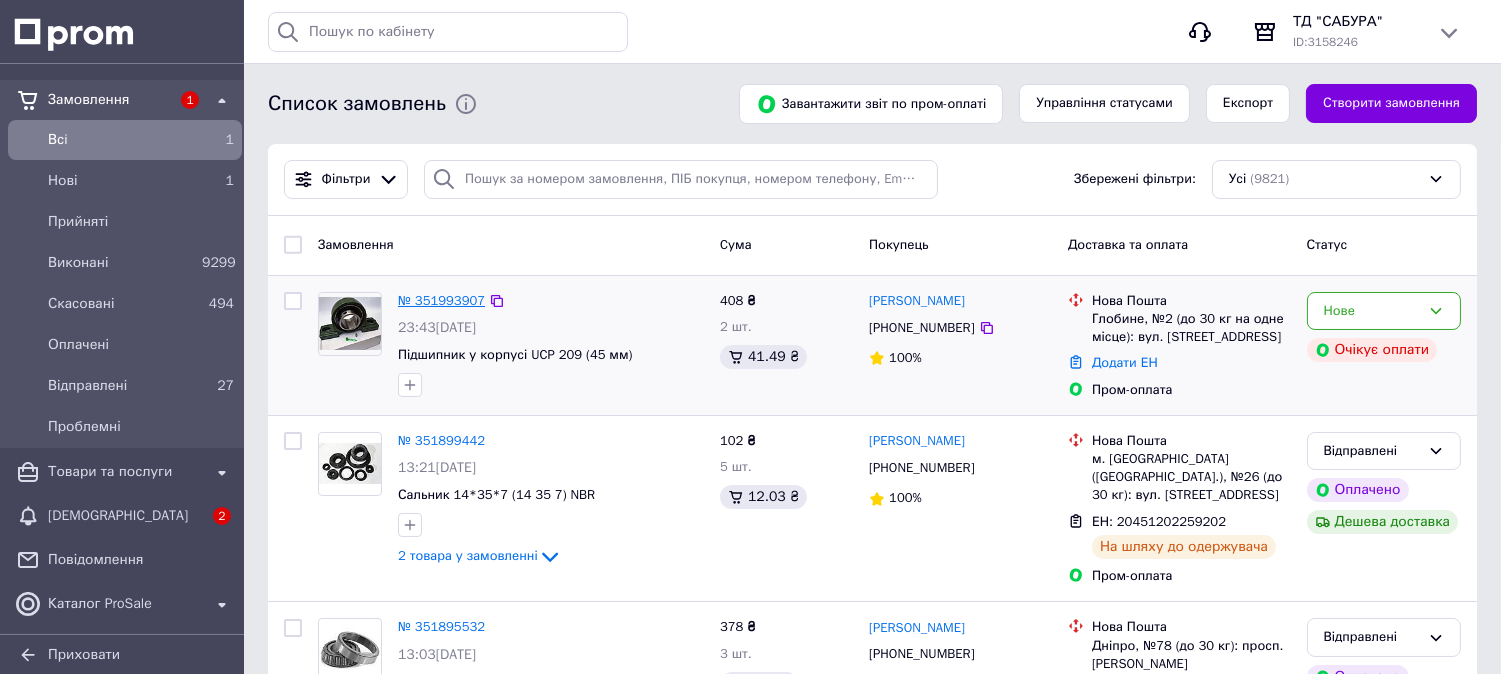 click on "№ 351993907" at bounding box center [441, 300] 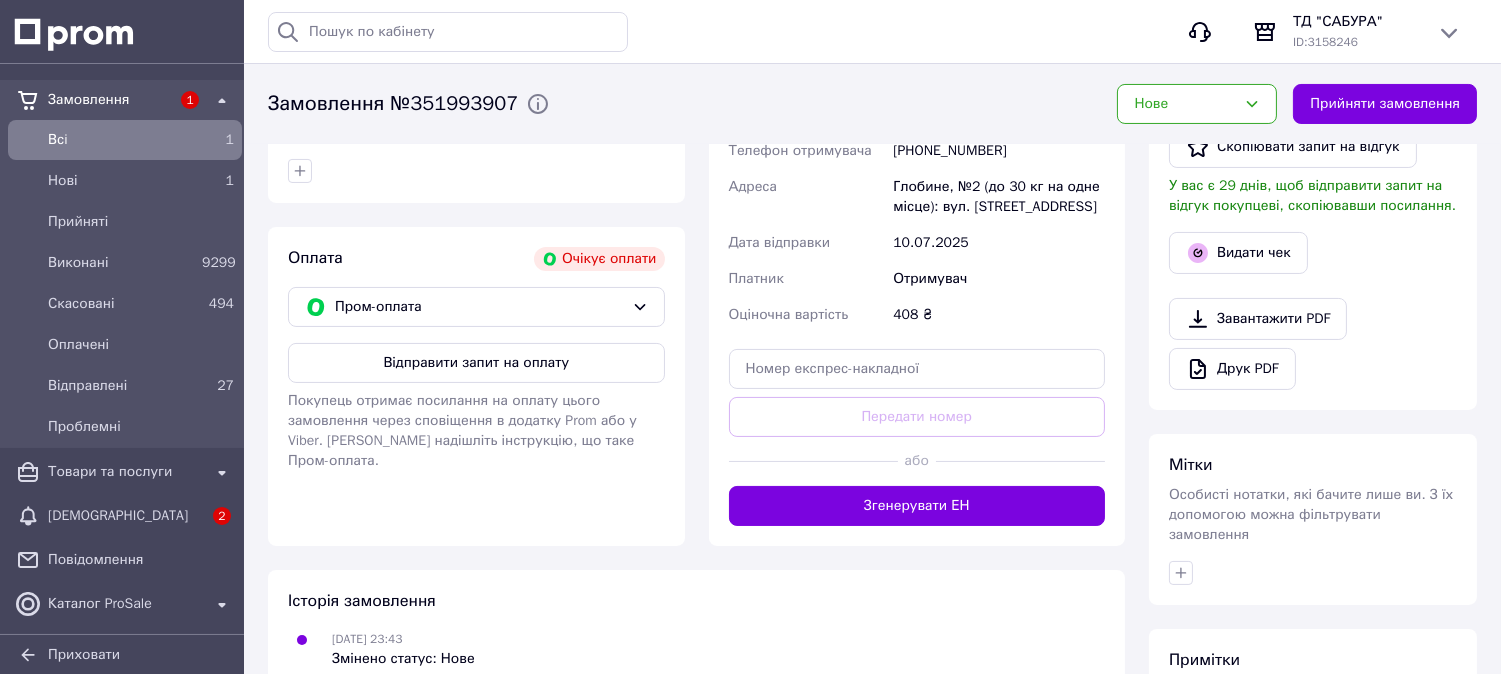 scroll, scrollTop: 444, scrollLeft: 0, axis: vertical 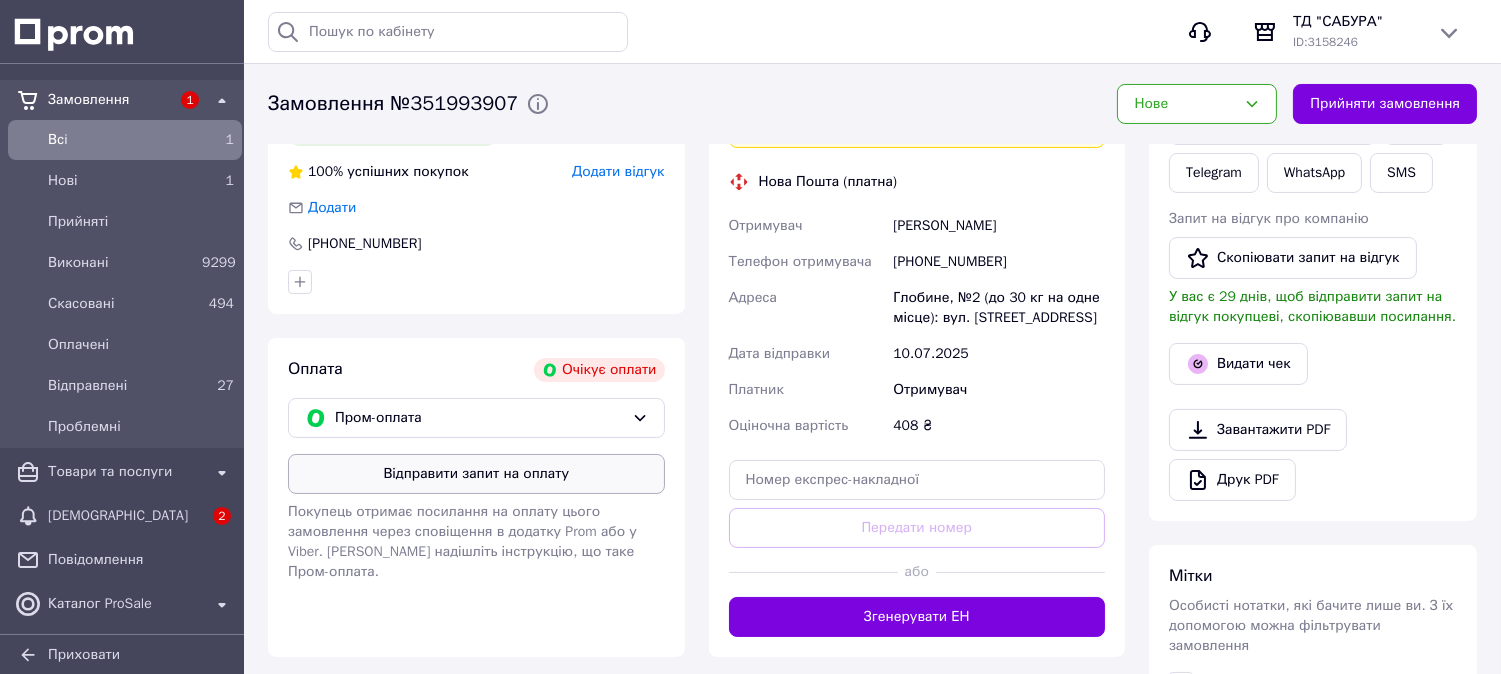 click on "Відправити запит на оплату" at bounding box center [476, 474] 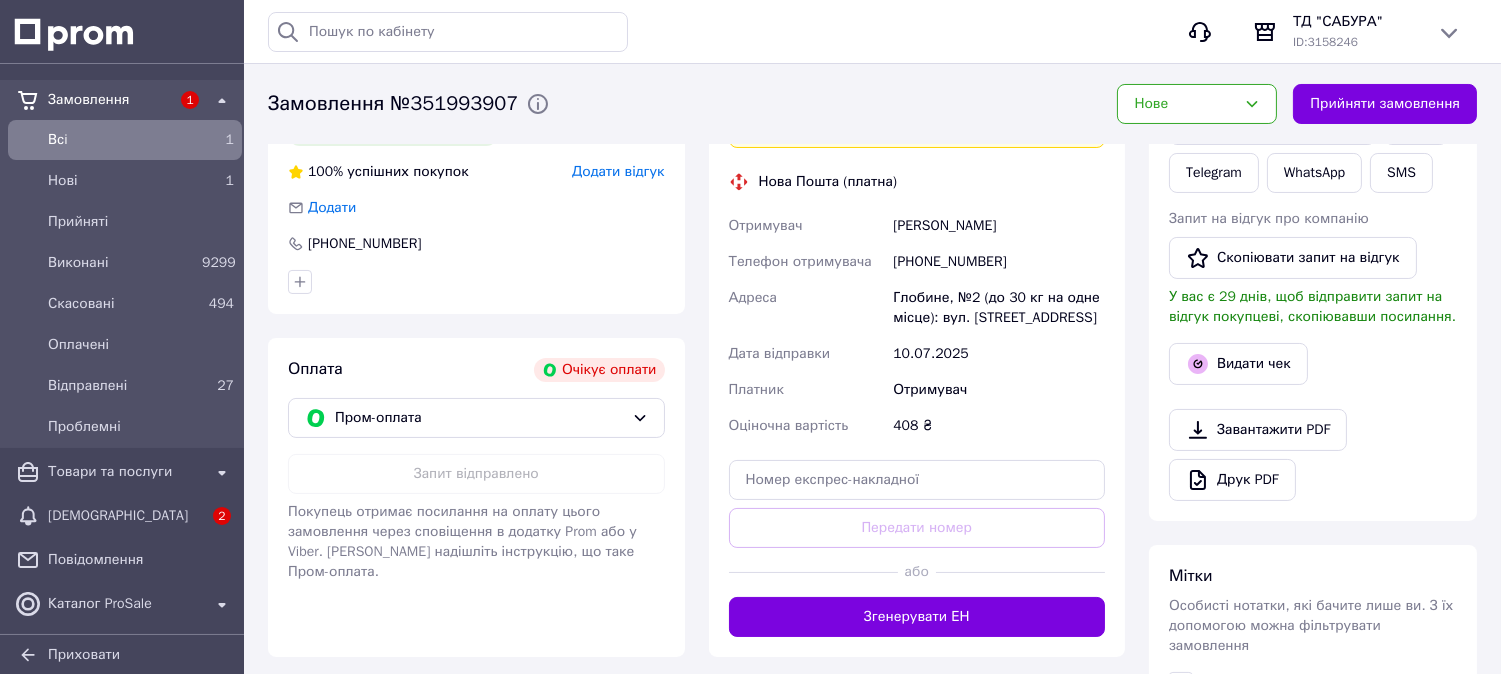 scroll, scrollTop: 555, scrollLeft: 0, axis: vertical 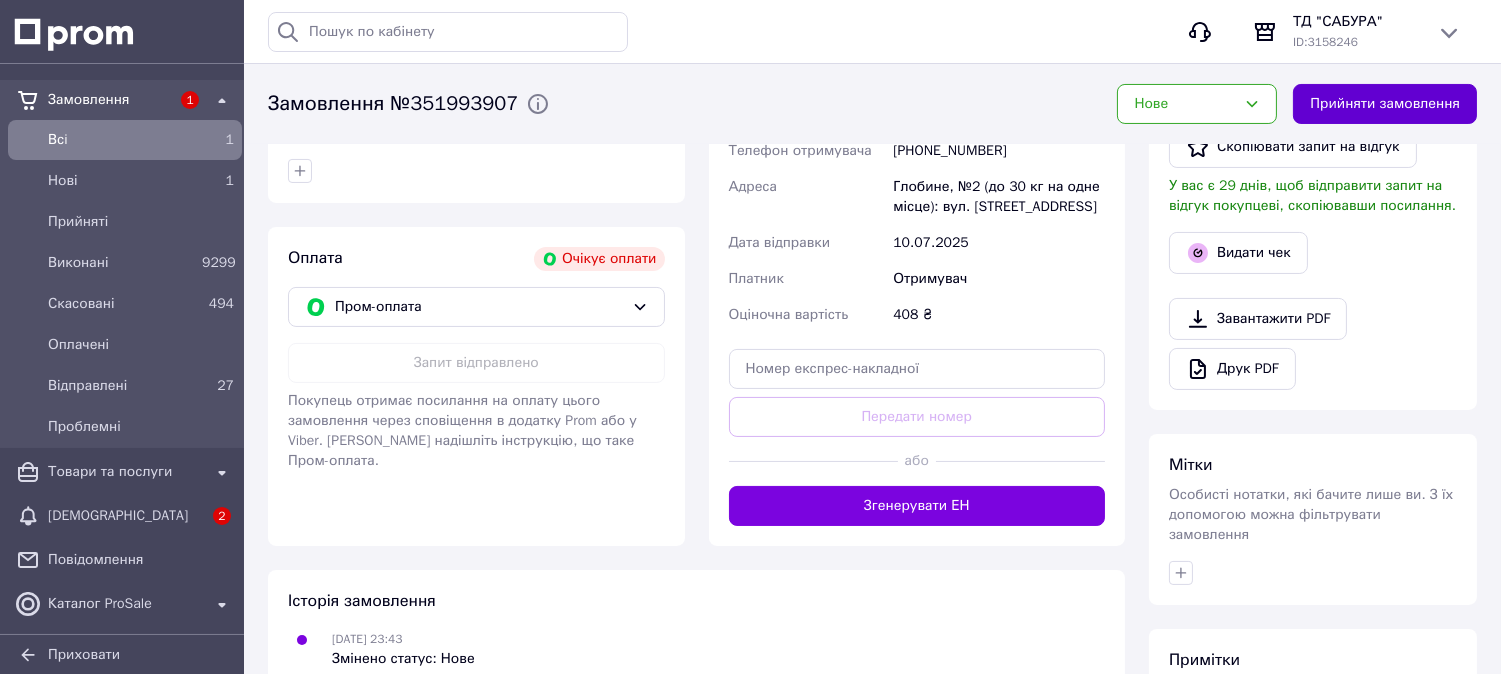 click on "Прийняти замовлення" at bounding box center [1385, 104] 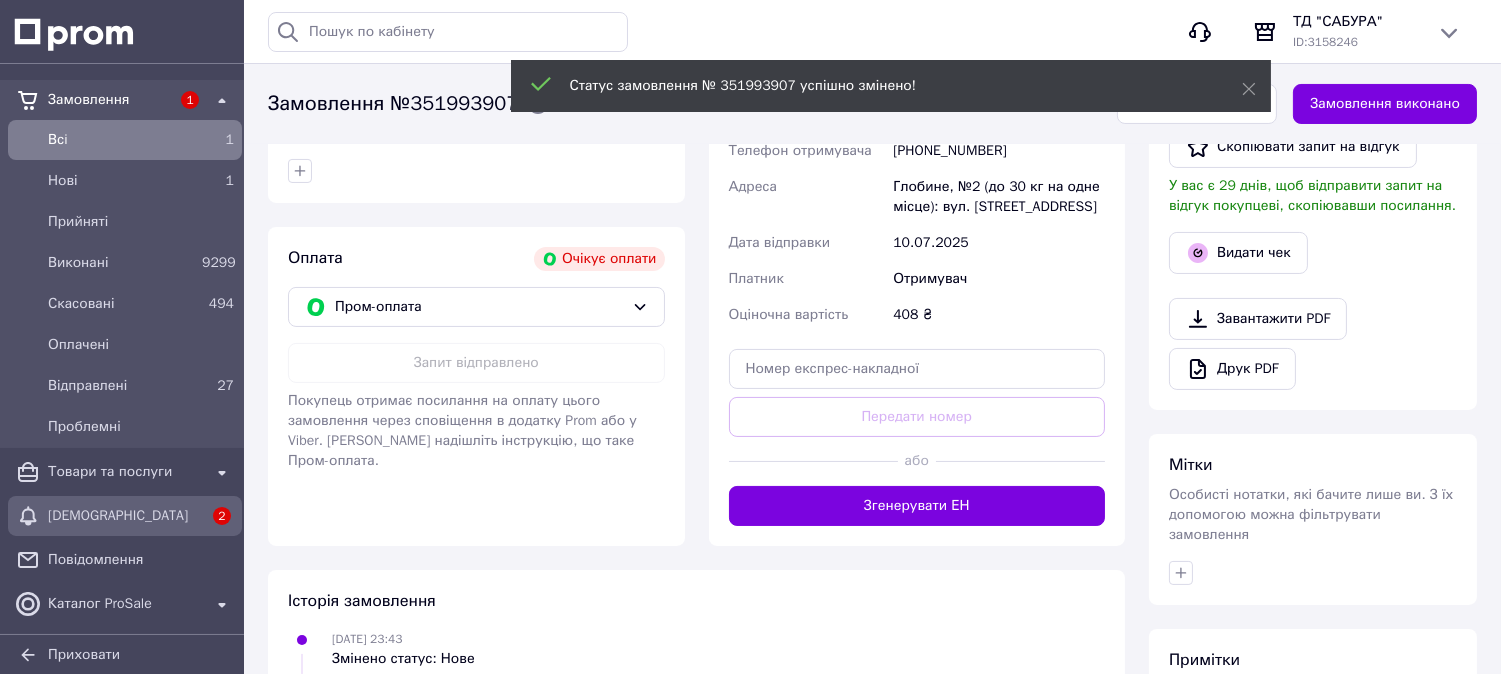 click on "[DEMOGRAPHIC_DATA]" at bounding box center (125, 516) 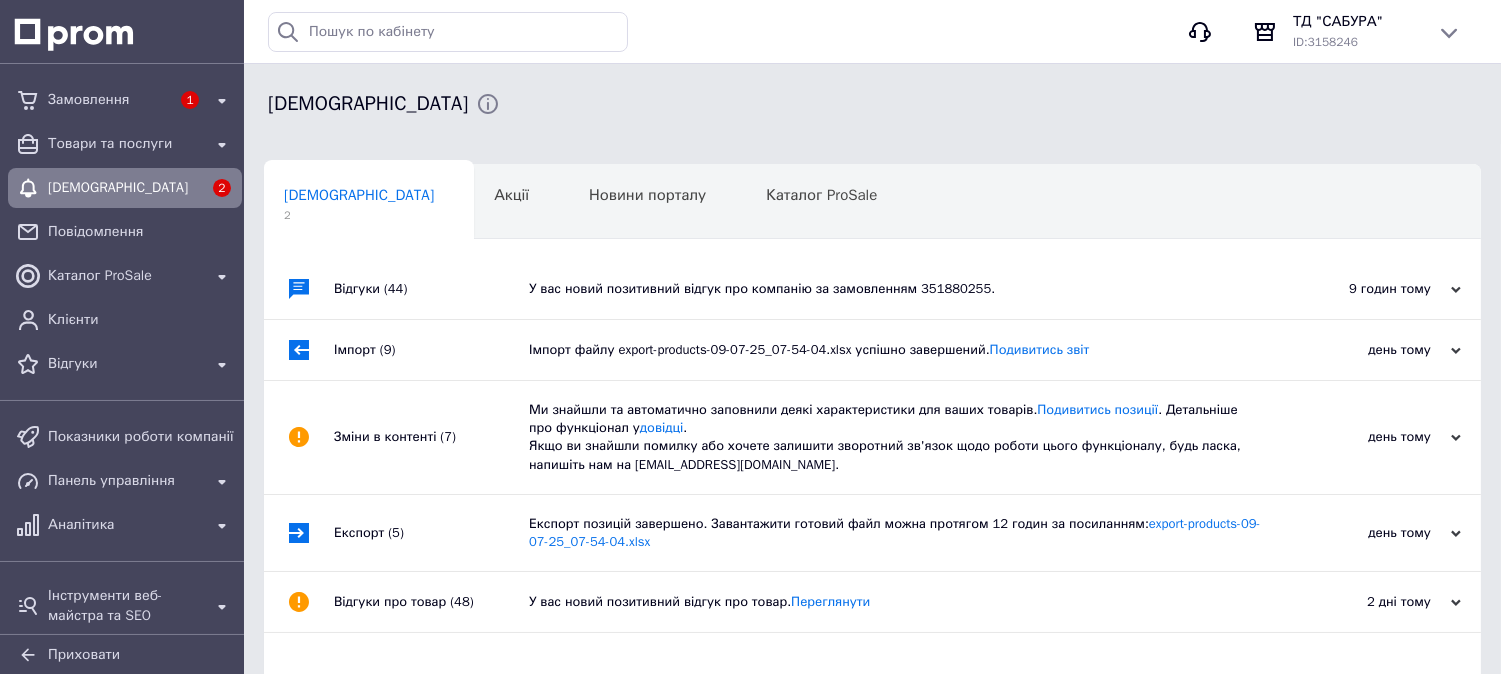 click on "Відгуки   (44)" at bounding box center (431, 289) 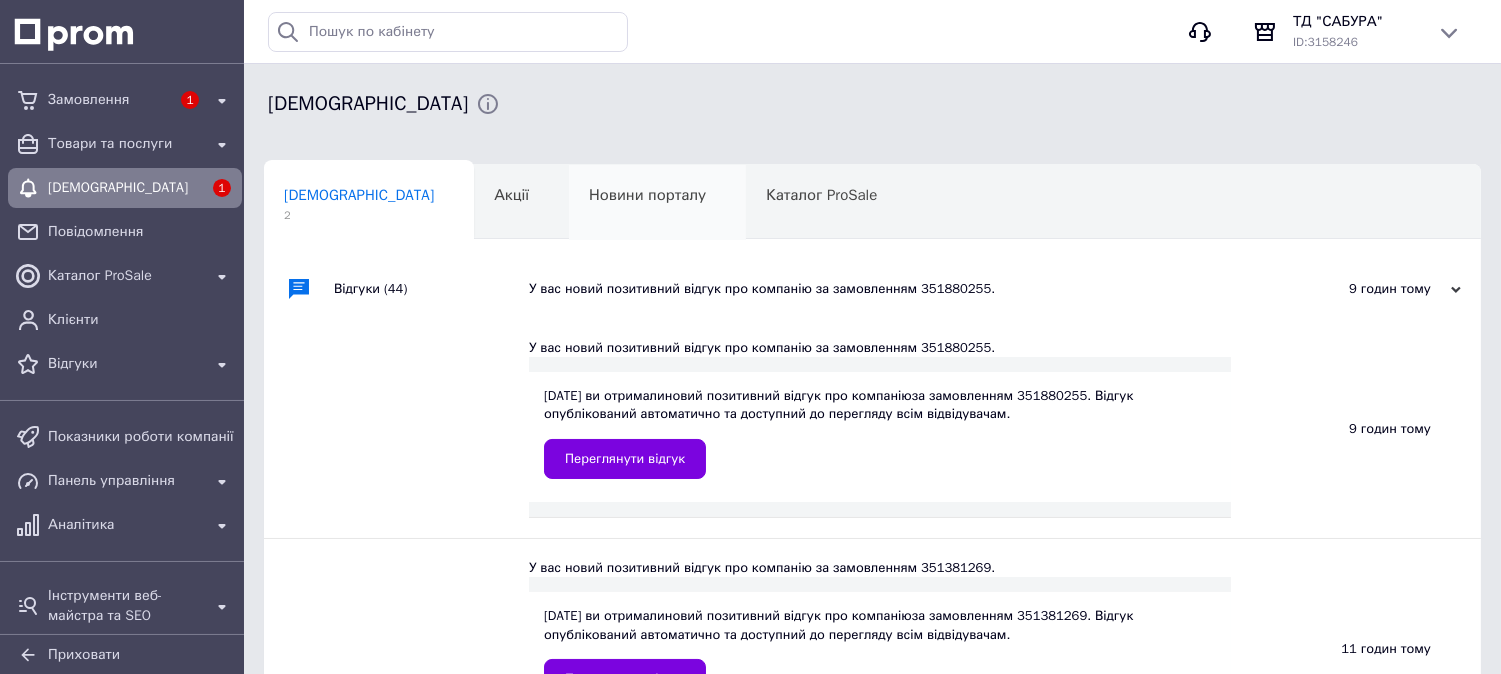 click on "Новини порталу" at bounding box center [647, 195] 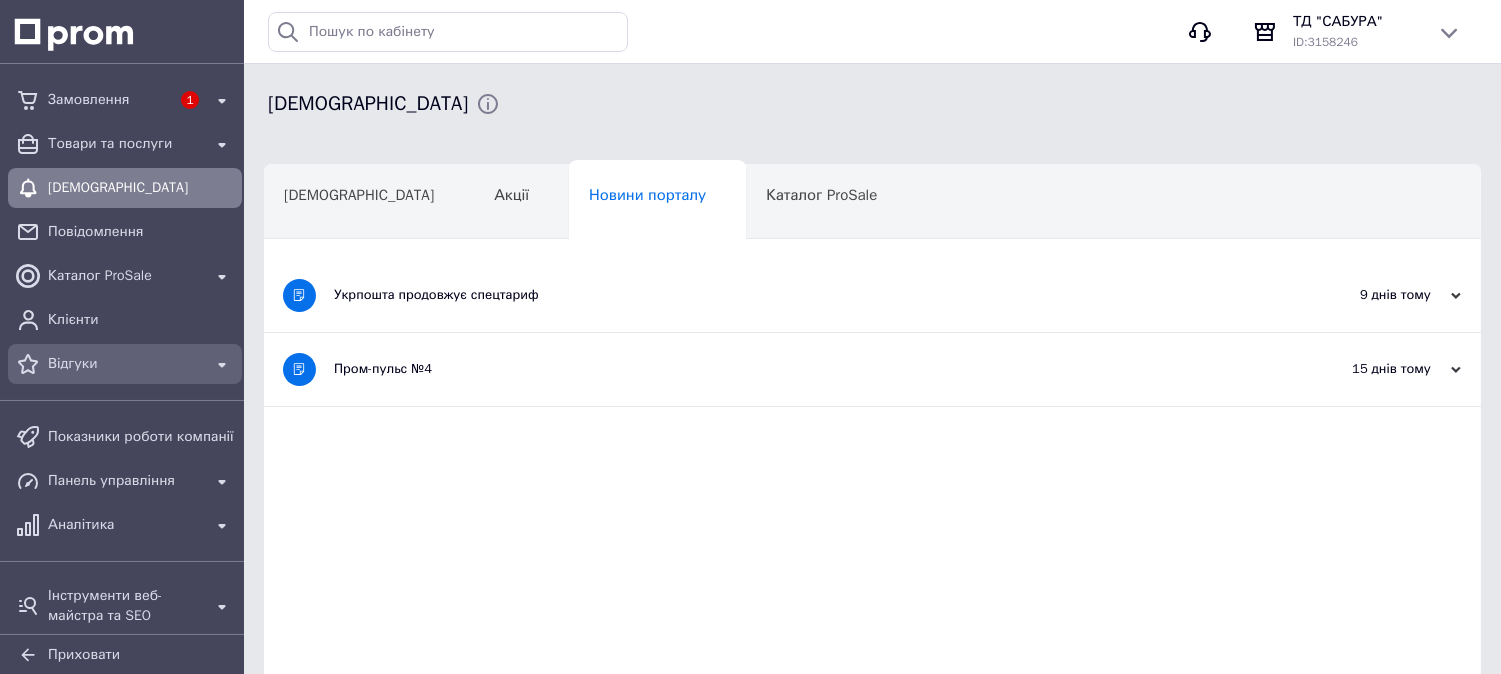 click on "Відгуки" at bounding box center (125, 364) 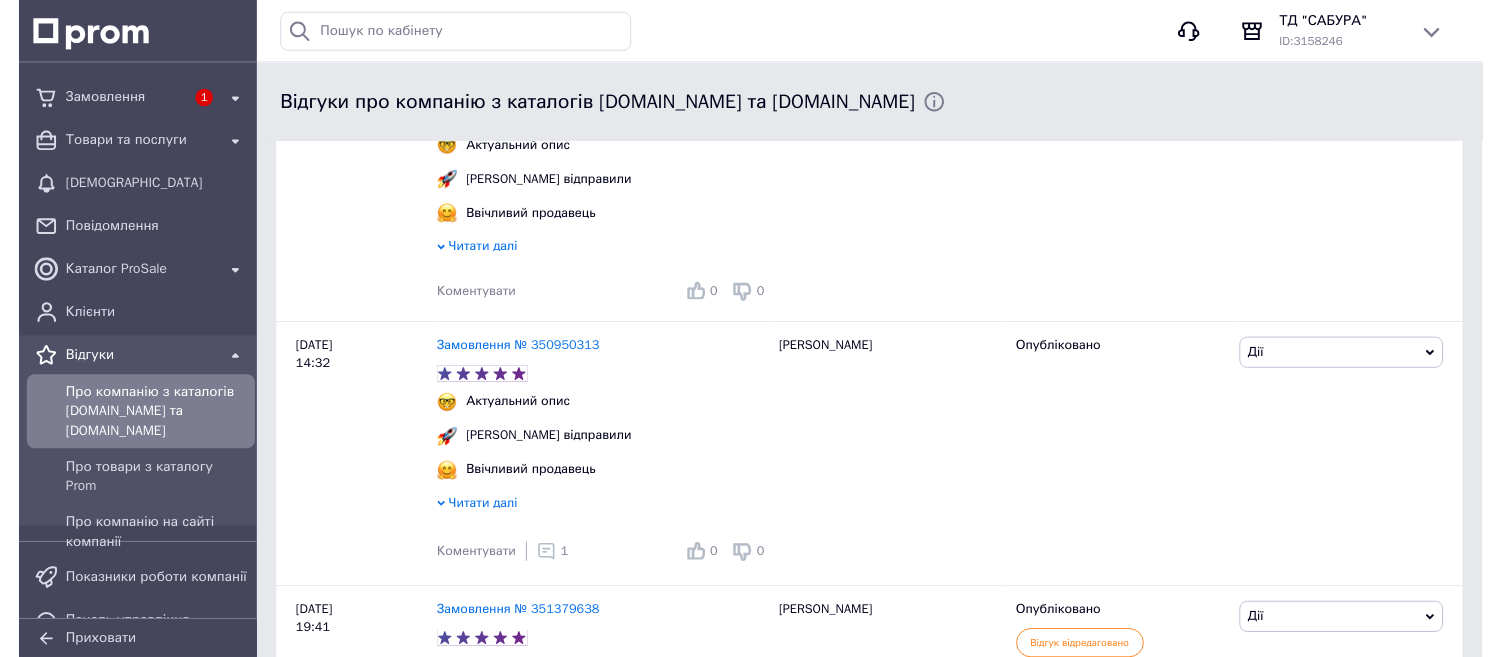 scroll, scrollTop: 888, scrollLeft: 0, axis: vertical 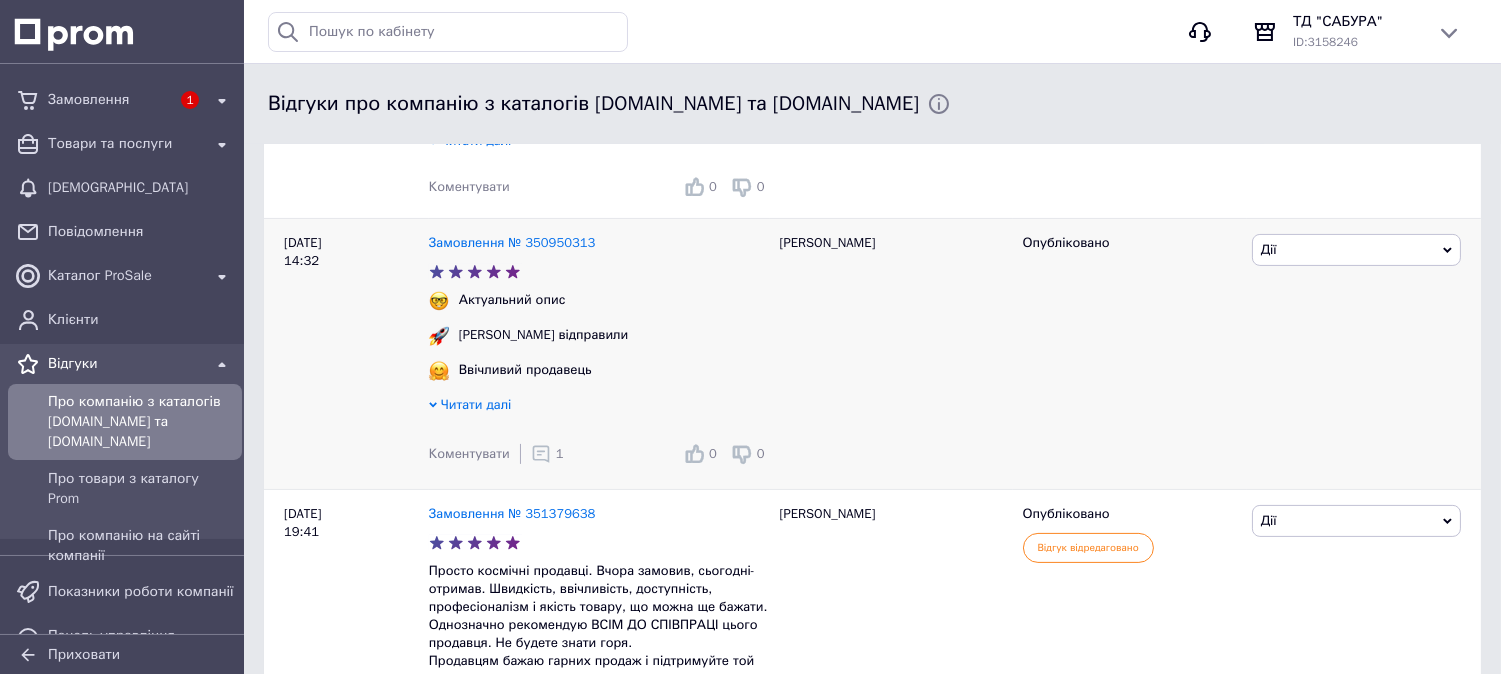 click 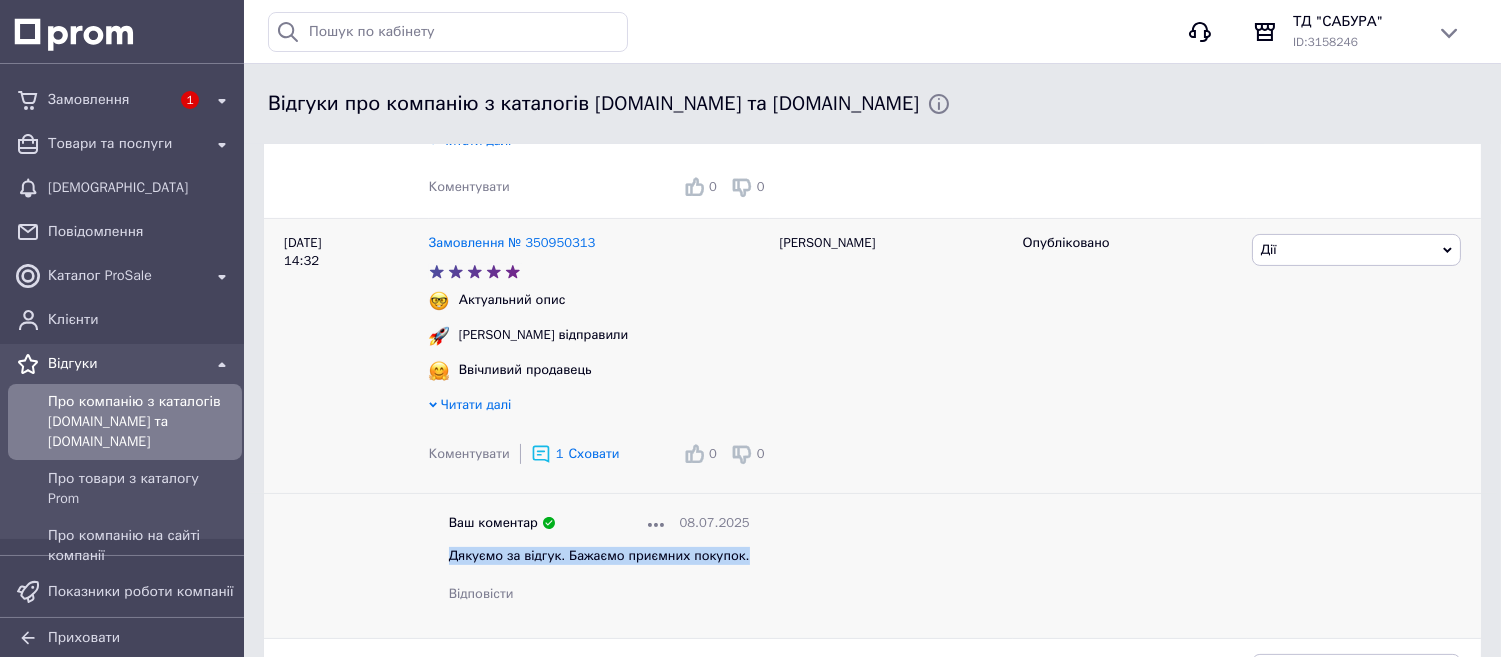 drag, startPoint x: 452, startPoint y: 572, endPoint x: 732, endPoint y: 573, distance: 280.0018 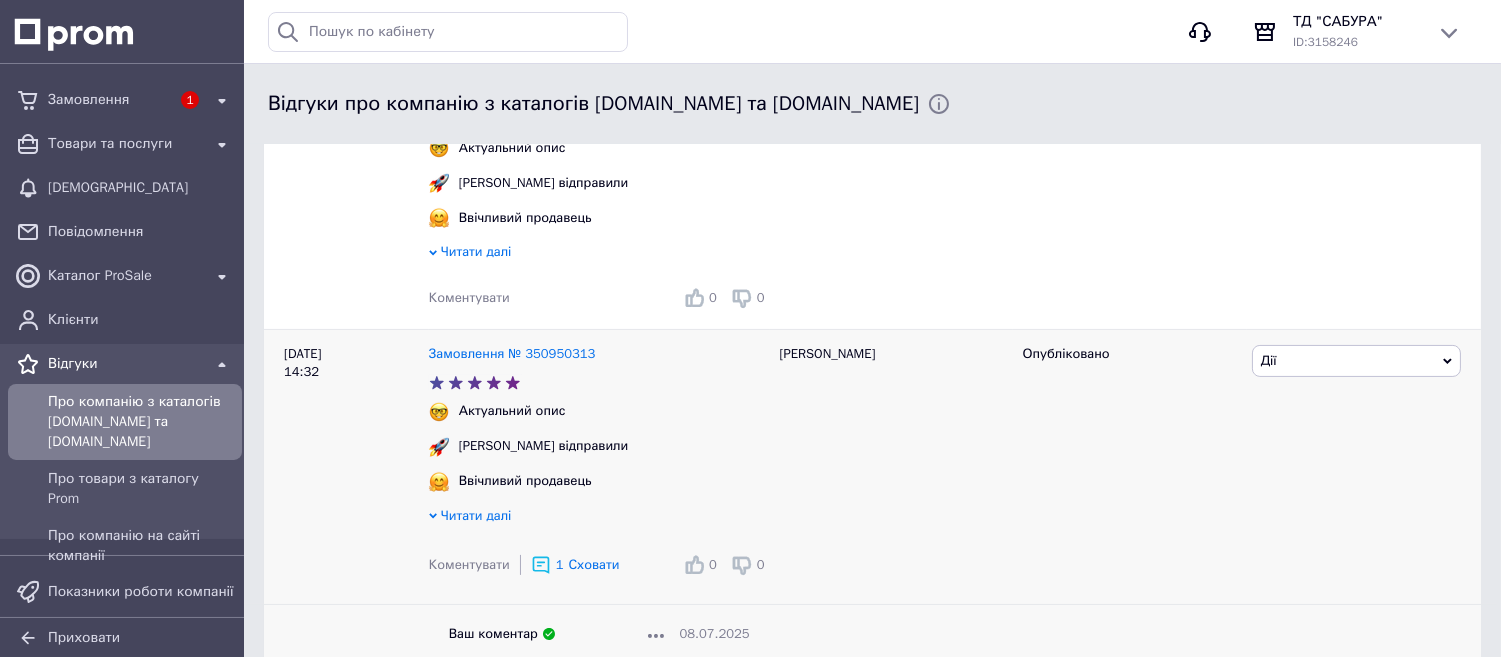 scroll, scrollTop: 666, scrollLeft: 0, axis: vertical 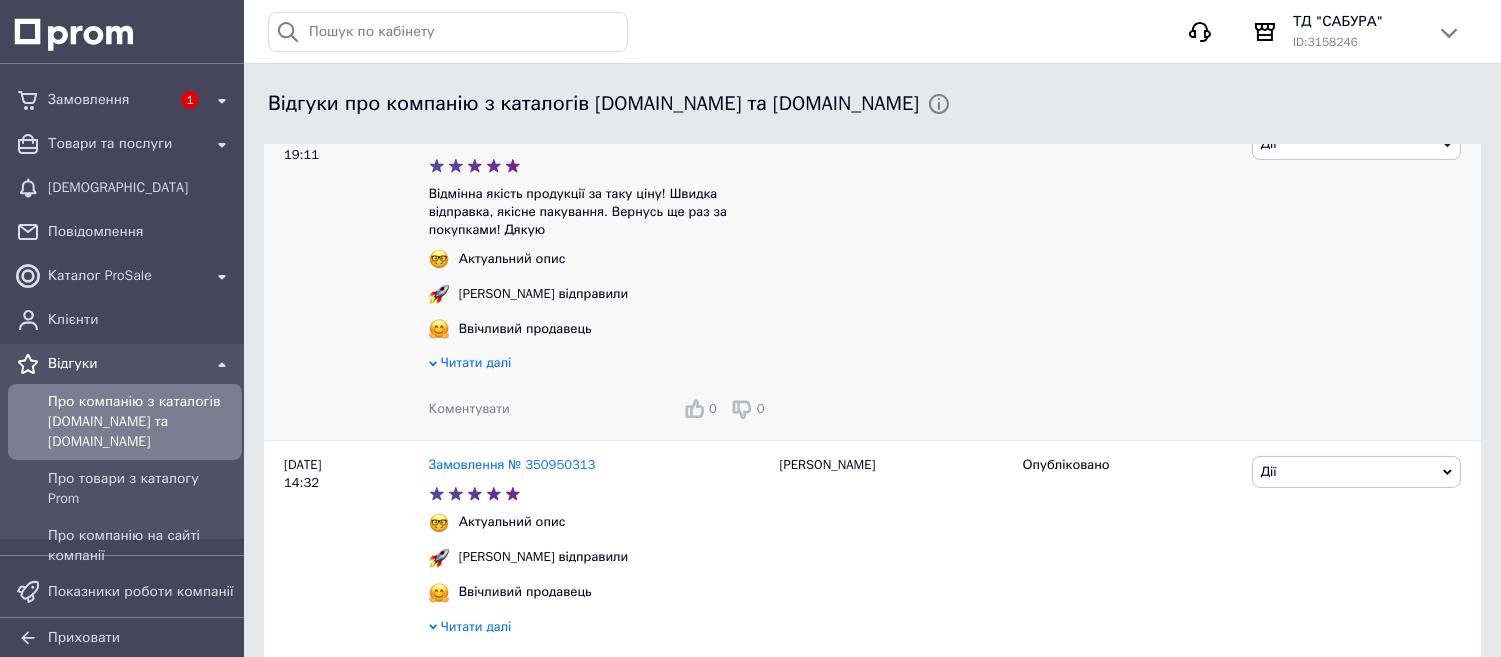 click on "Коментувати" at bounding box center [469, 408] 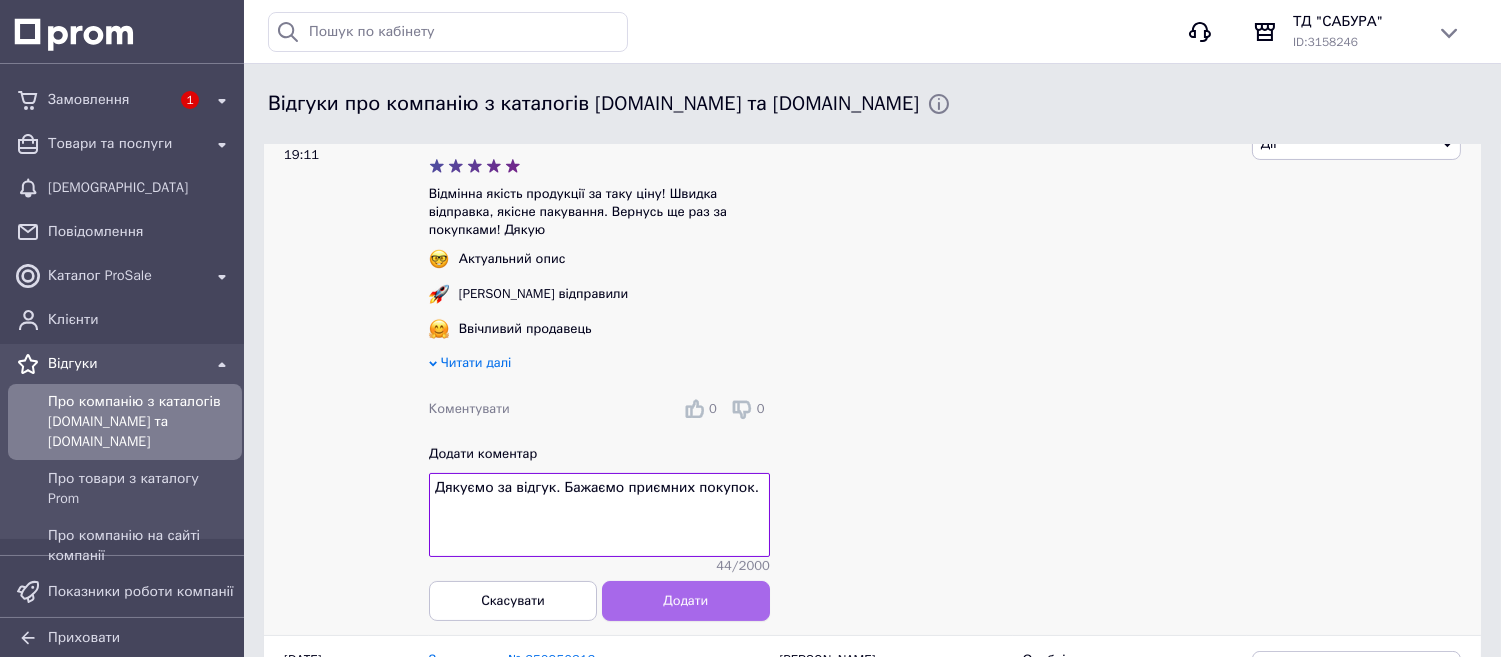 type on "Дякуємо за відгук. Бажаємо приємних покупок." 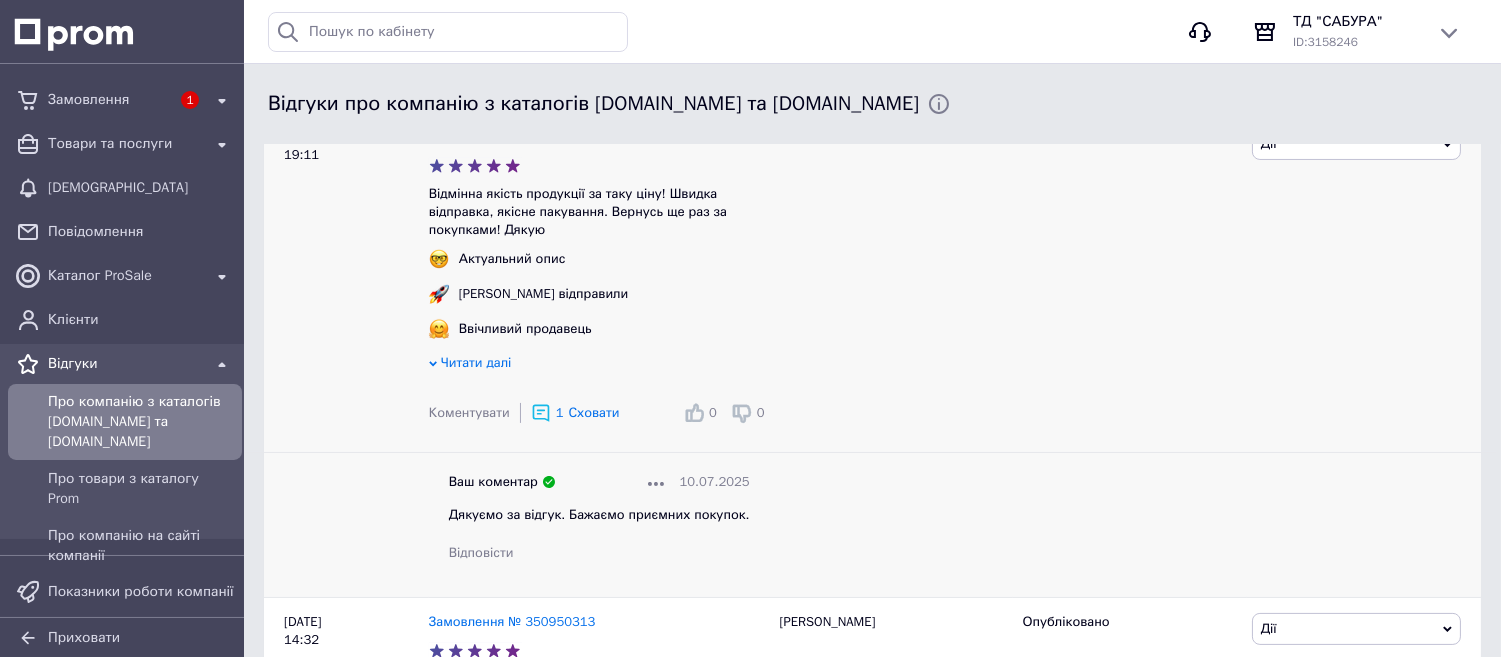 scroll, scrollTop: 333, scrollLeft: 0, axis: vertical 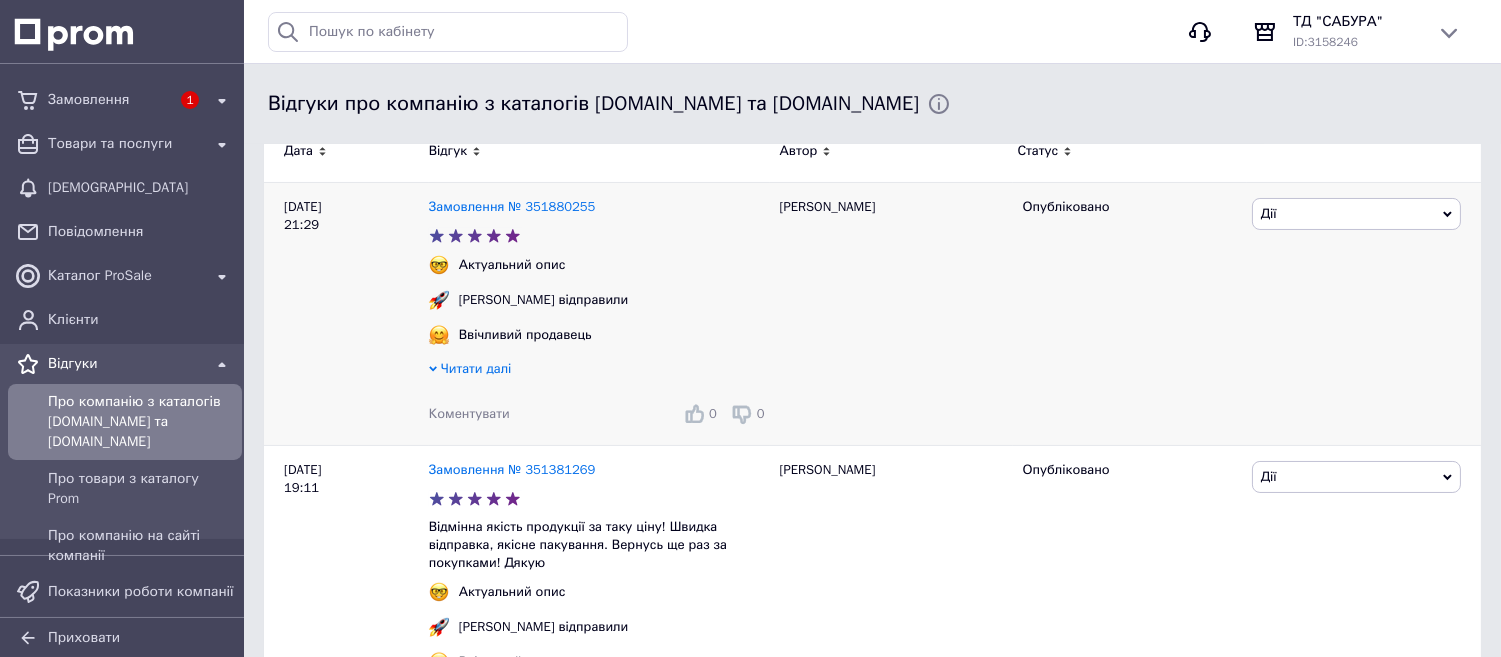 click on "Коментувати" at bounding box center [469, 413] 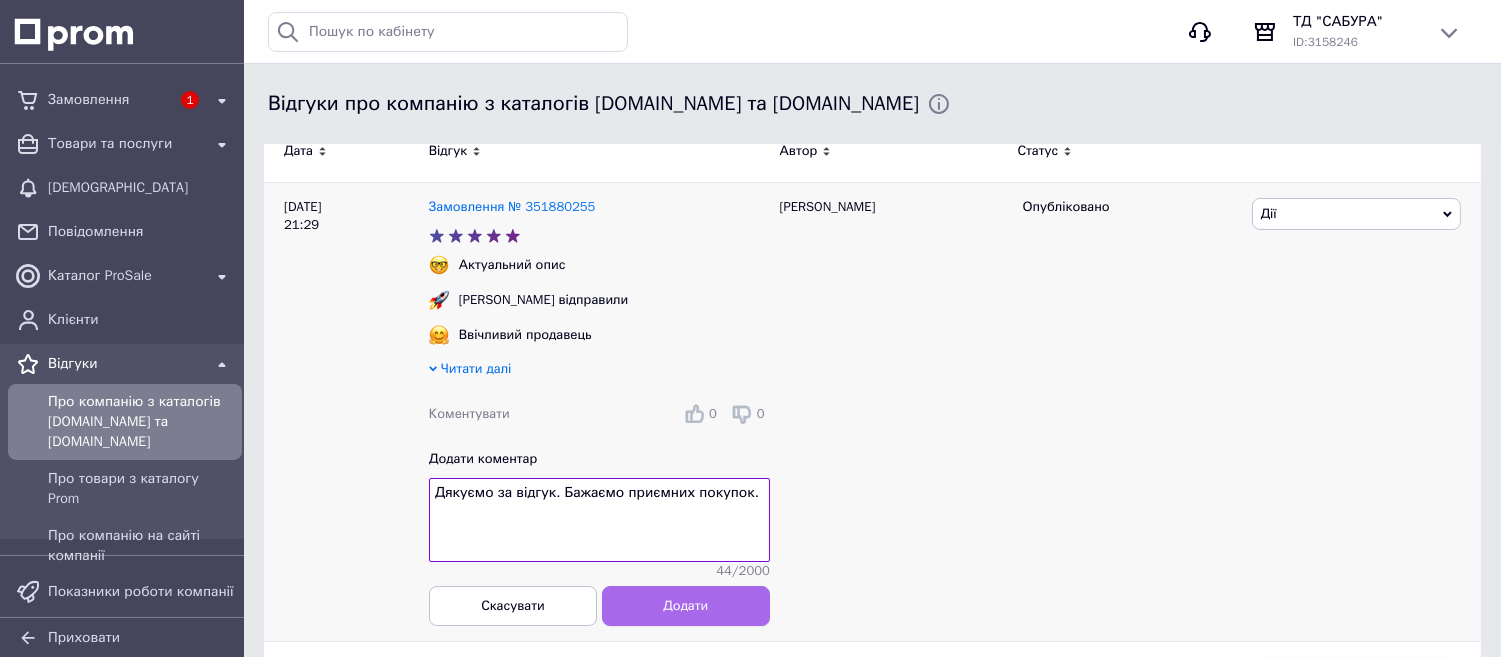 type on "Дякуємо за відгук. Бажаємо приємних покупок." 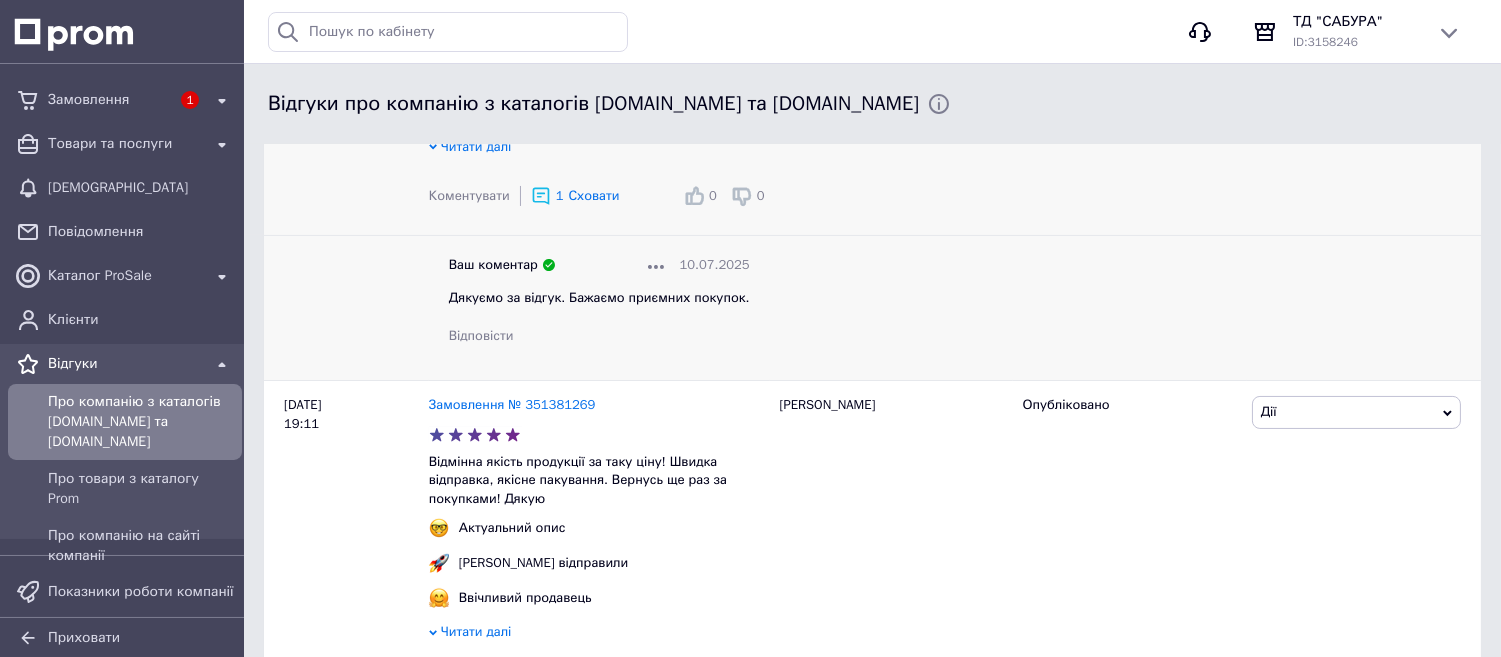 scroll, scrollTop: 666, scrollLeft: 0, axis: vertical 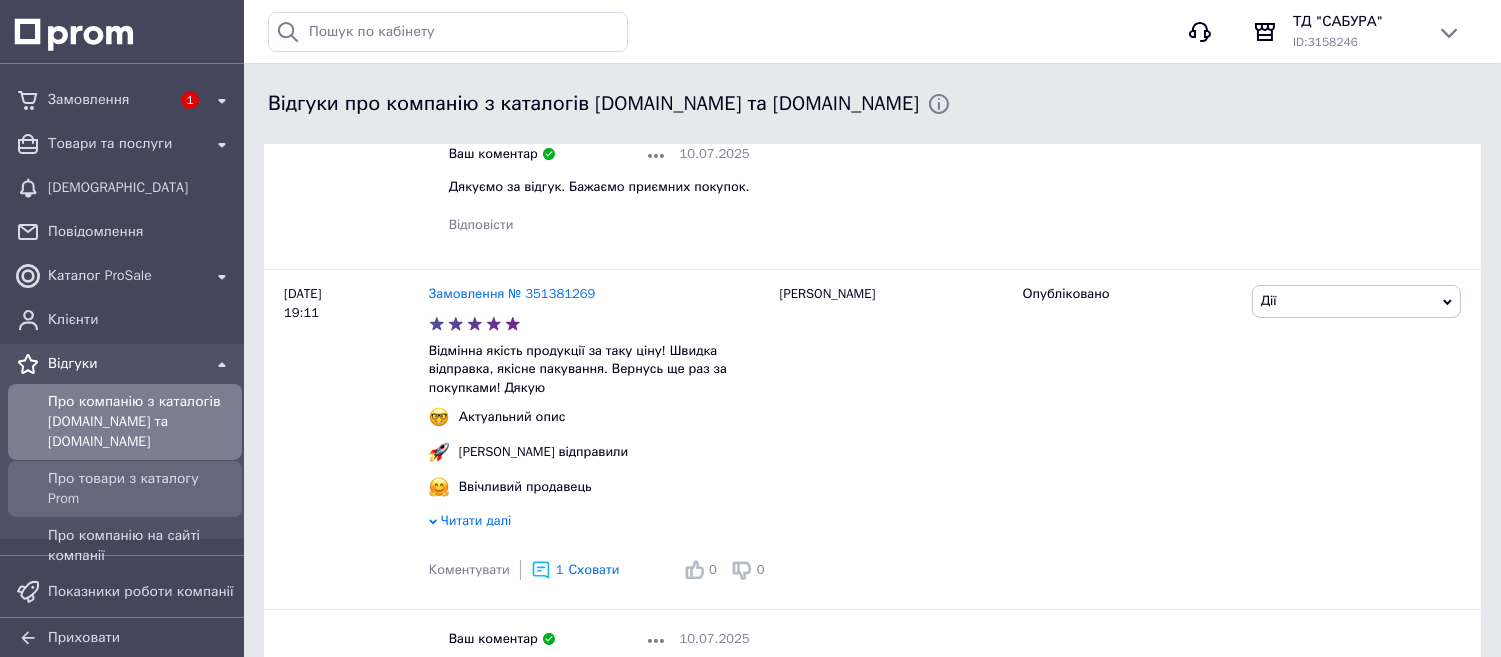 click on "Про товари з каталогу Prom" at bounding box center [141, 489] 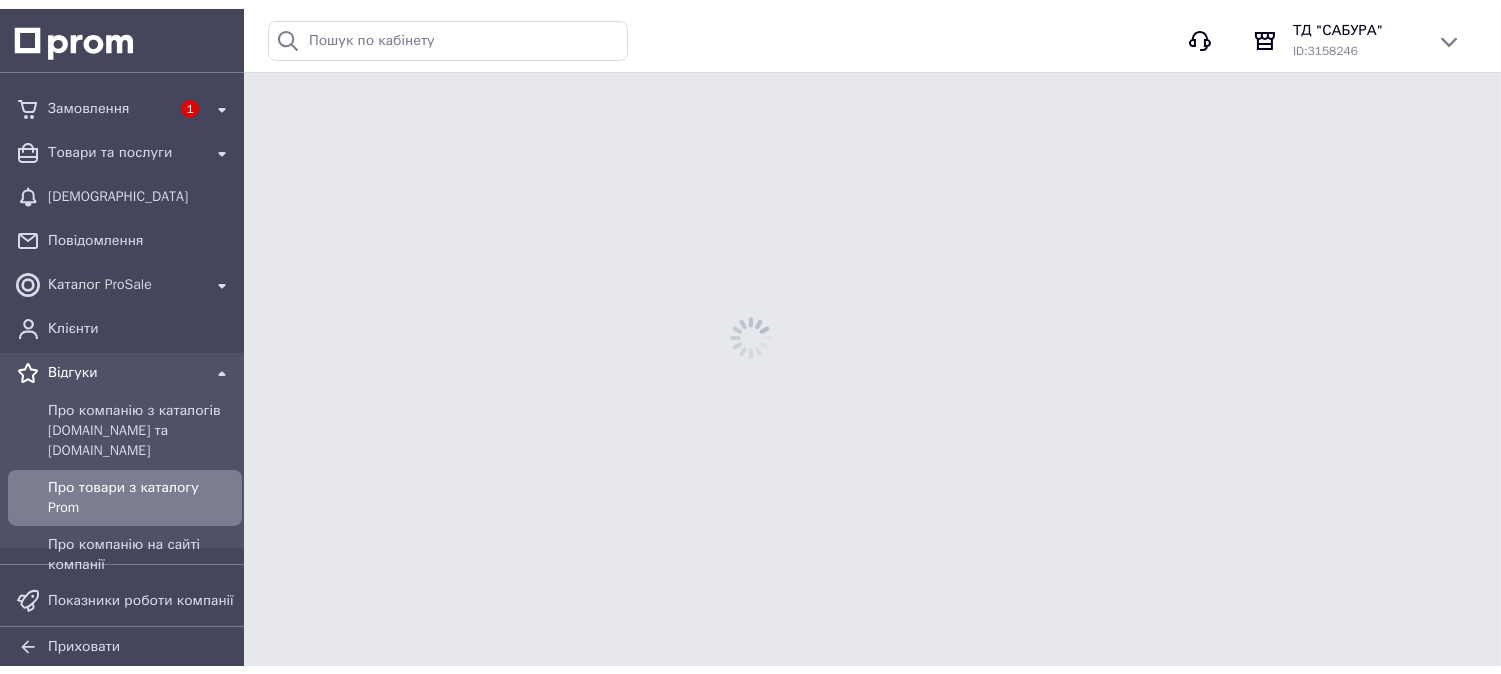 scroll, scrollTop: 0, scrollLeft: 0, axis: both 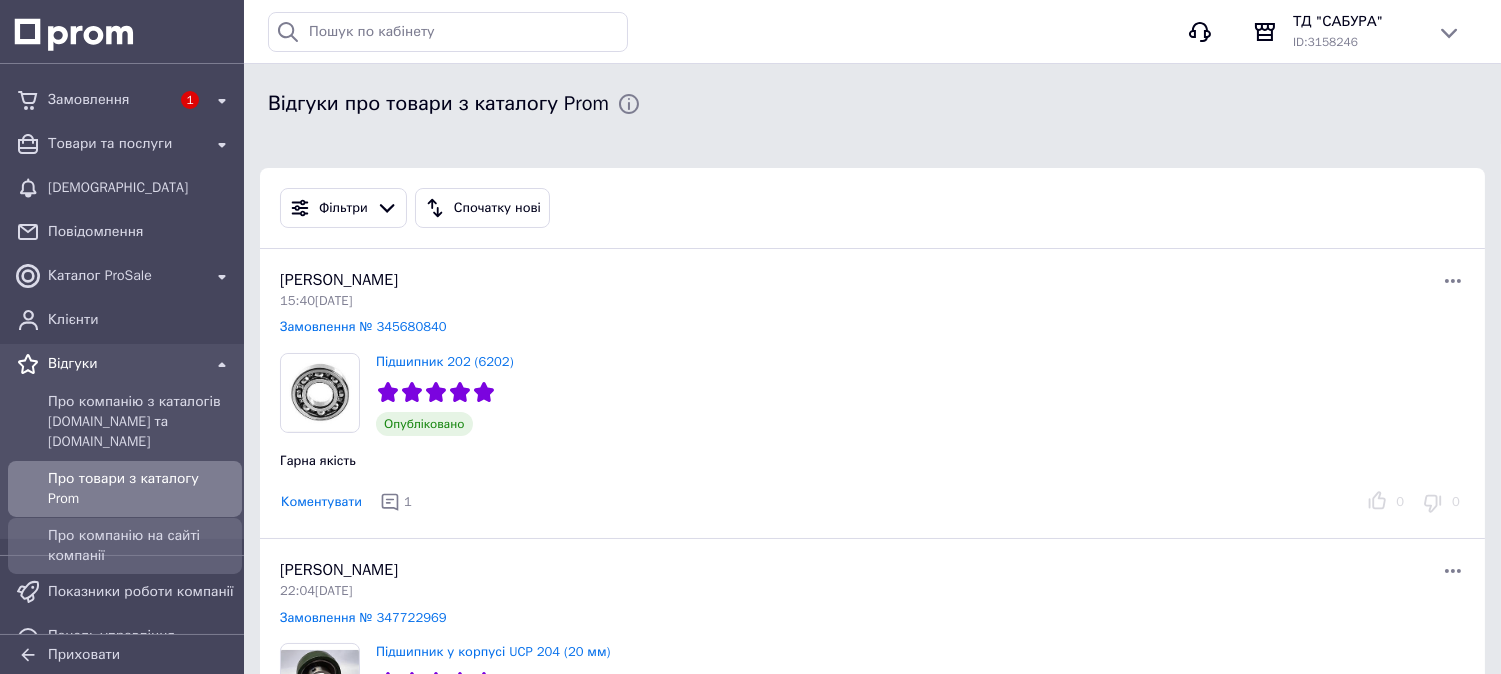 click on "Про компанію на сайті компанії" at bounding box center (141, 546) 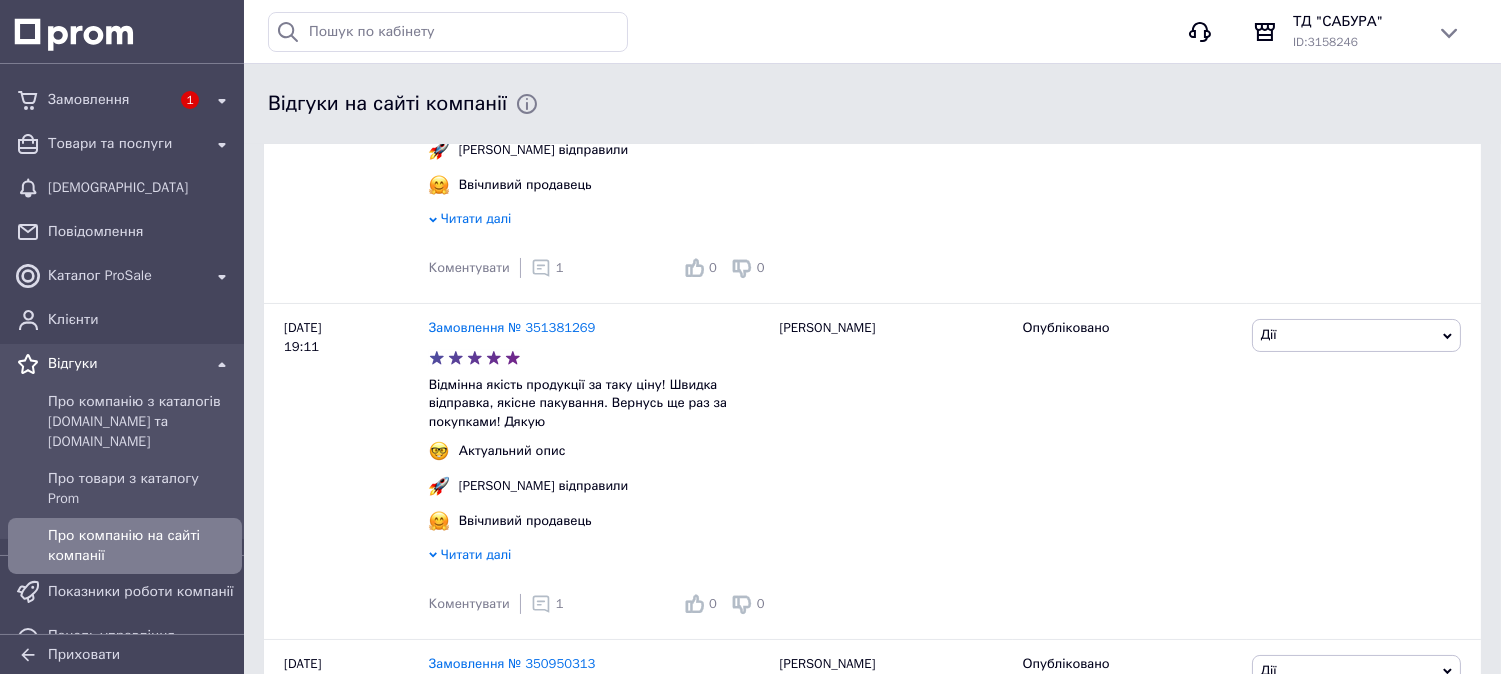 scroll, scrollTop: 0, scrollLeft: 0, axis: both 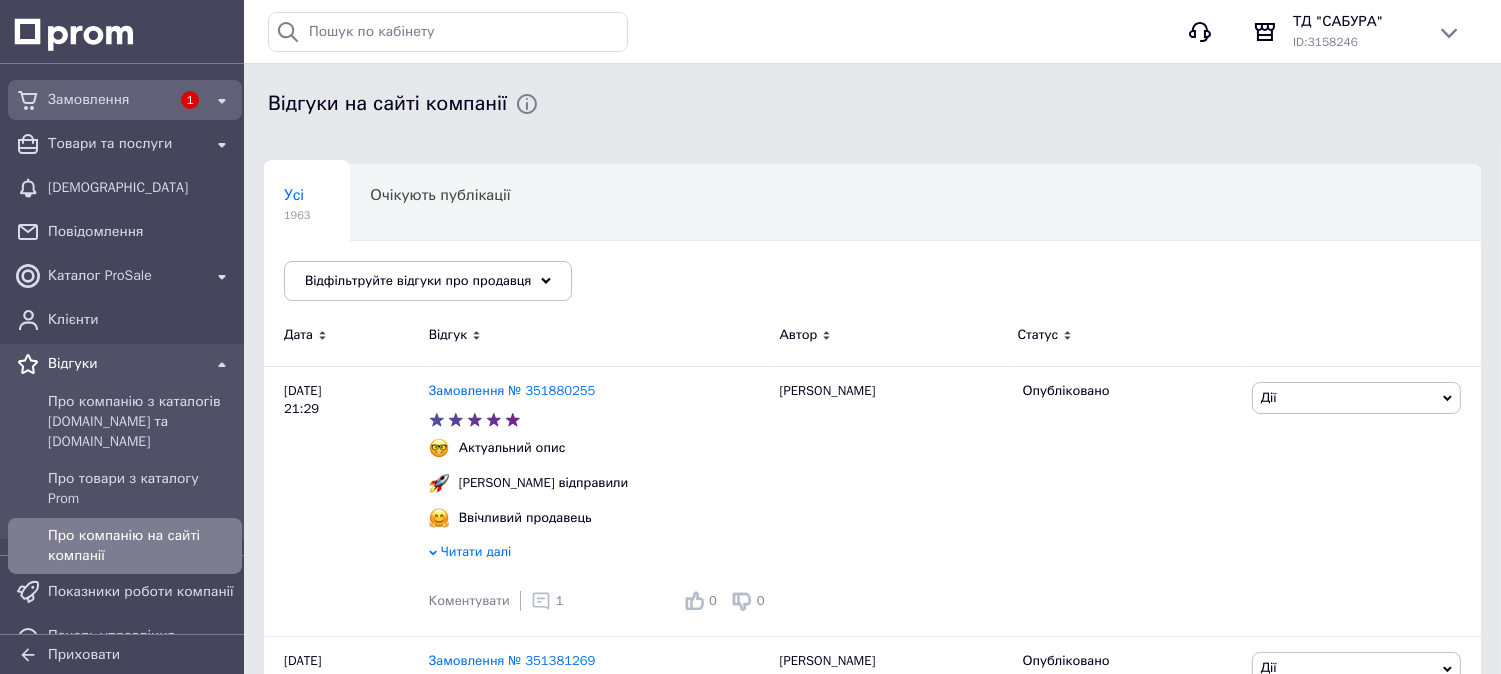 click on "Замовлення" at bounding box center (109, 100) 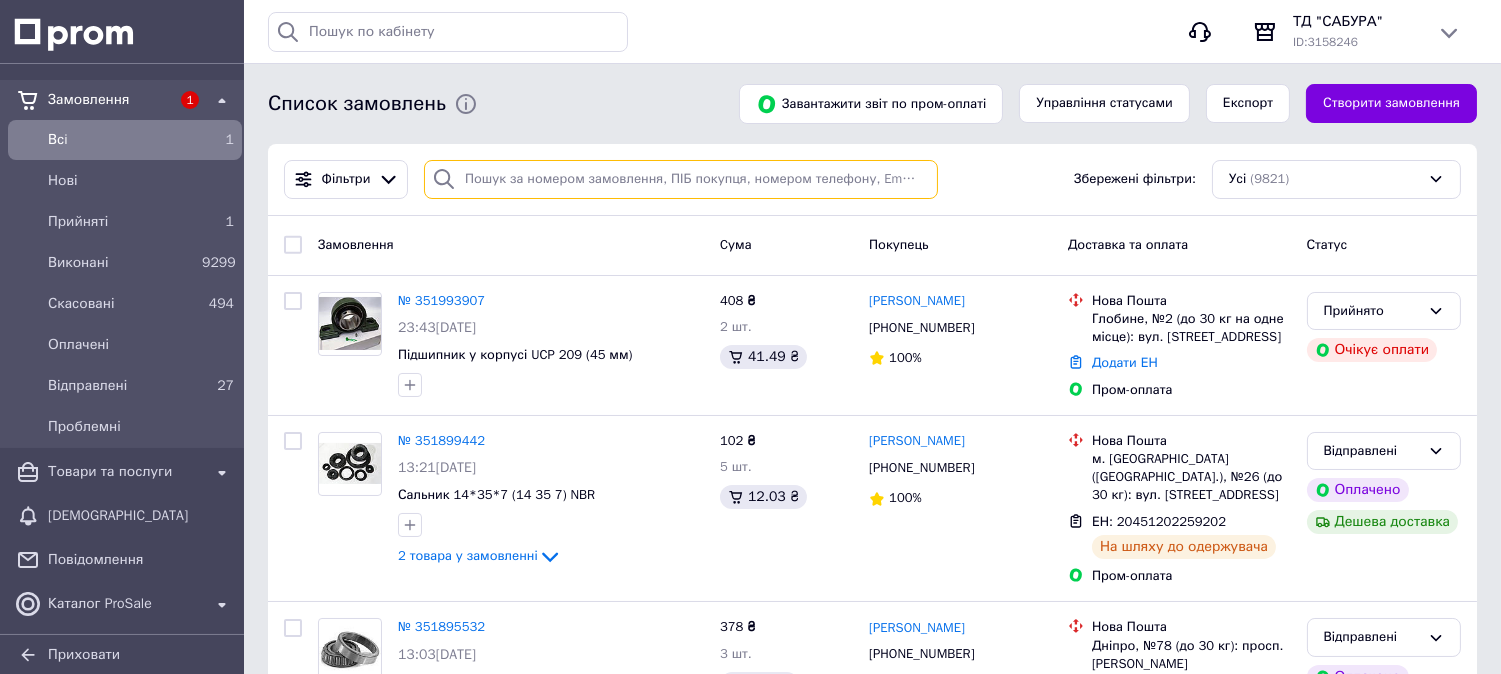 click at bounding box center (681, 179) 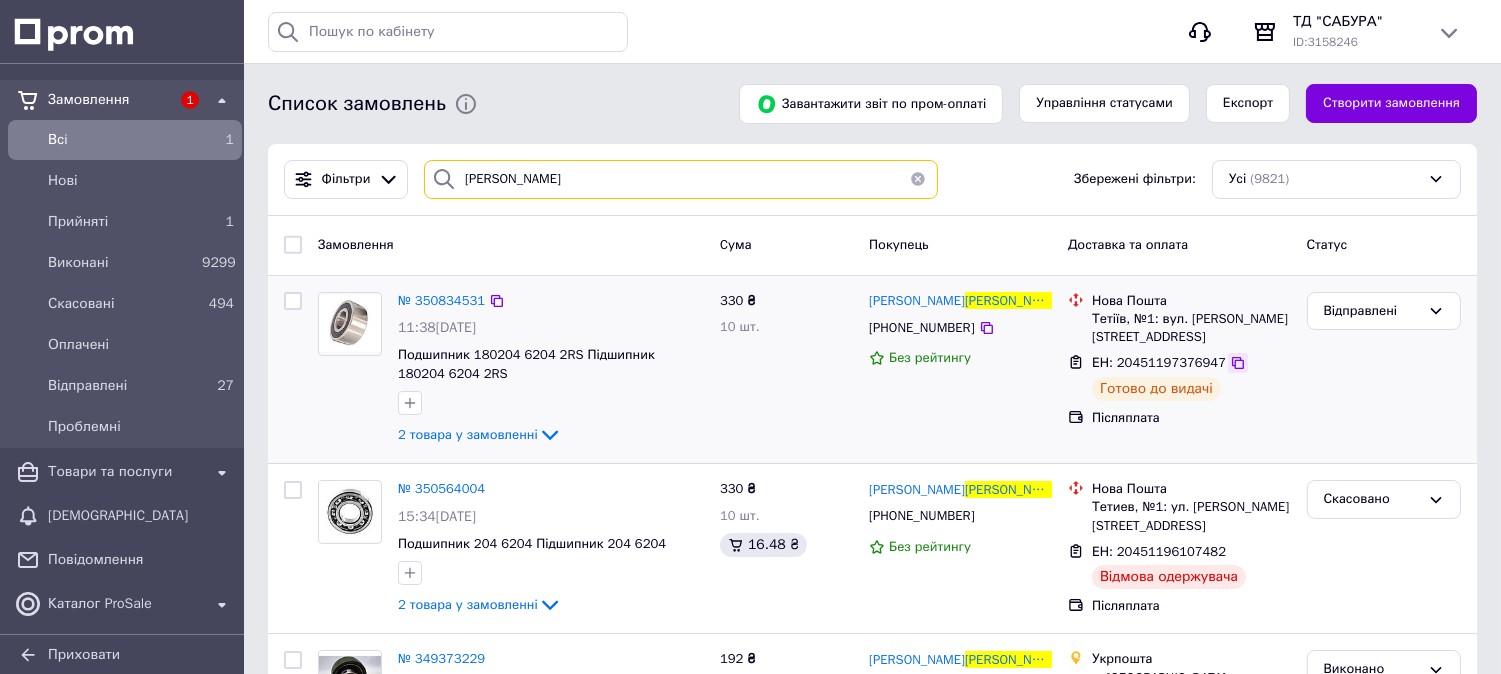 type on "ткачук" 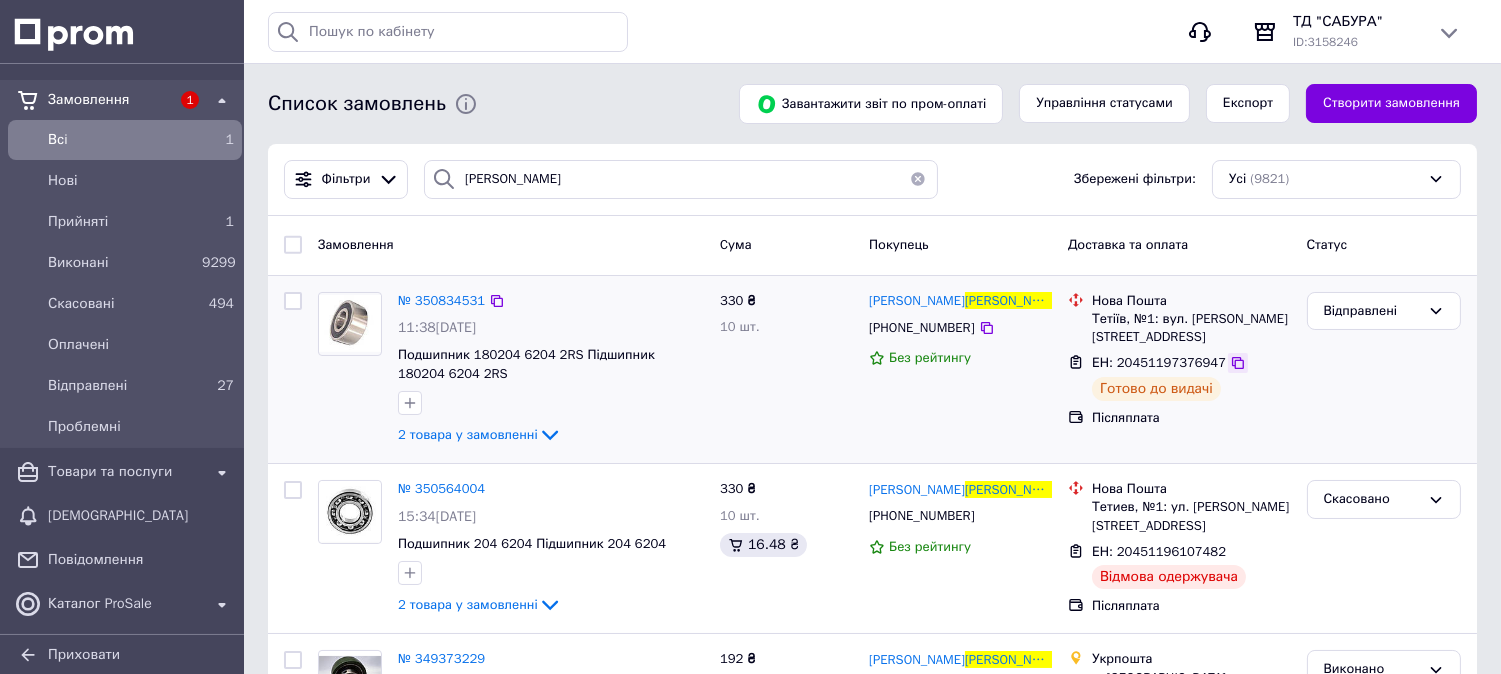 click 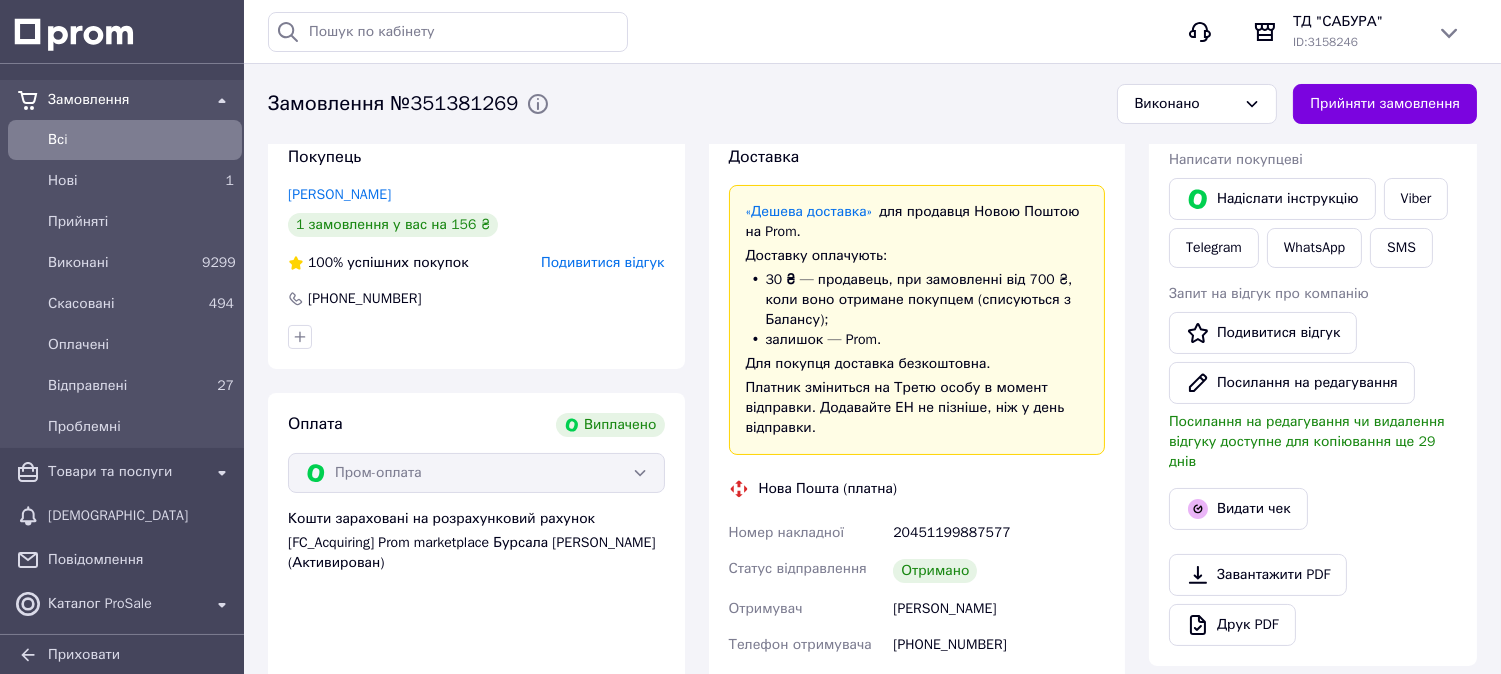 scroll, scrollTop: 444, scrollLeft: 0, axis: vertical 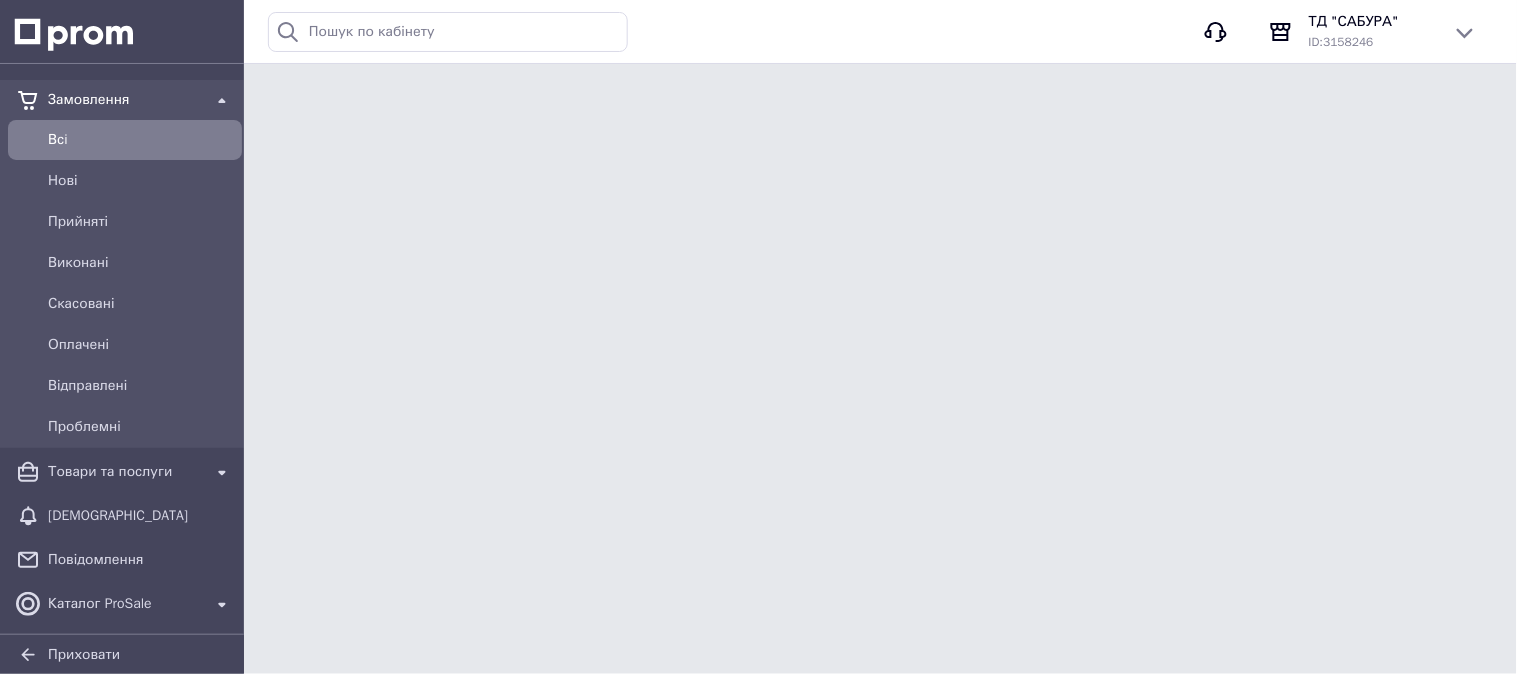 click on "Всi" at bounding box center (141, 140) 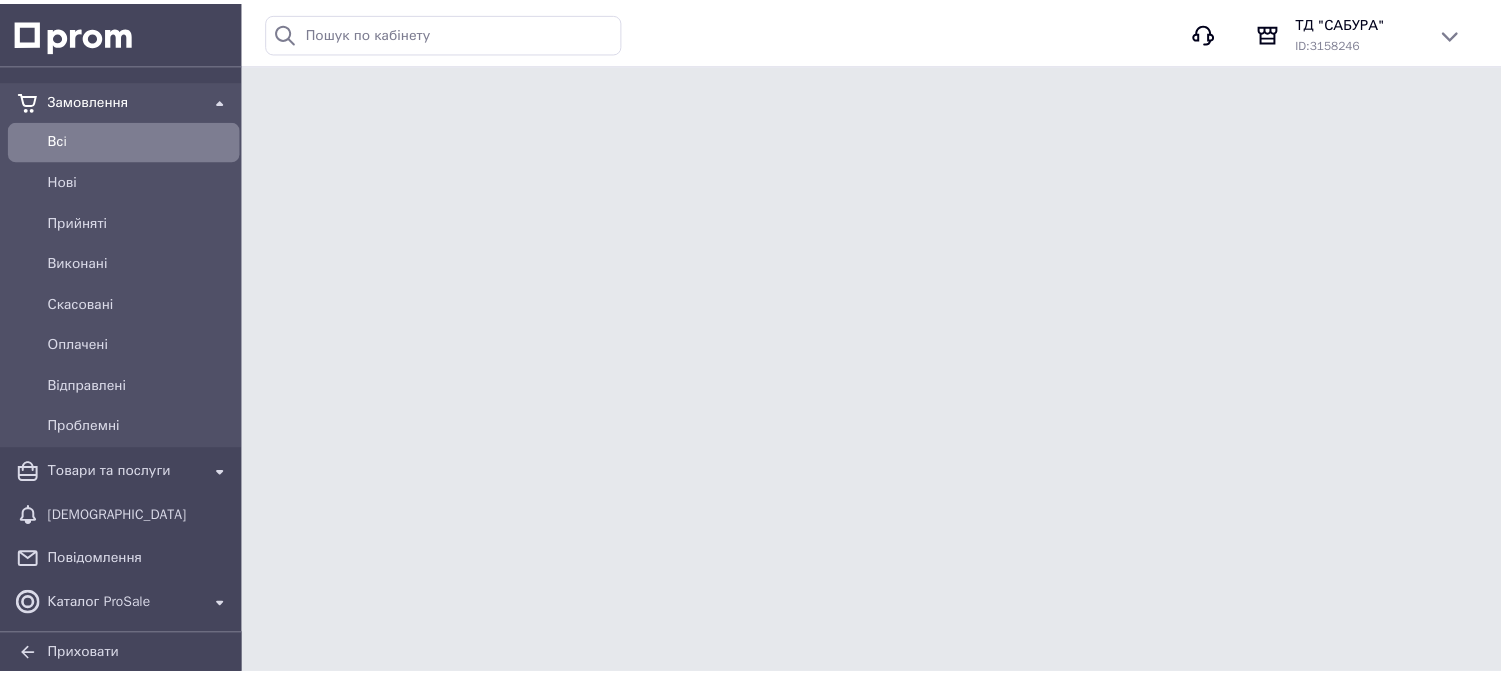 scroll, scrollTop: 0, scrollLeft: 0, axis: both 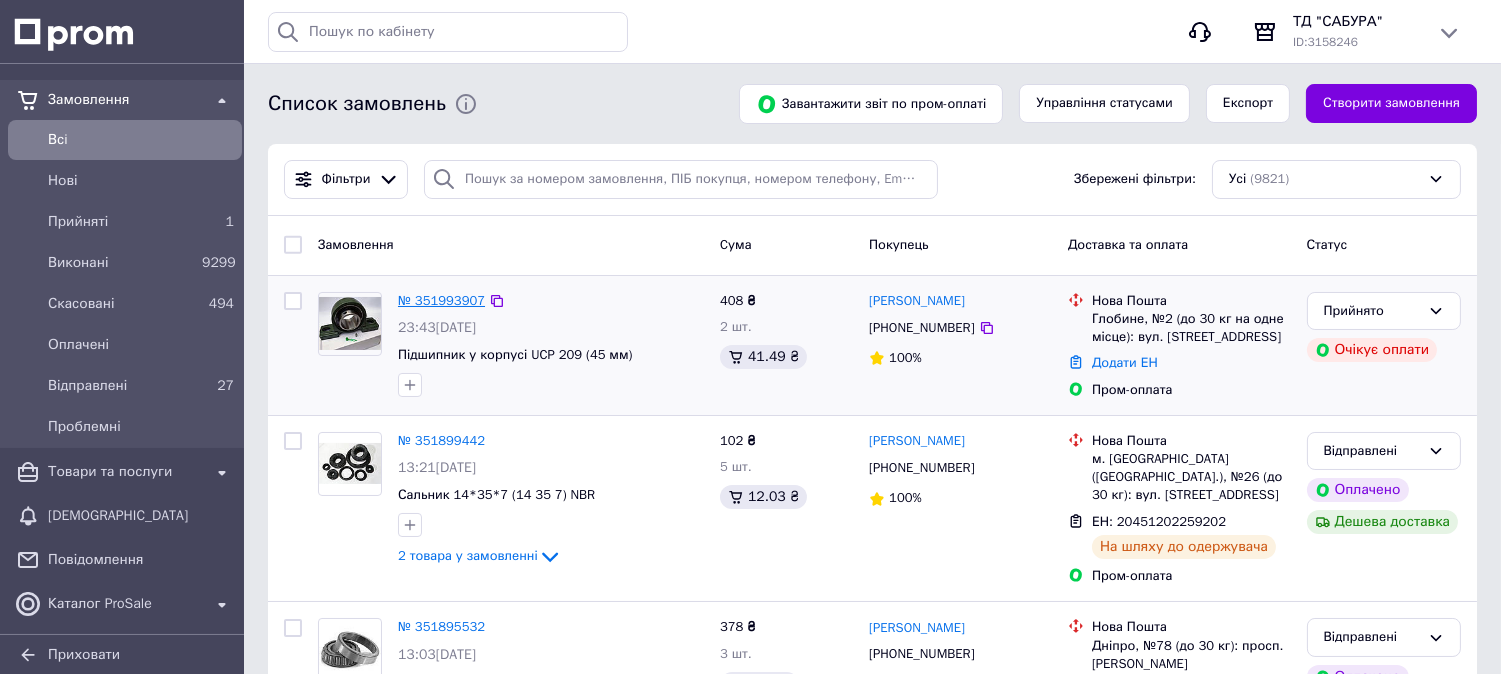 click on "№ 351993907" at bounding box center [441, 300] 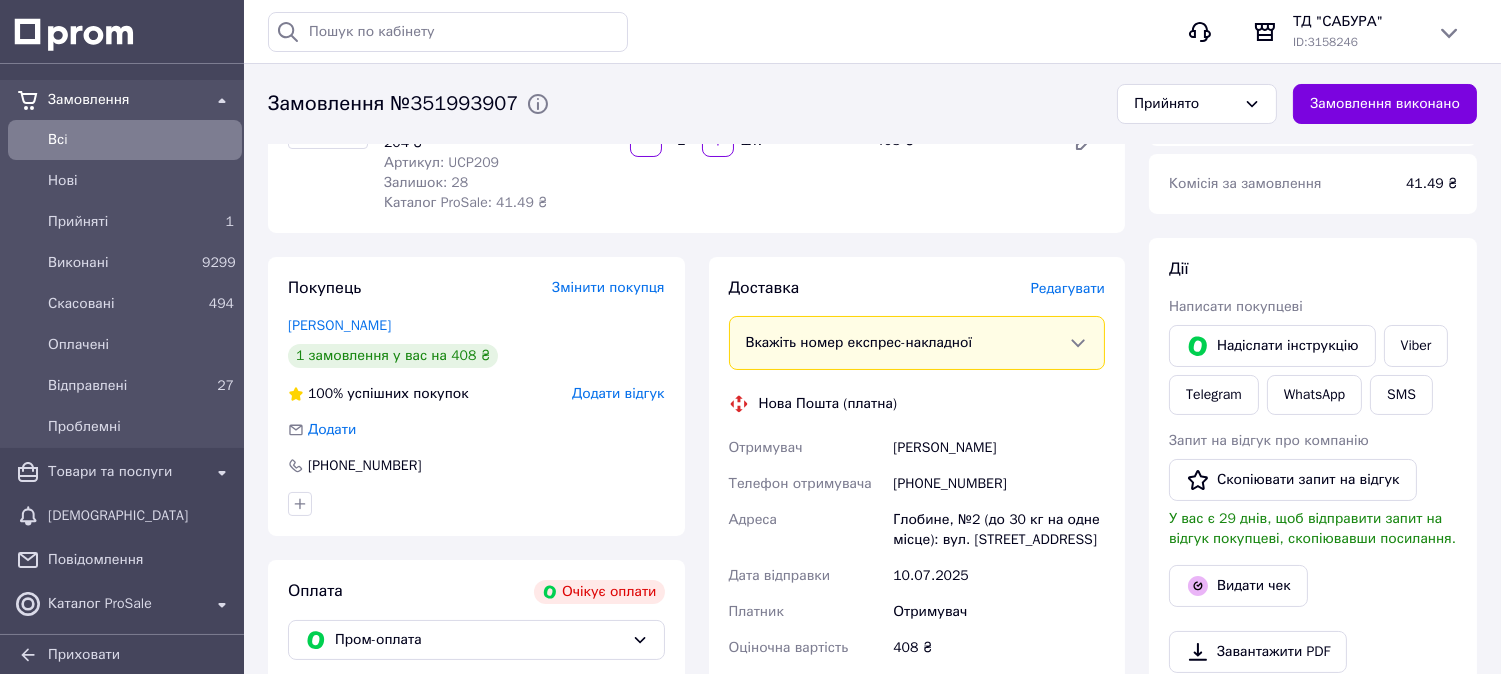 scroll, scrollTop: 0, scrollLeft: 0, axis: both 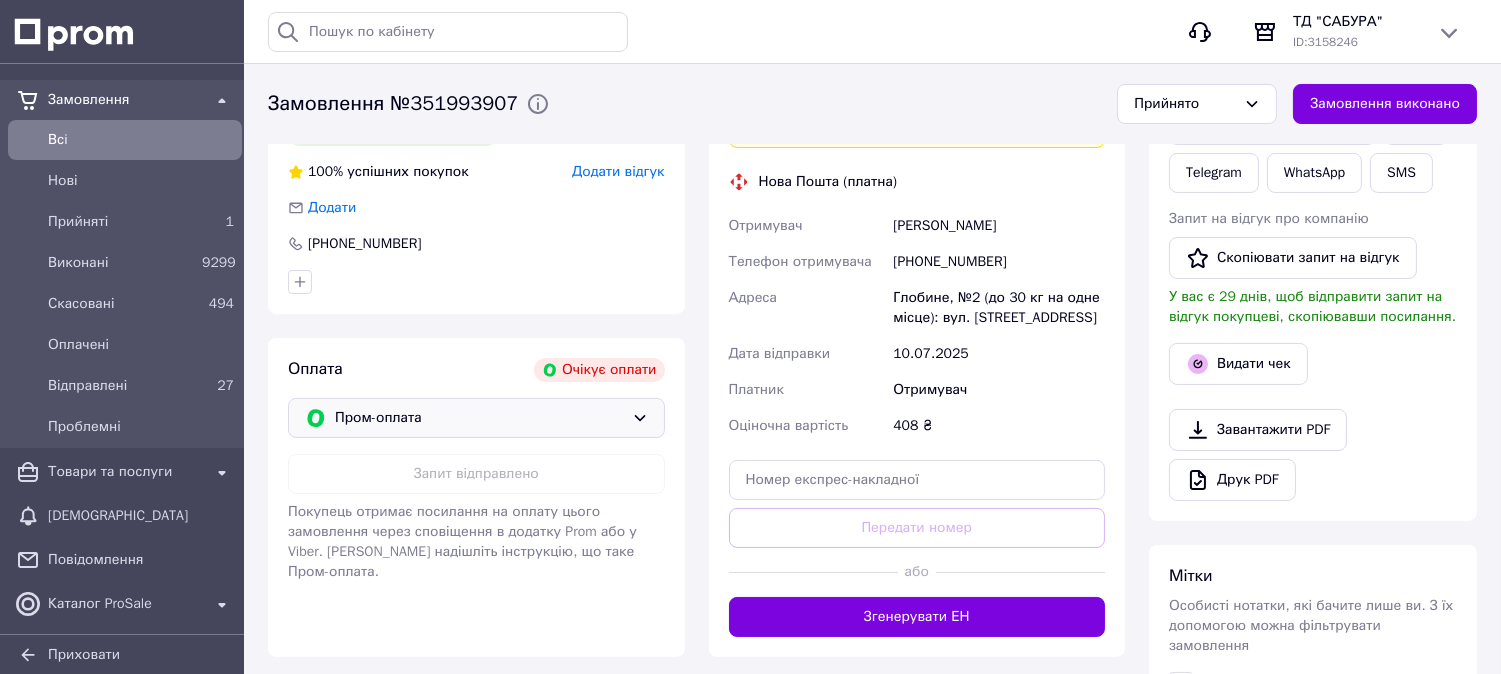 click on "Пром-оплата" at bounding box center (479, 418) 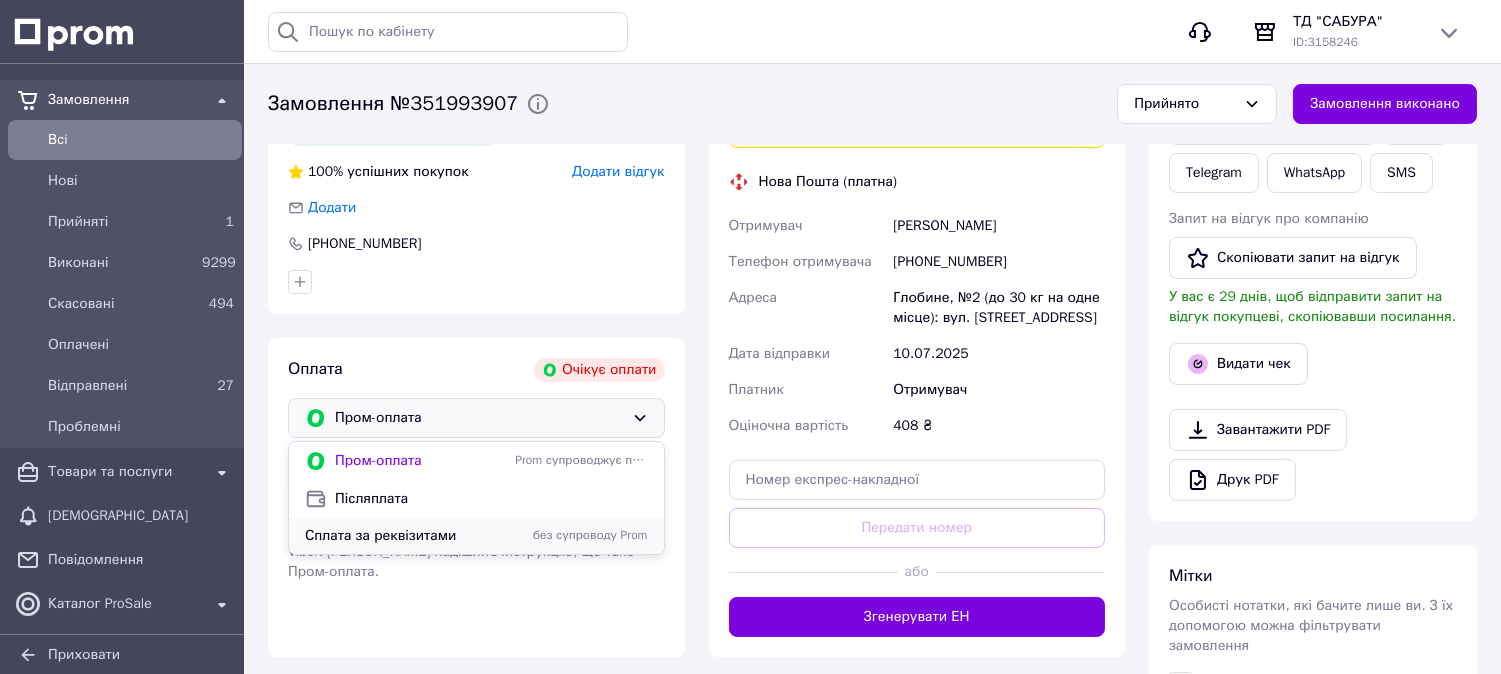 click on "Сплата за реквізитами" at bounding box center (406, 536) 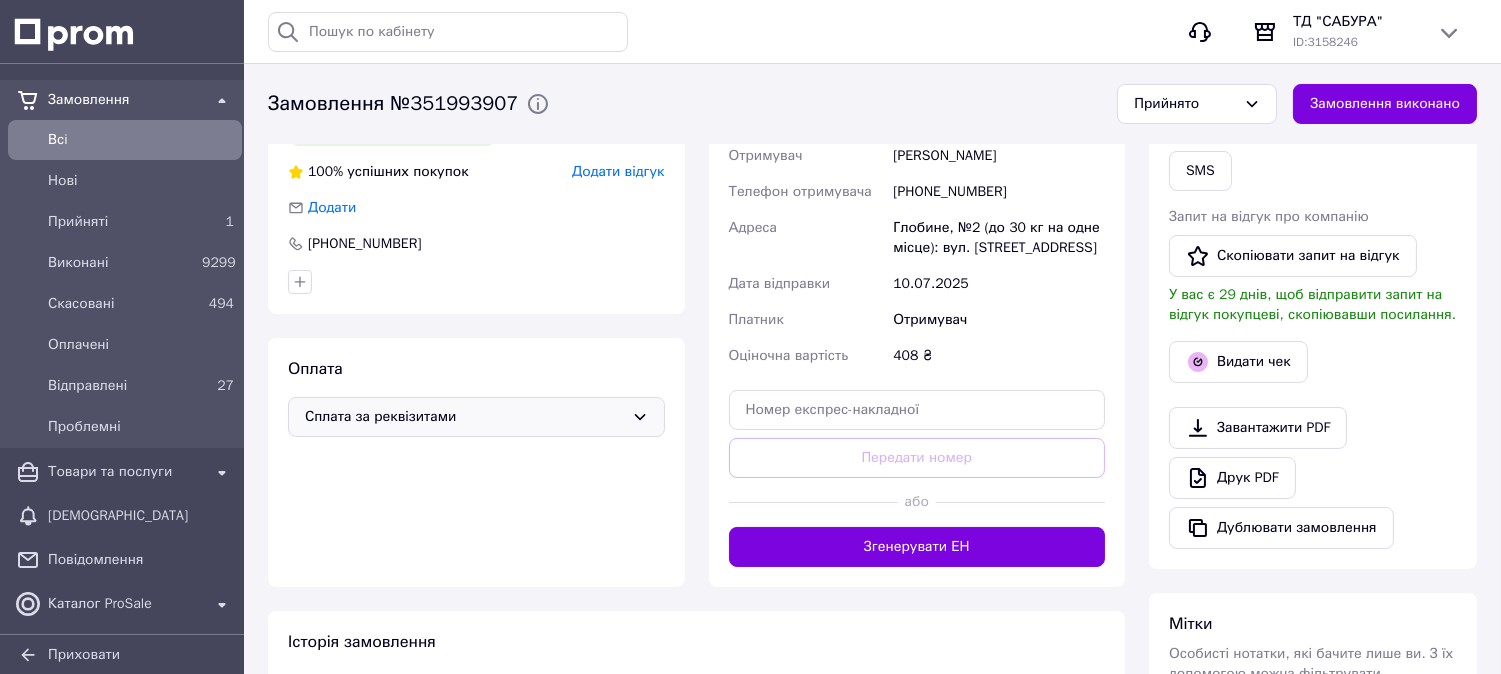 scroll, scrollTop: 333, scrollLeft: 0, axis: vertical 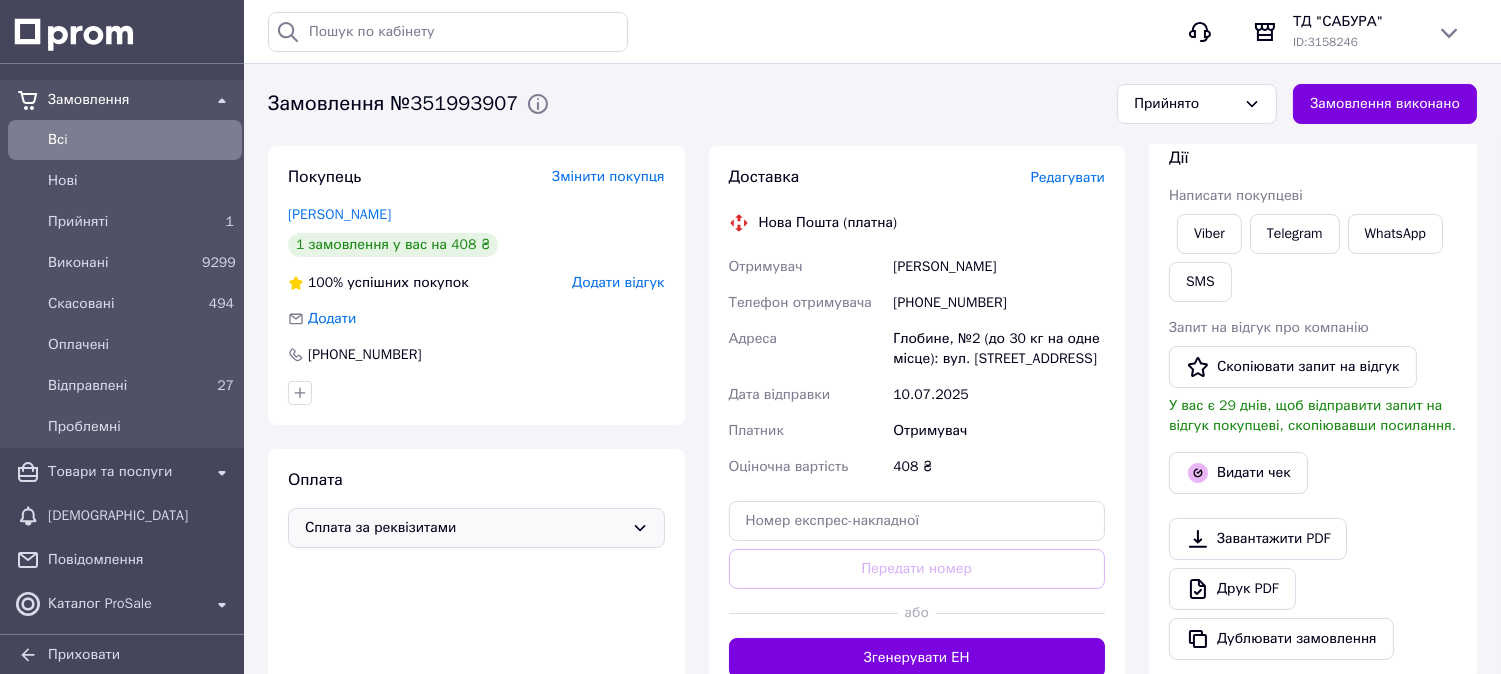click on "Сплата за реквізитами" at bounding box center [464, 528] 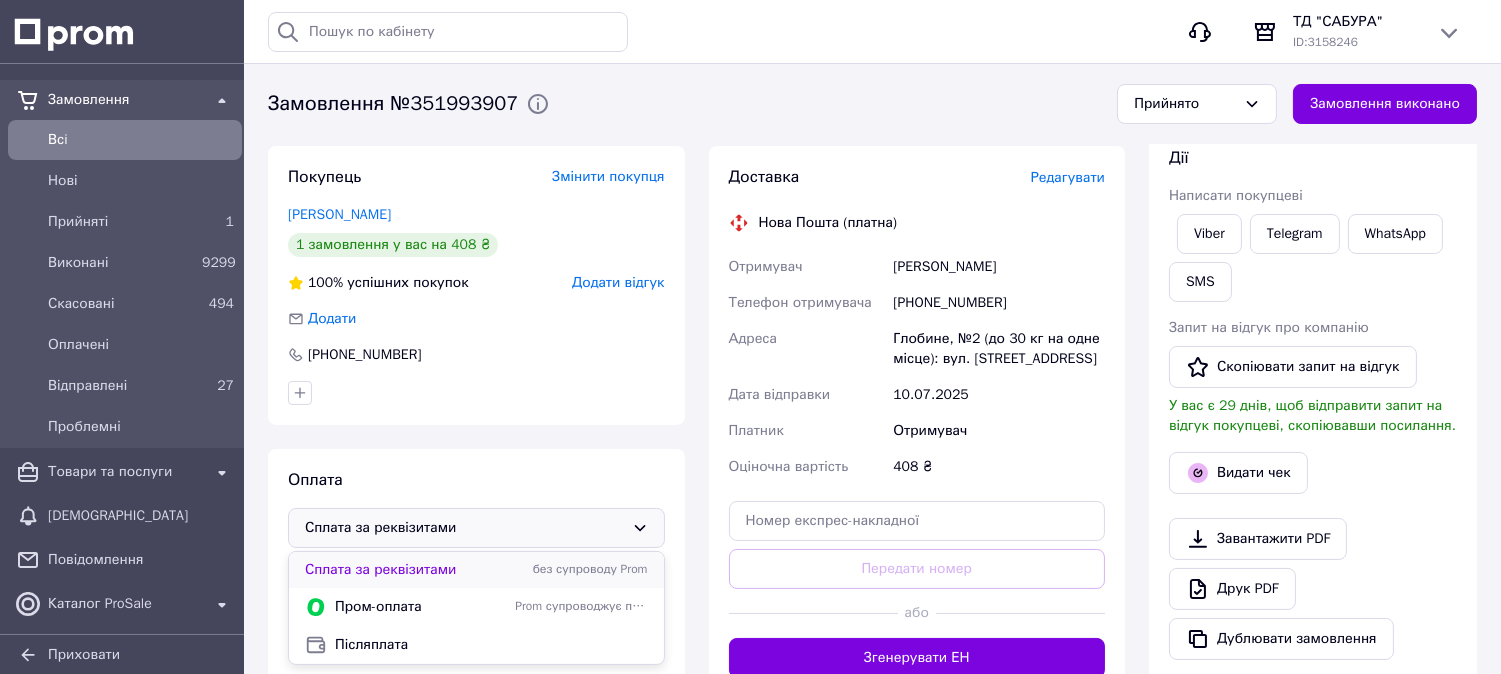 scroll, scrollTop: 444, scrollLeft: 0, axis: vertical 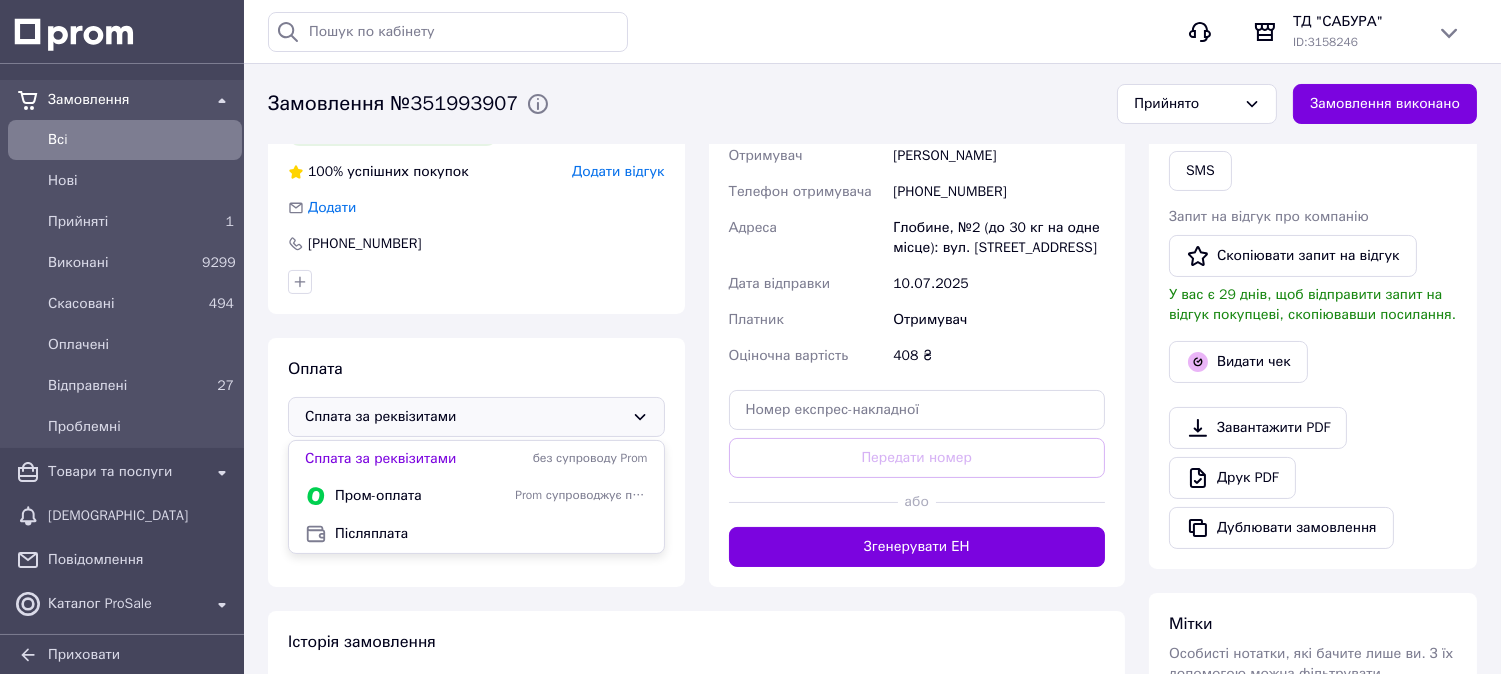click on "Оплата Сплата за реквізитами Сплата за реквізитами без супроводу Prom Пром-оплата Prom супроводжує покупку Післяплата" at bounding box center (476, 462) 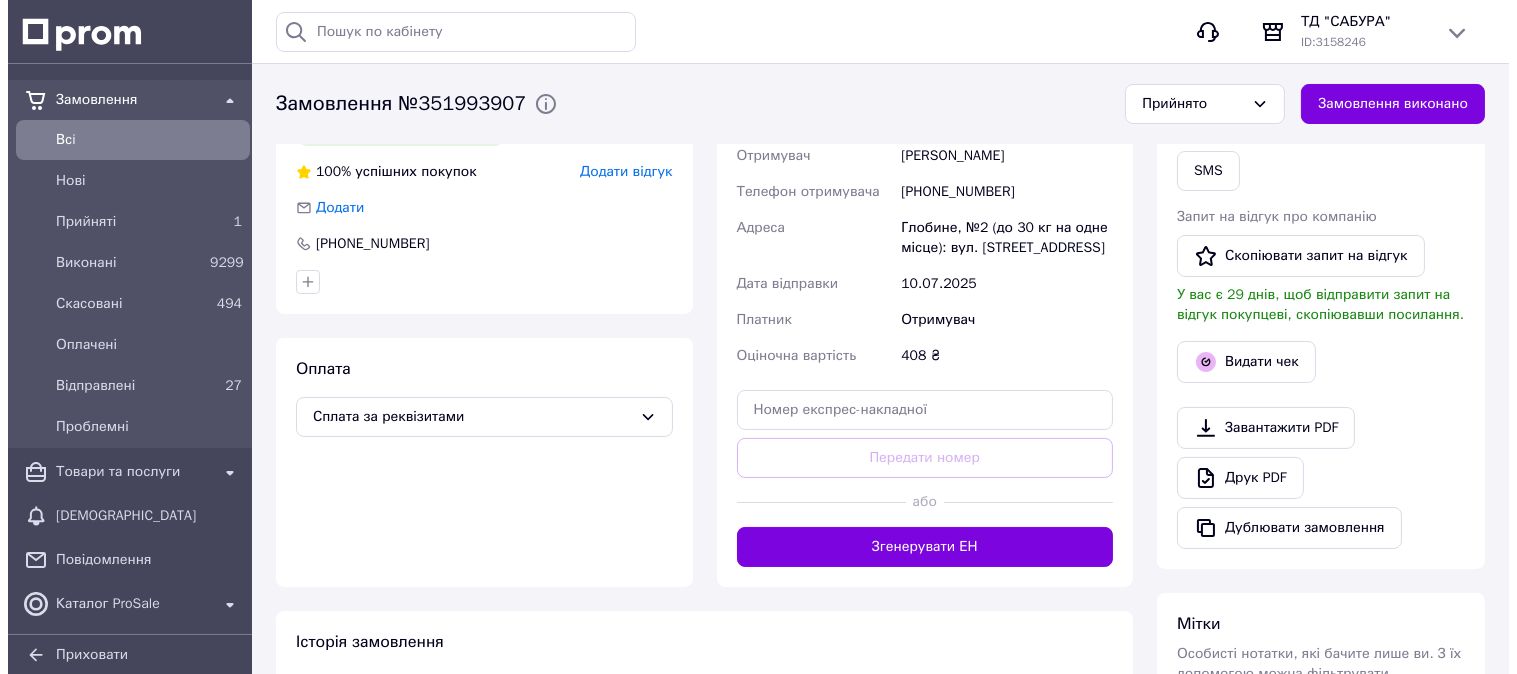 scroll, scrollTop: 111, scrollLeft: 0, axis: vertical 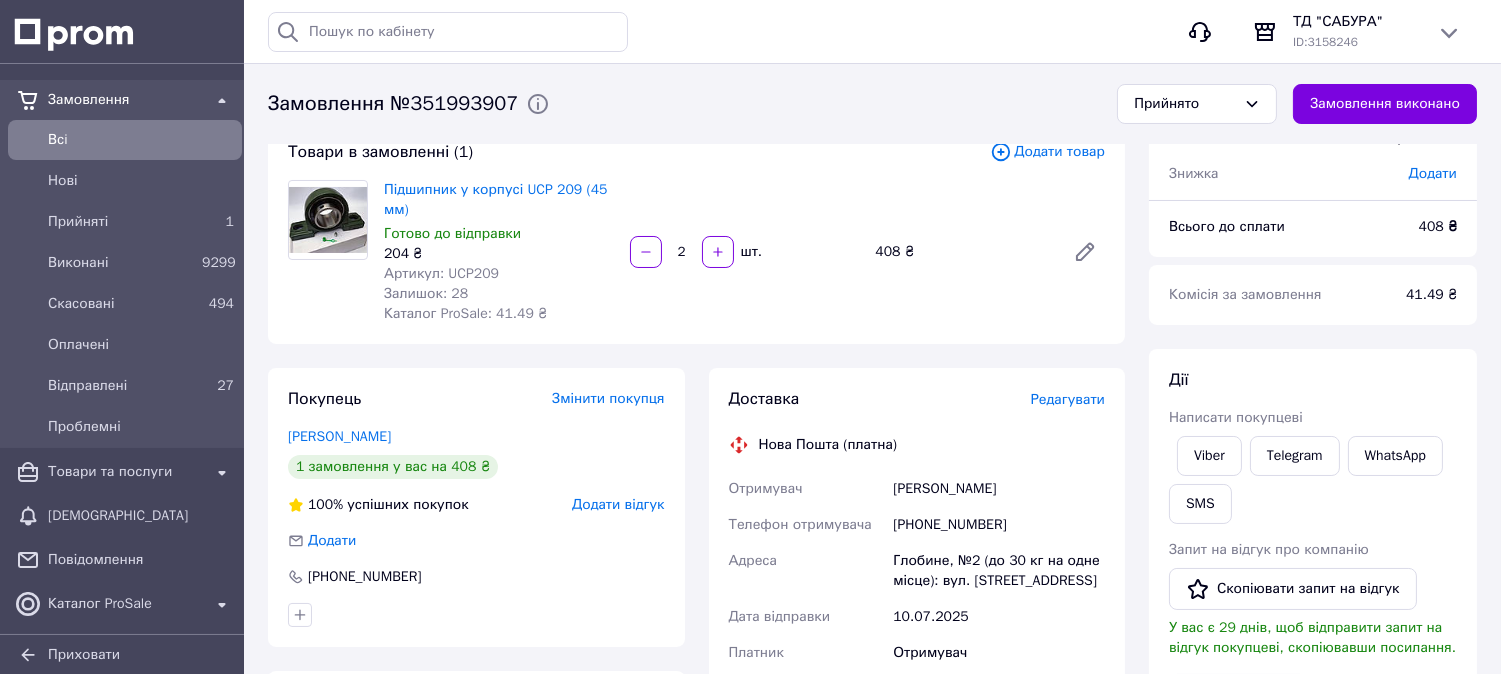 click on "Додати відгук" at bounding box center (618, 504) 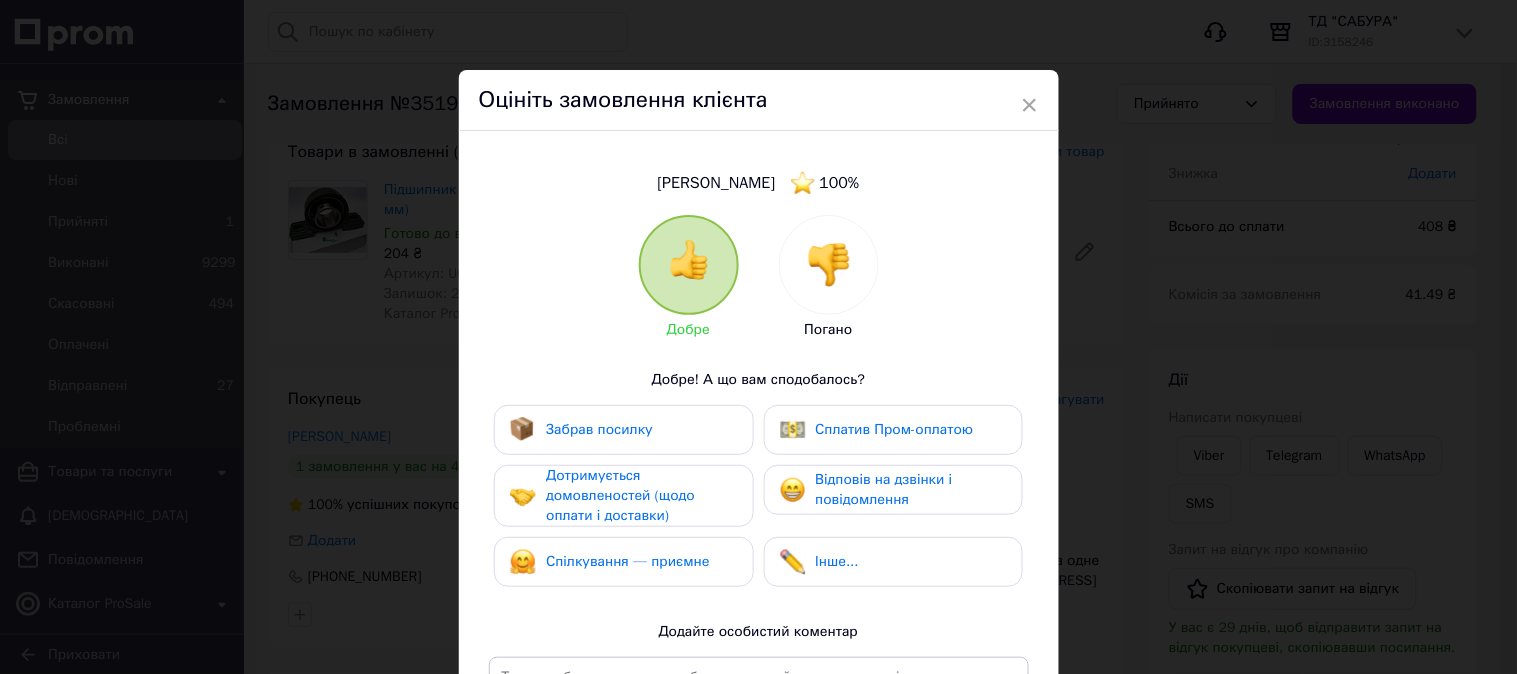 click on "Забрав посилку" at bounding box center [599, 430] 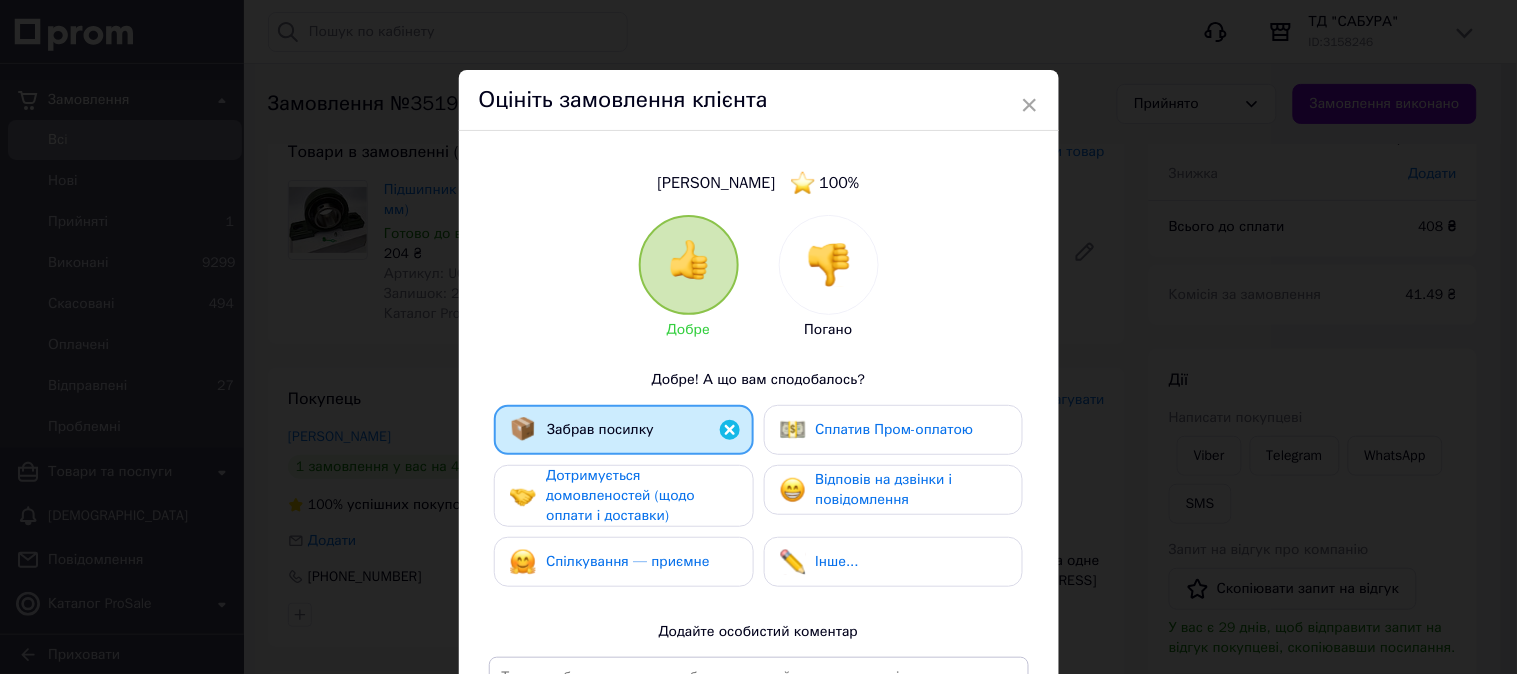 click on "Дотримується домовленостей (щодо оплати і доставки)" at bounding box center [620, 495] 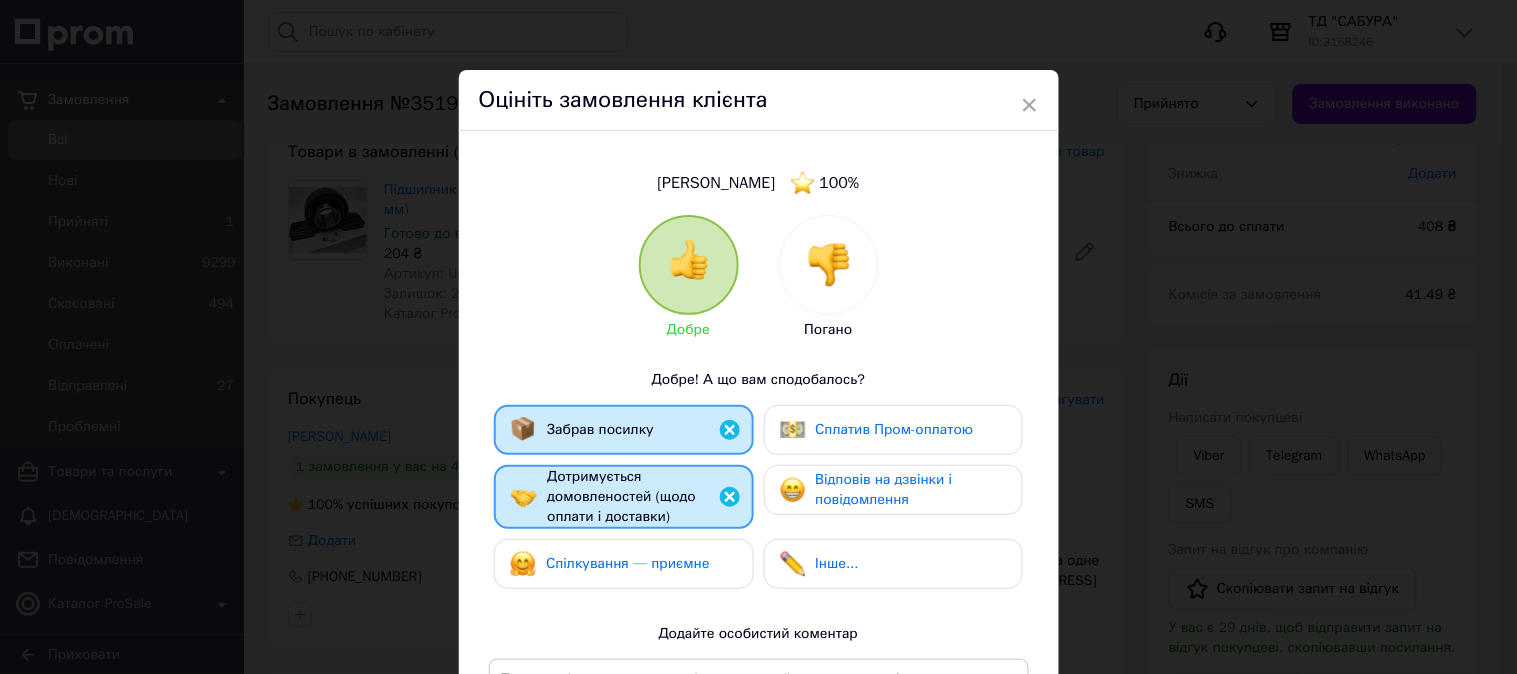 click on "Спілкування — приємне" at bounding box center (628, 563) 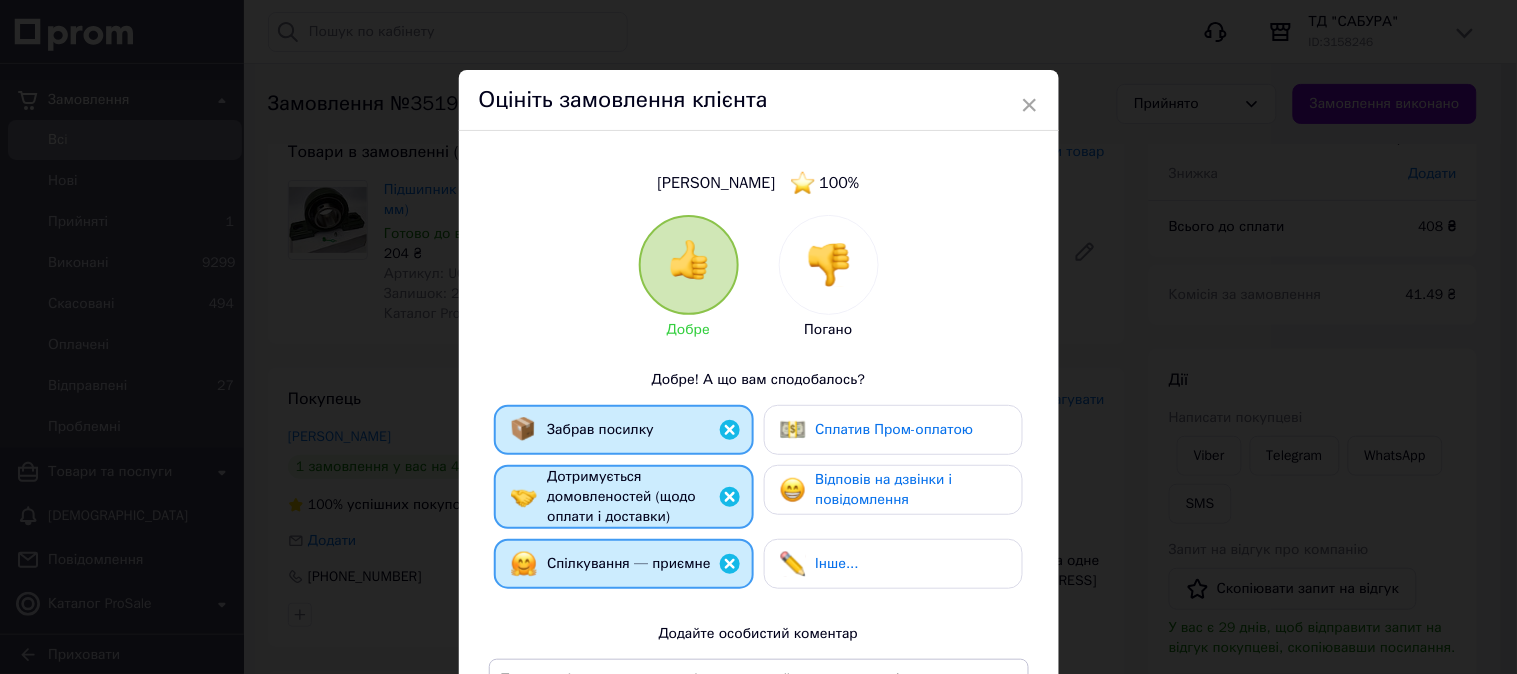 click on "Відповів на дзвінки і повідомлення" at bounding box center (884, 489) 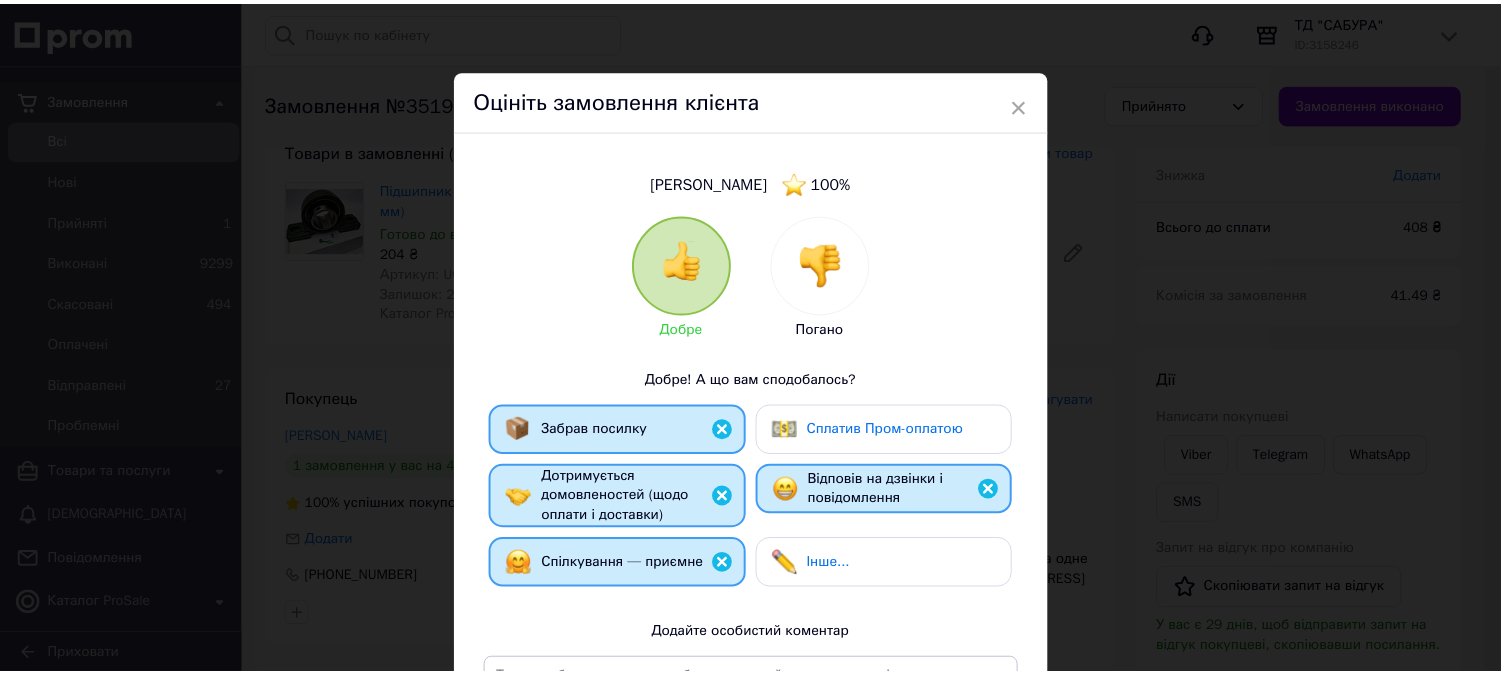 scroll, scrollTop: 316, scrollLeft: 0, axis: vertical 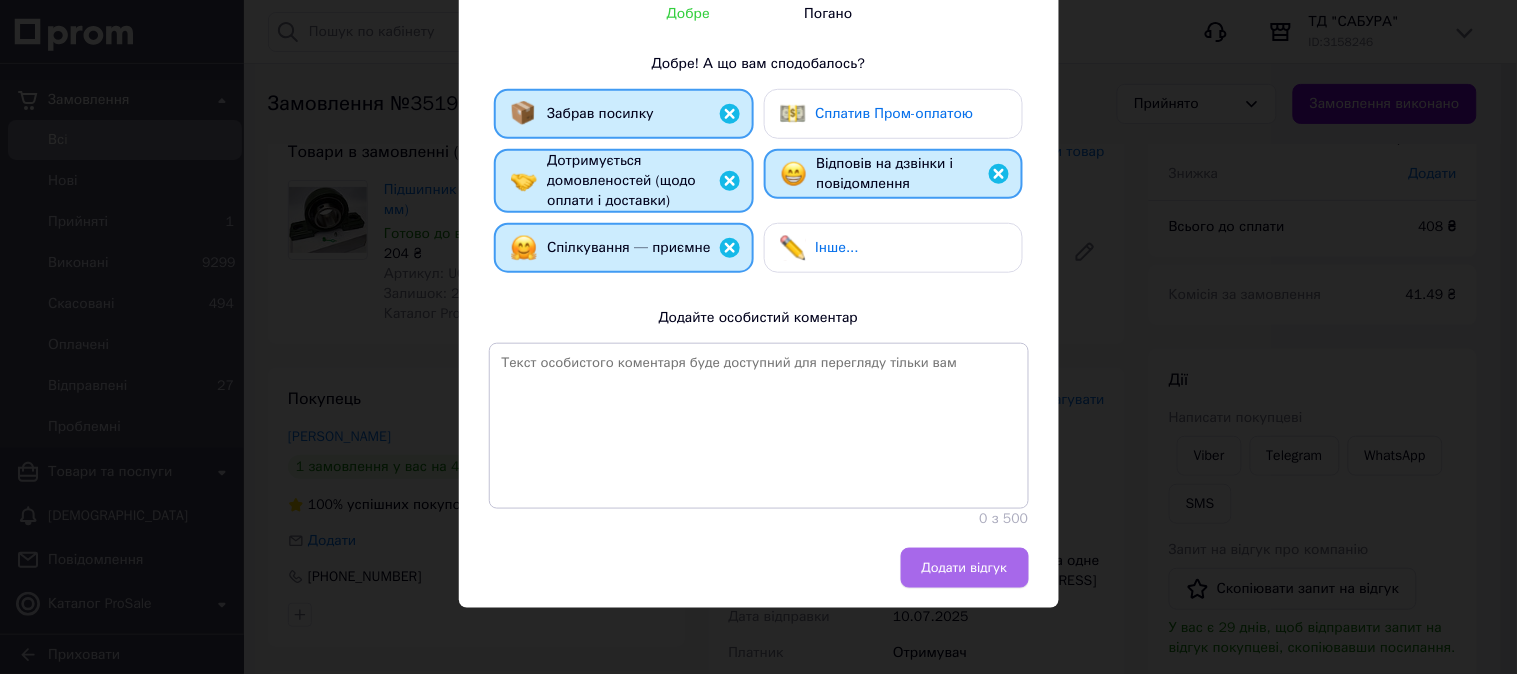 click on "Додати відгук" at bounding box center (965, 568) 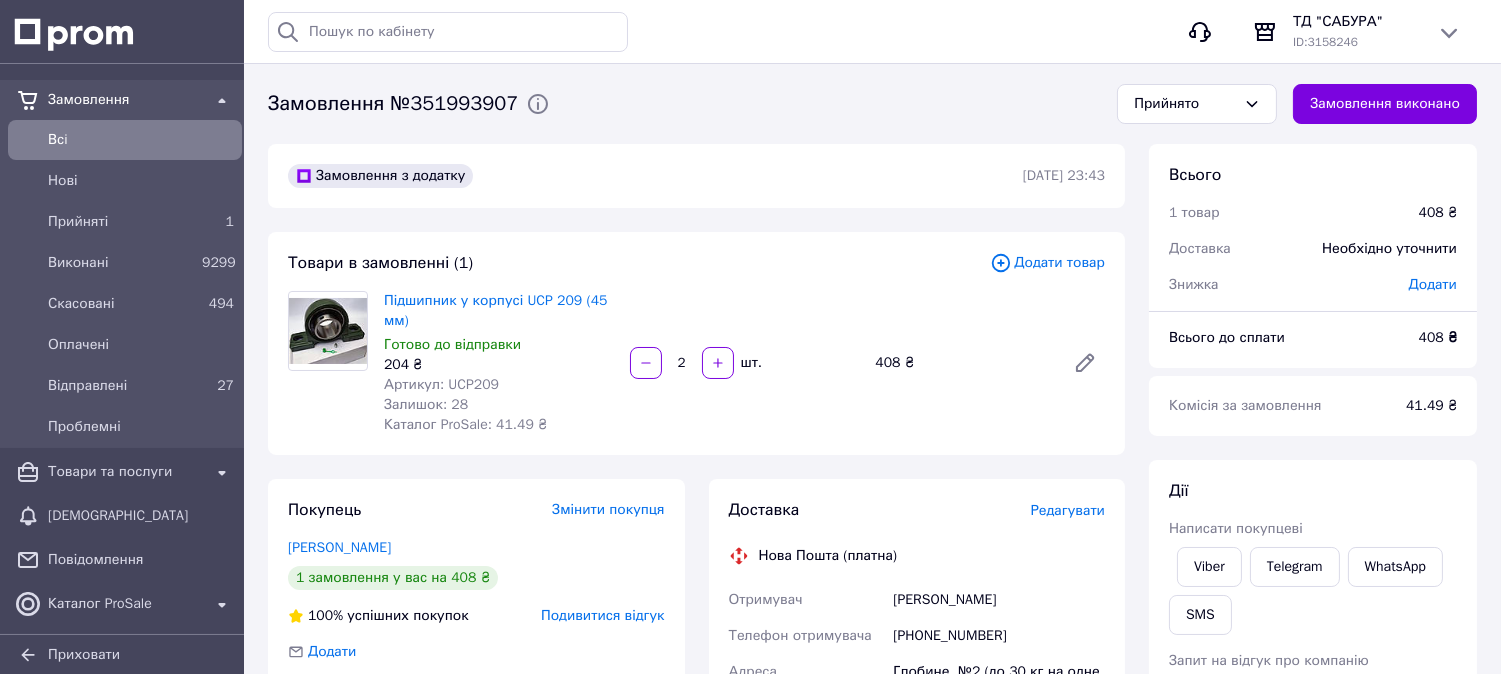 scroll, scrollTop: 444, scrollLeft: 0, axis: vertical 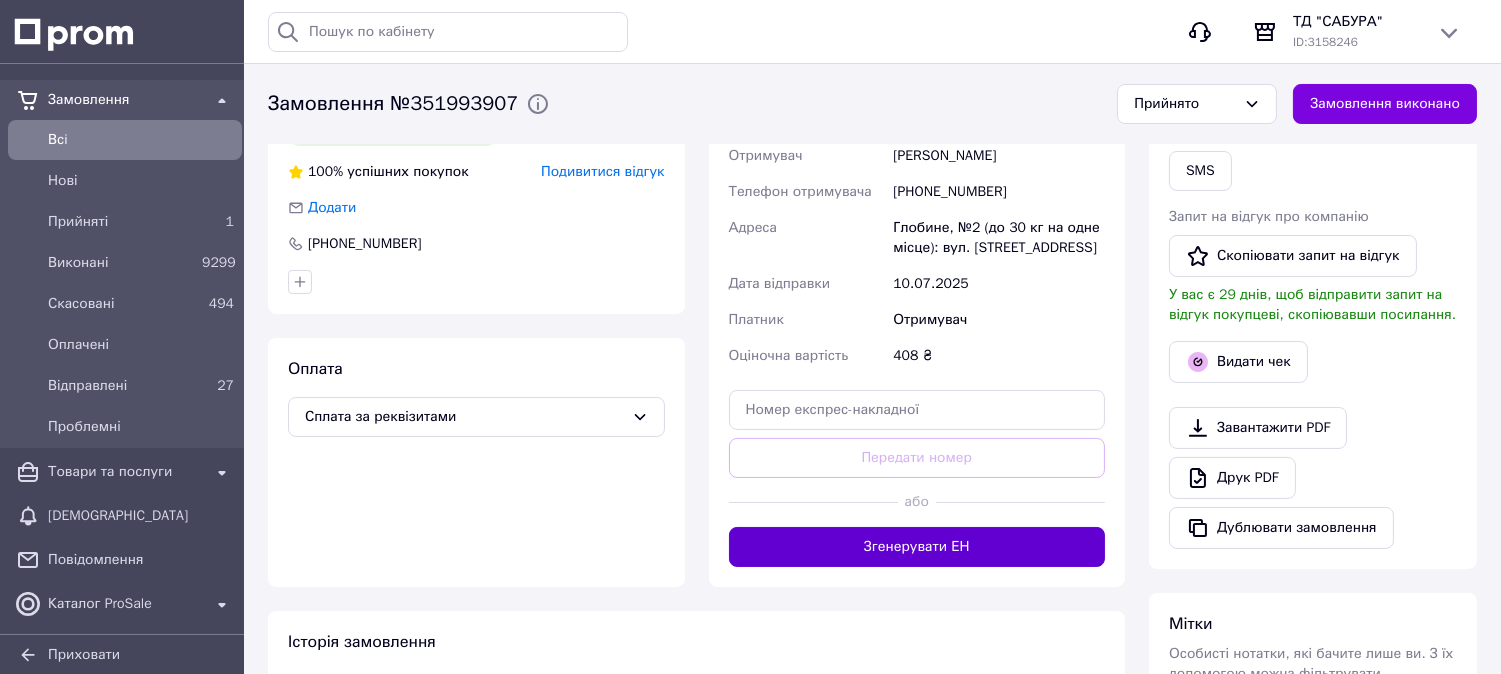 click on "Згенерувати ЕН" at bounding box center [917, 547] 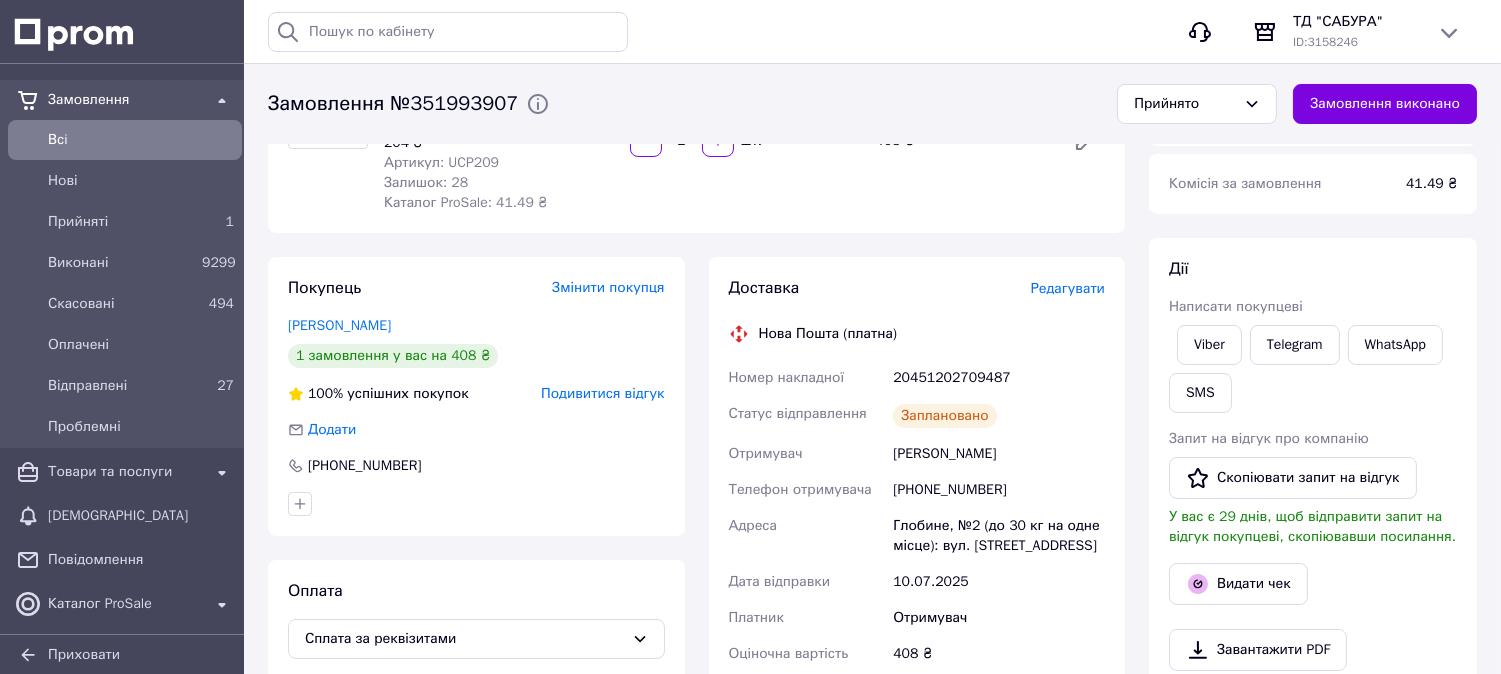 scroll, scrollTop: 0, scrollLeft: 0, axis: both 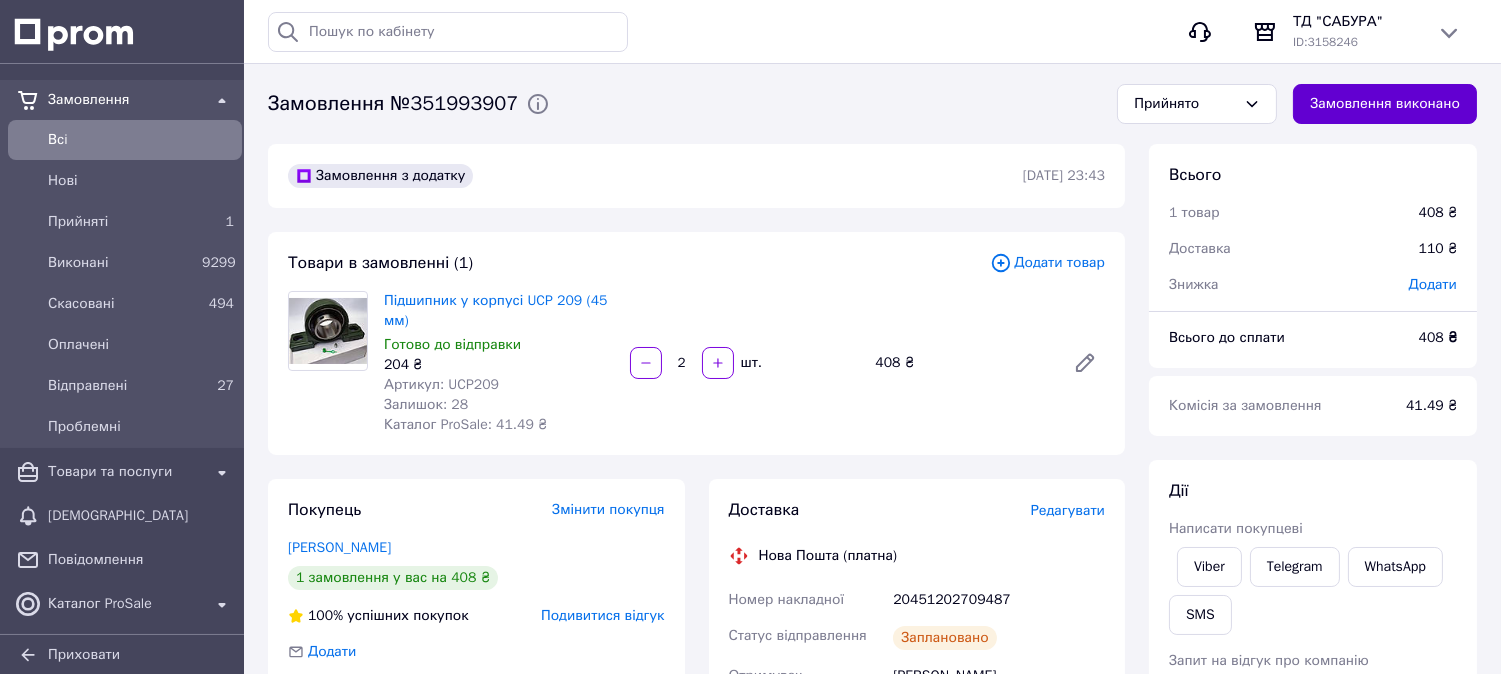 click on "Замовлення виконано" at bounding box center [1385, 104] 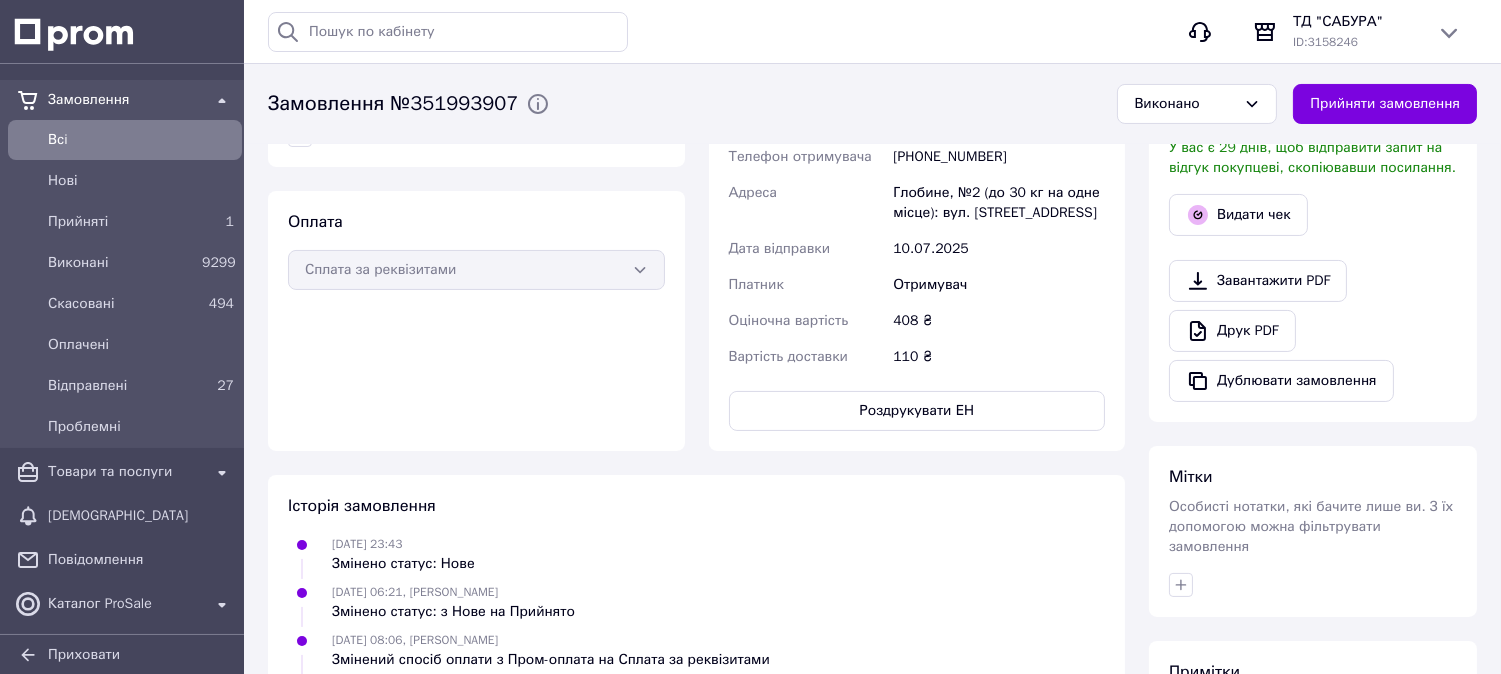 scroll, scrollTop: 0, scrollLeft: 0, axis: both 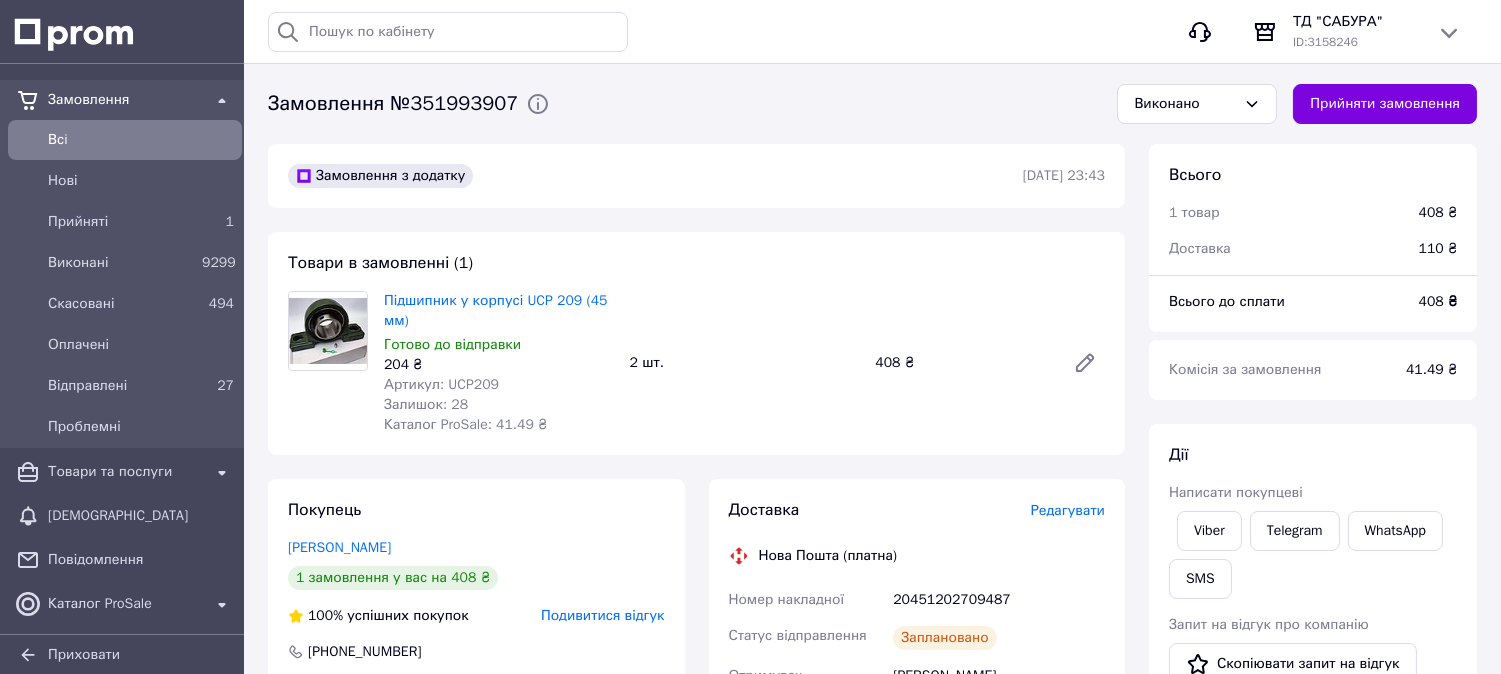click on "Всi" at bounding box center (141, 140) 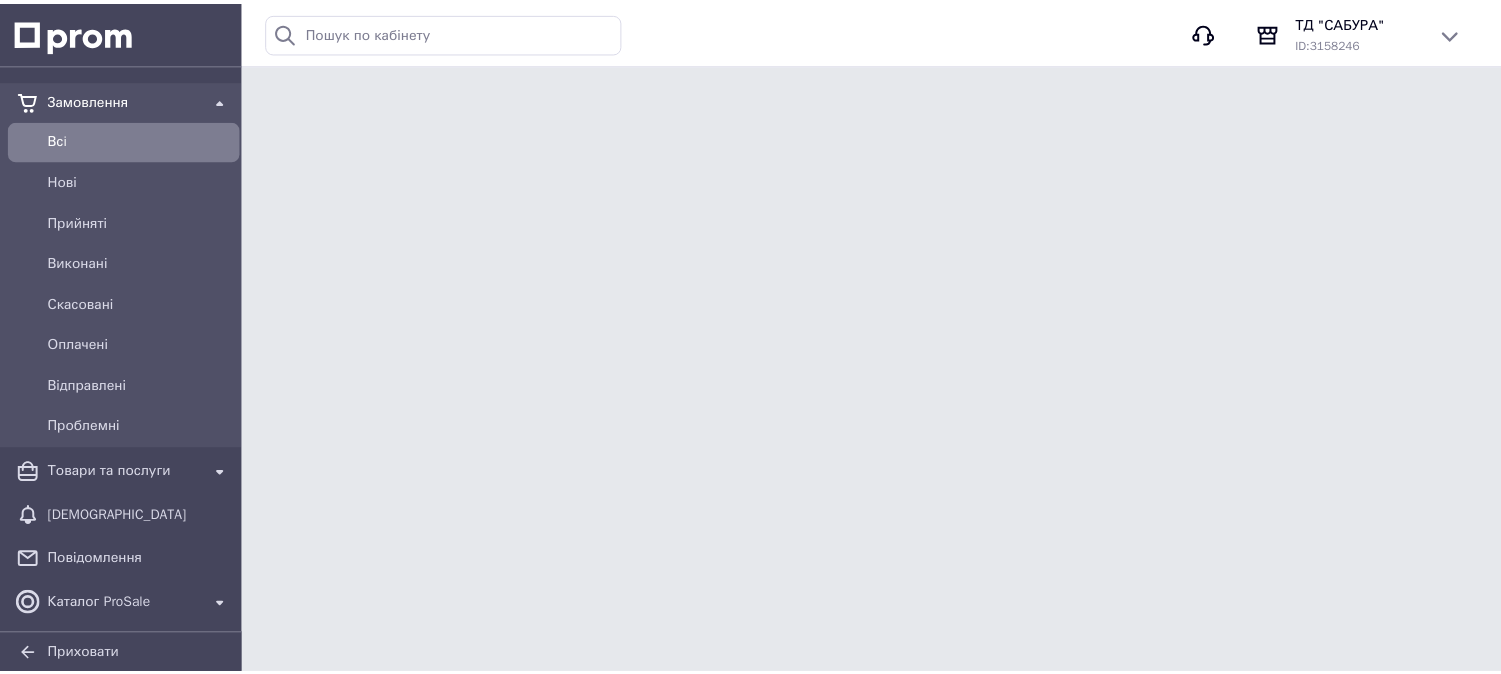 scroll, scrollTop: 0, scrollLeft: 0, axis: both 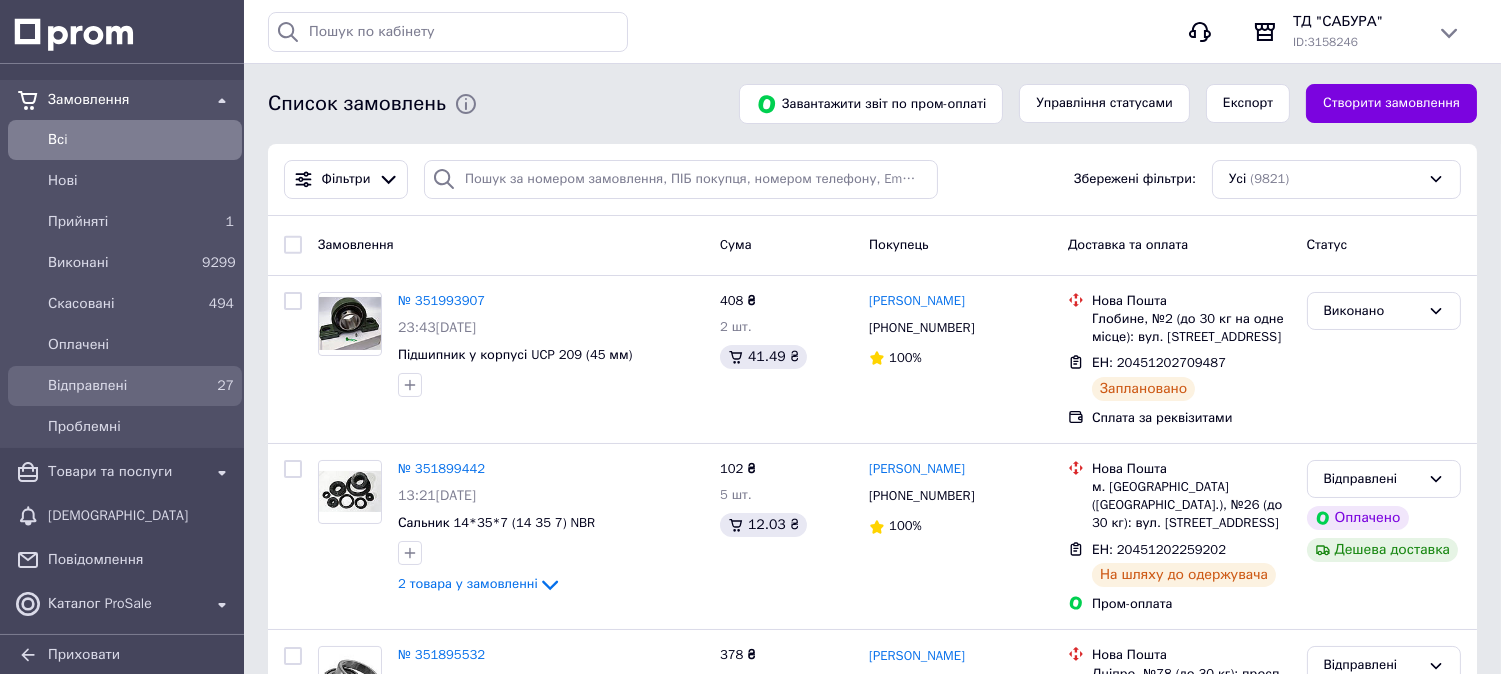 click on "Відправлені" at bounding box center (121, 386) 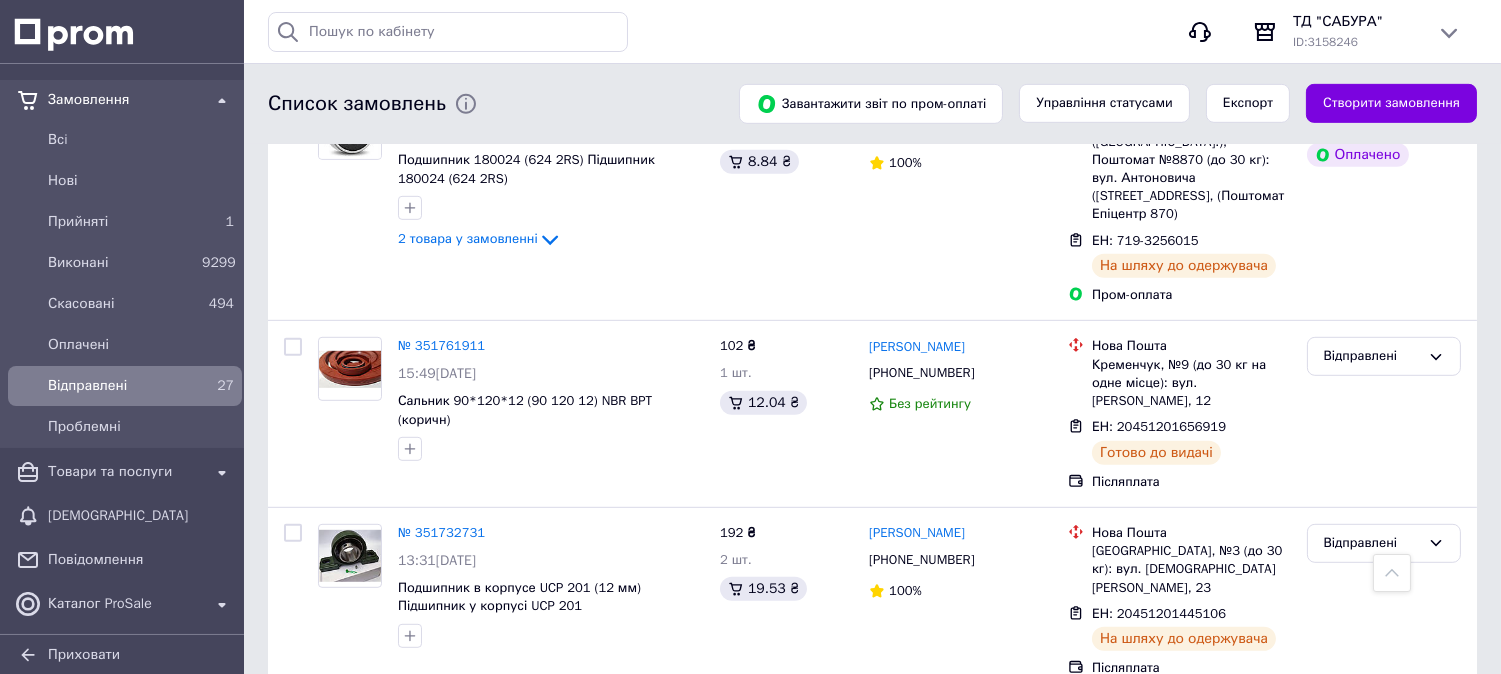 scroll, scrollTop: 2111, scrollLeft: 0, axis: vertical 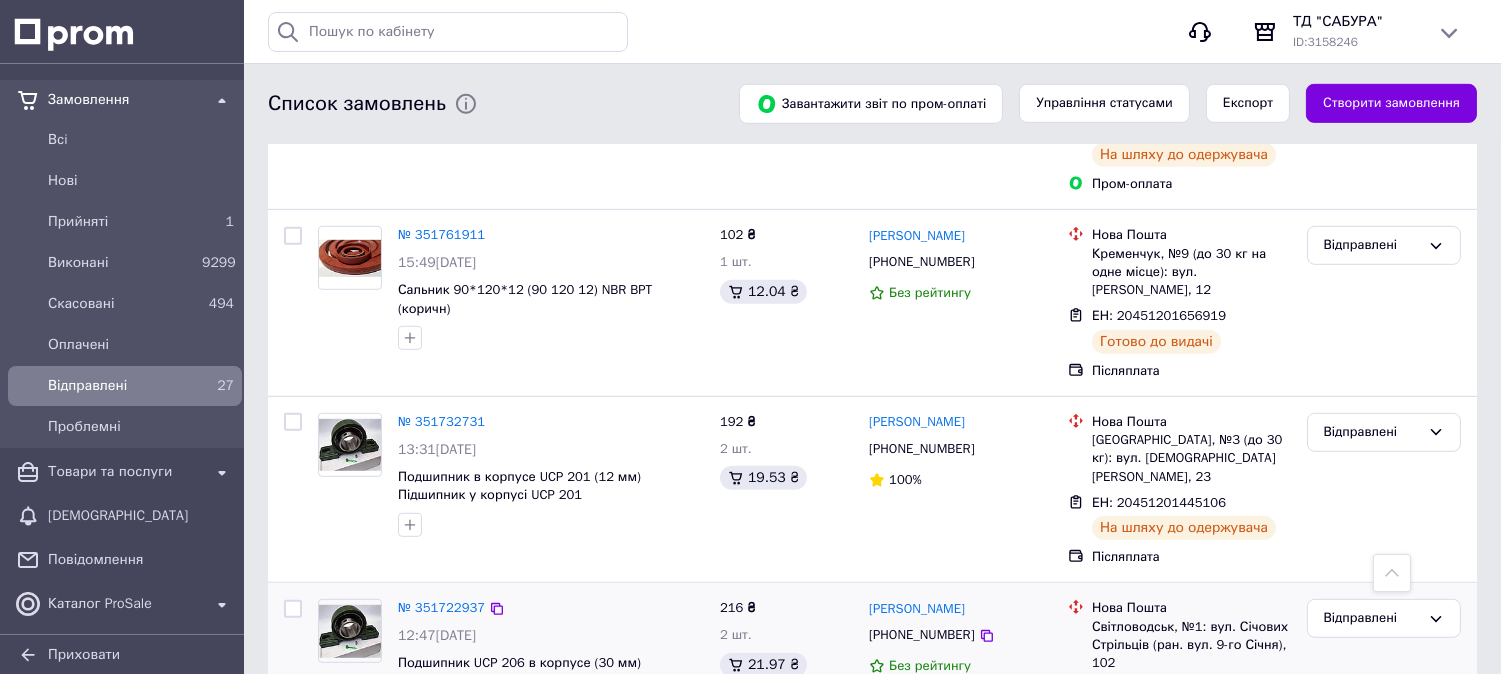 click at bounding box center (293, 609) 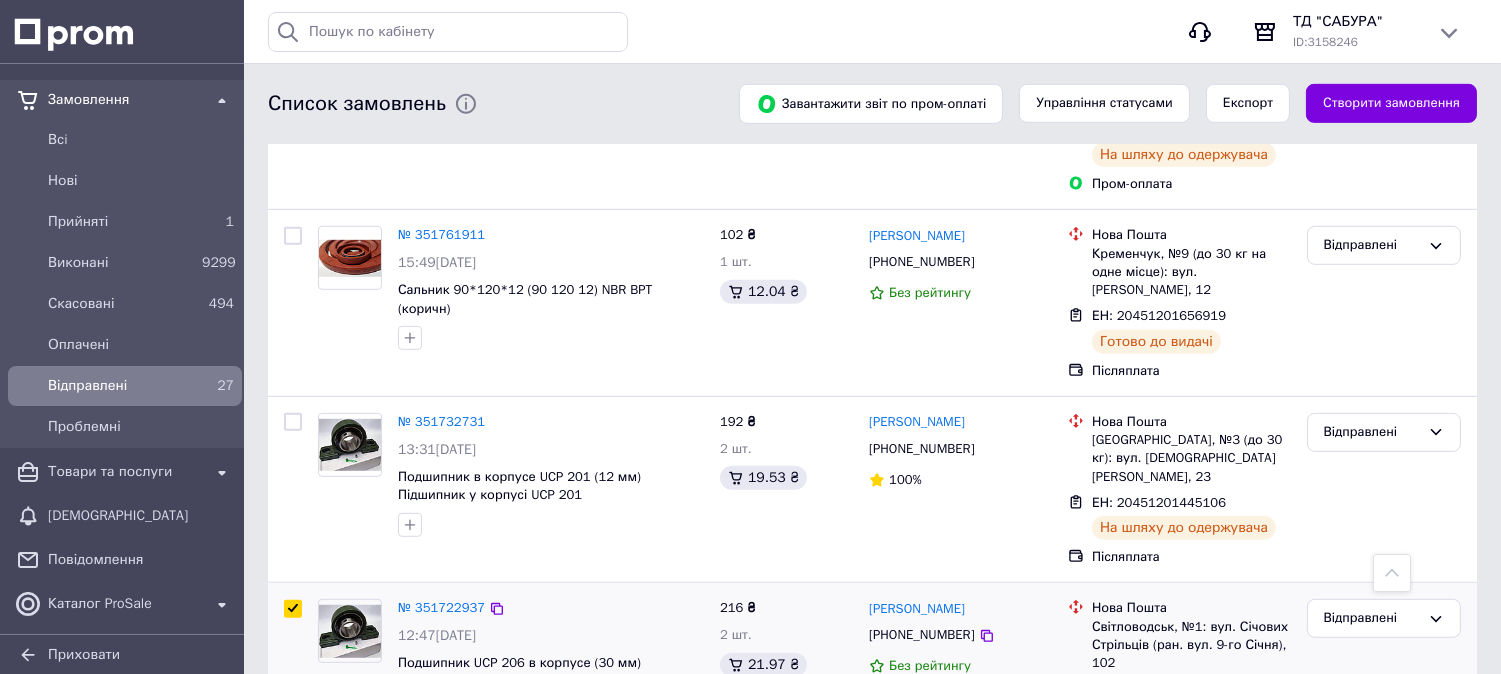 checkbox on "true" 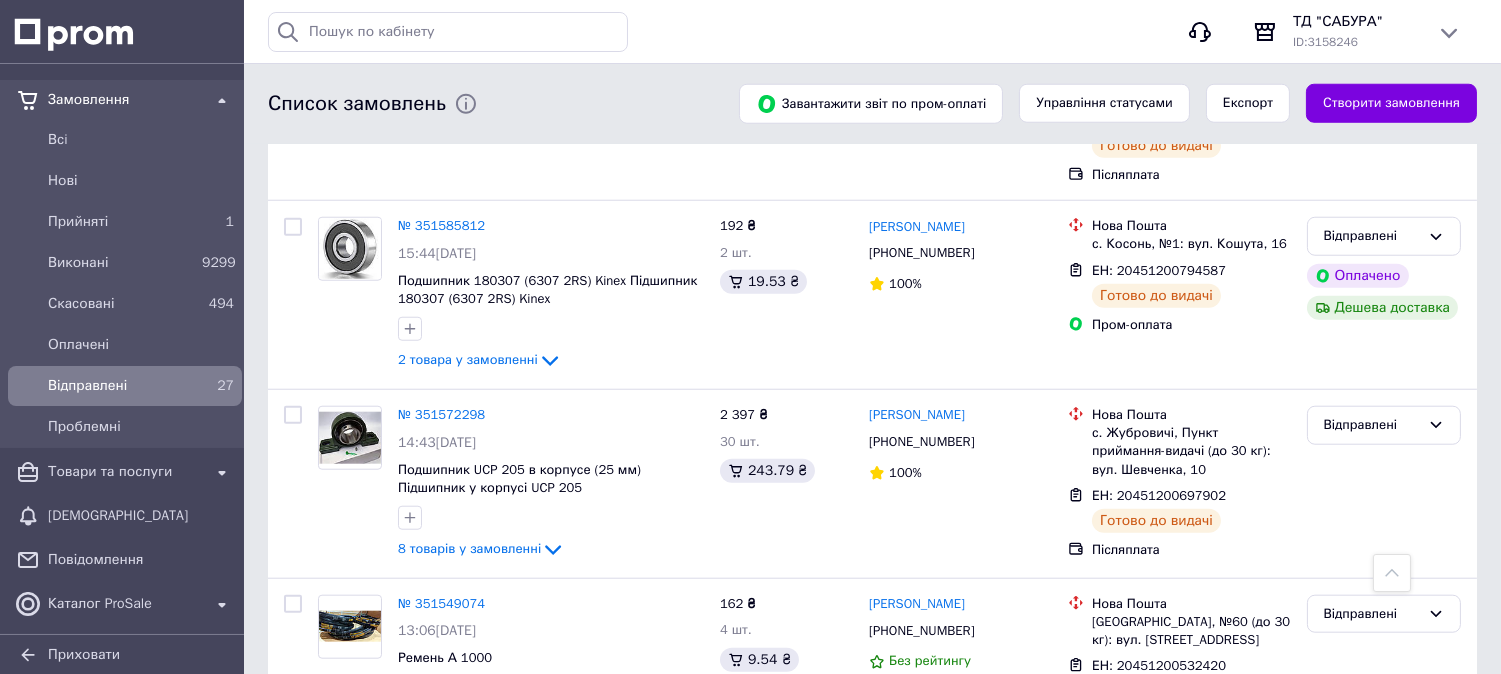 scroll, scrollTop: 3555, scrollLeft: 0, axis: vertical 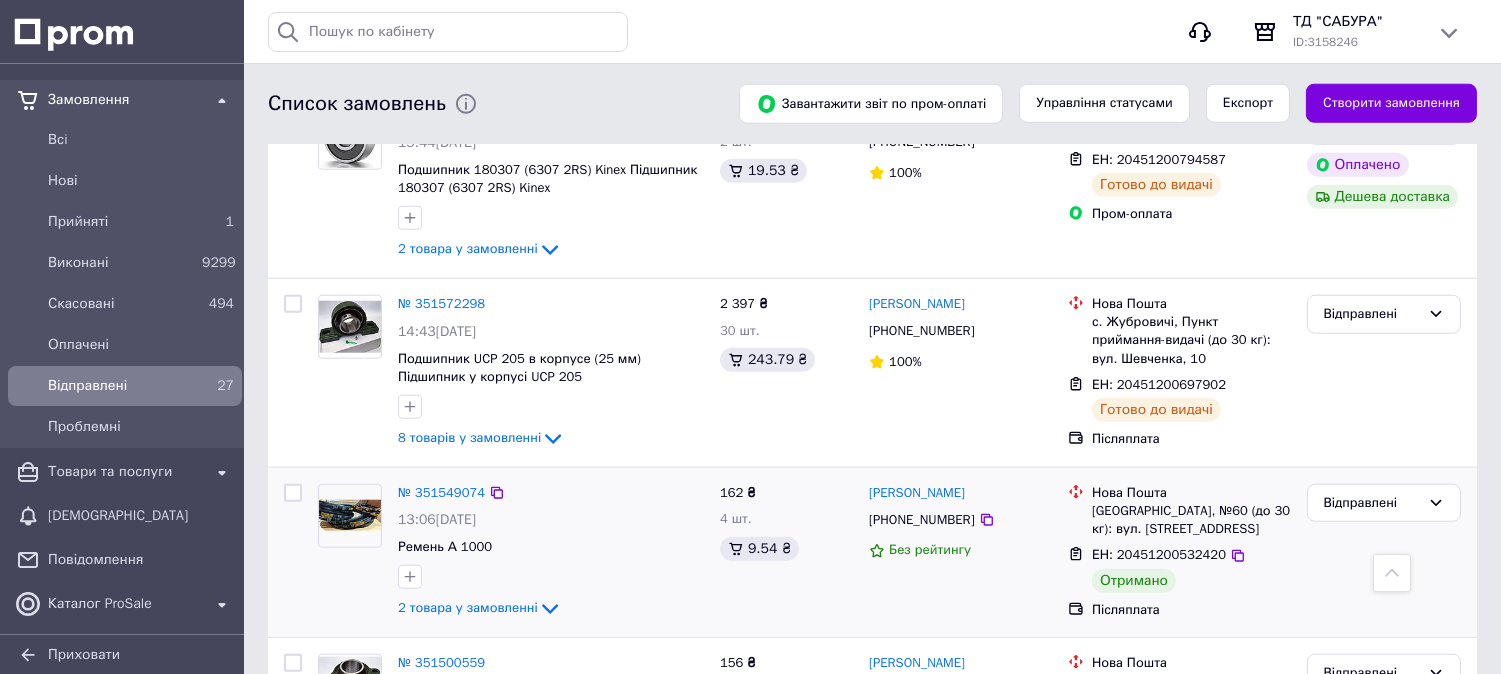 click at bounding box center [293, 493] 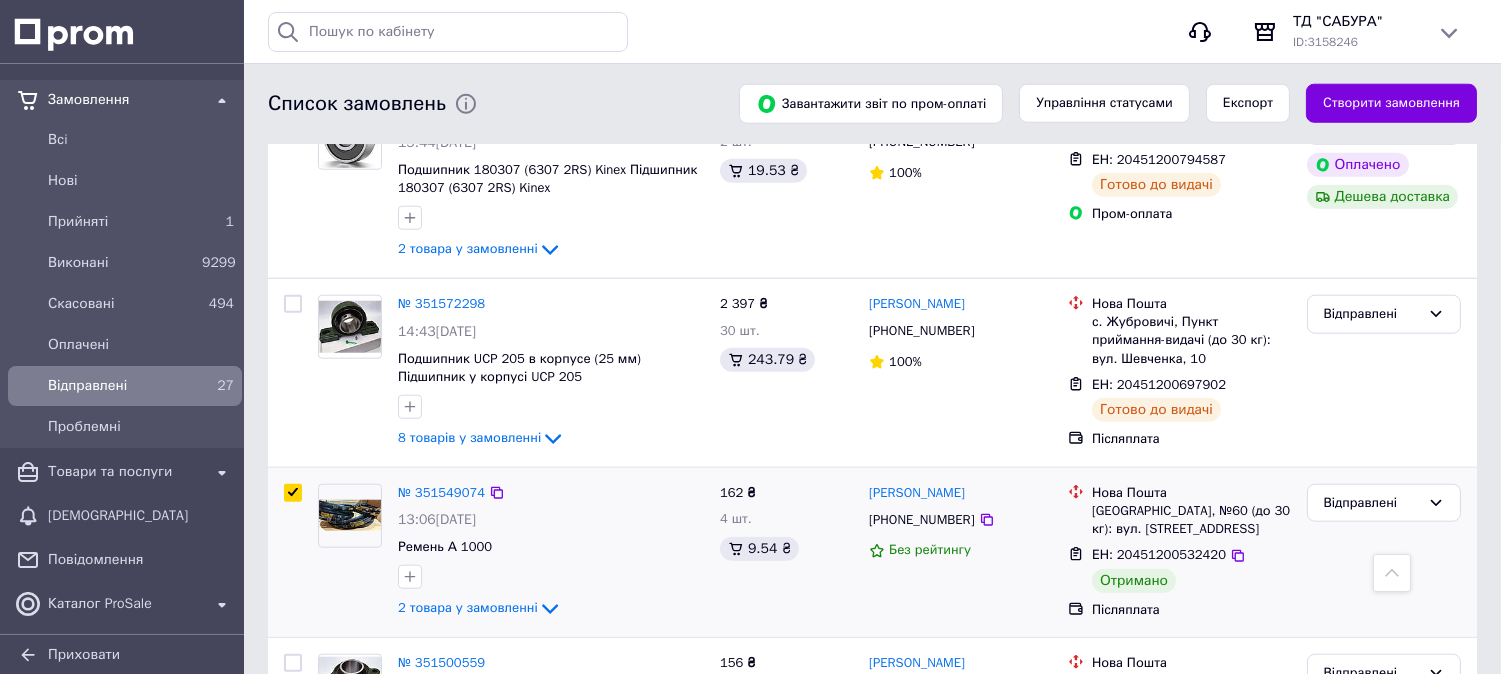 checkbox on "true" 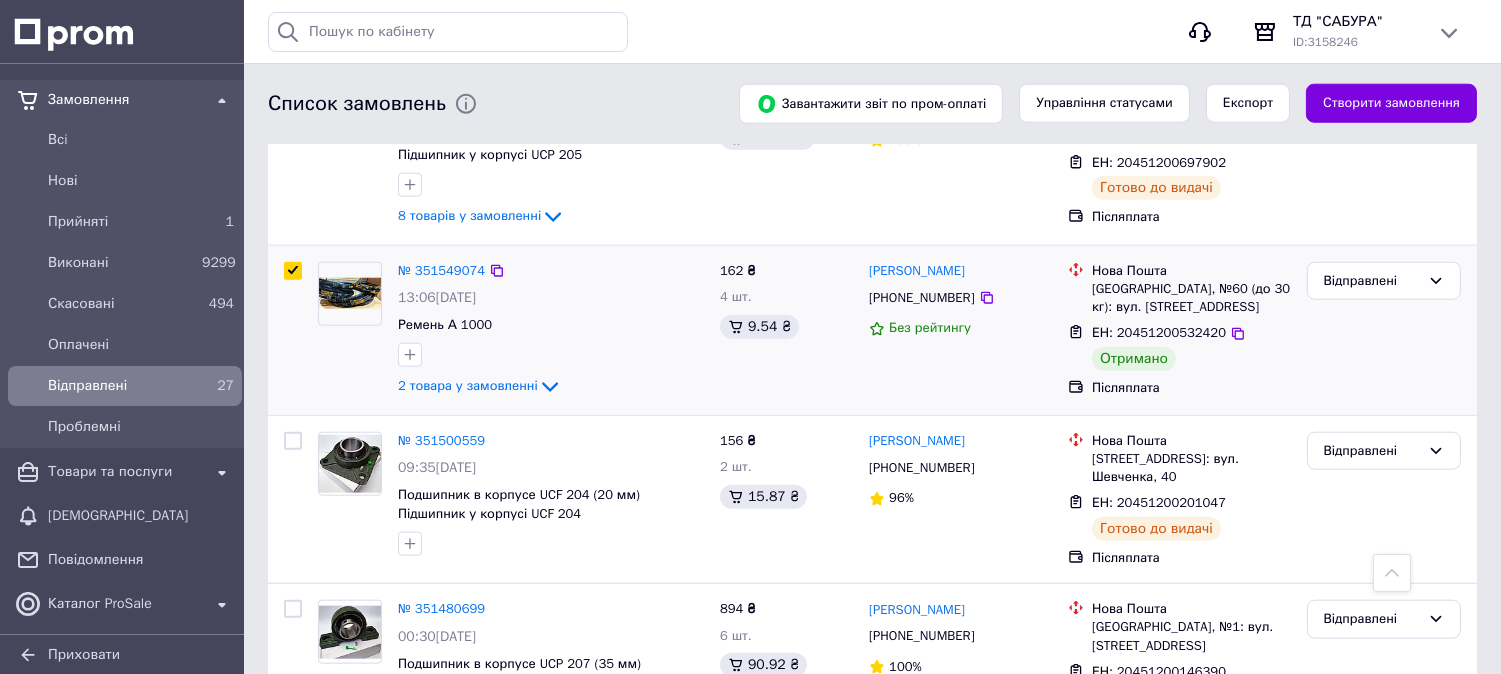 scroll, scrollTop: 3888, scrollLeft: 0, axis: vertical 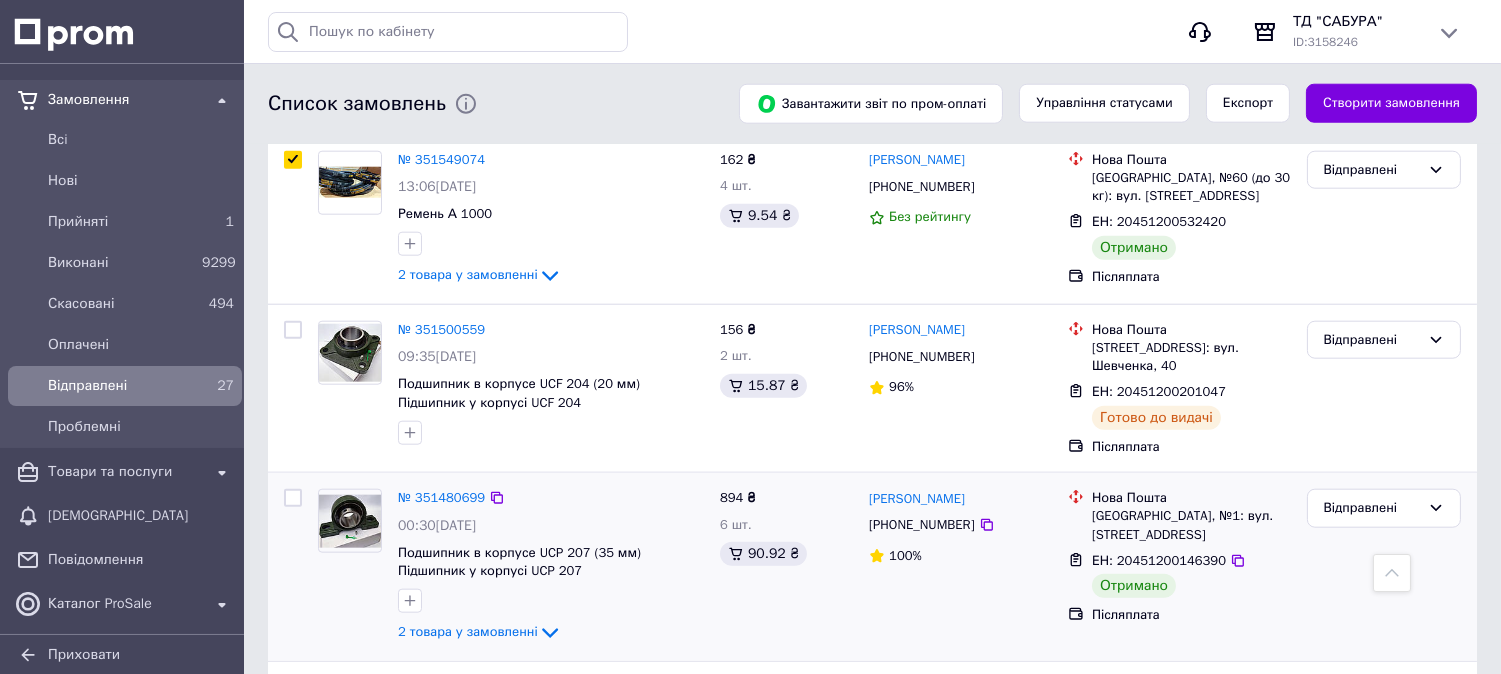 click at bounding box center [293, 498] 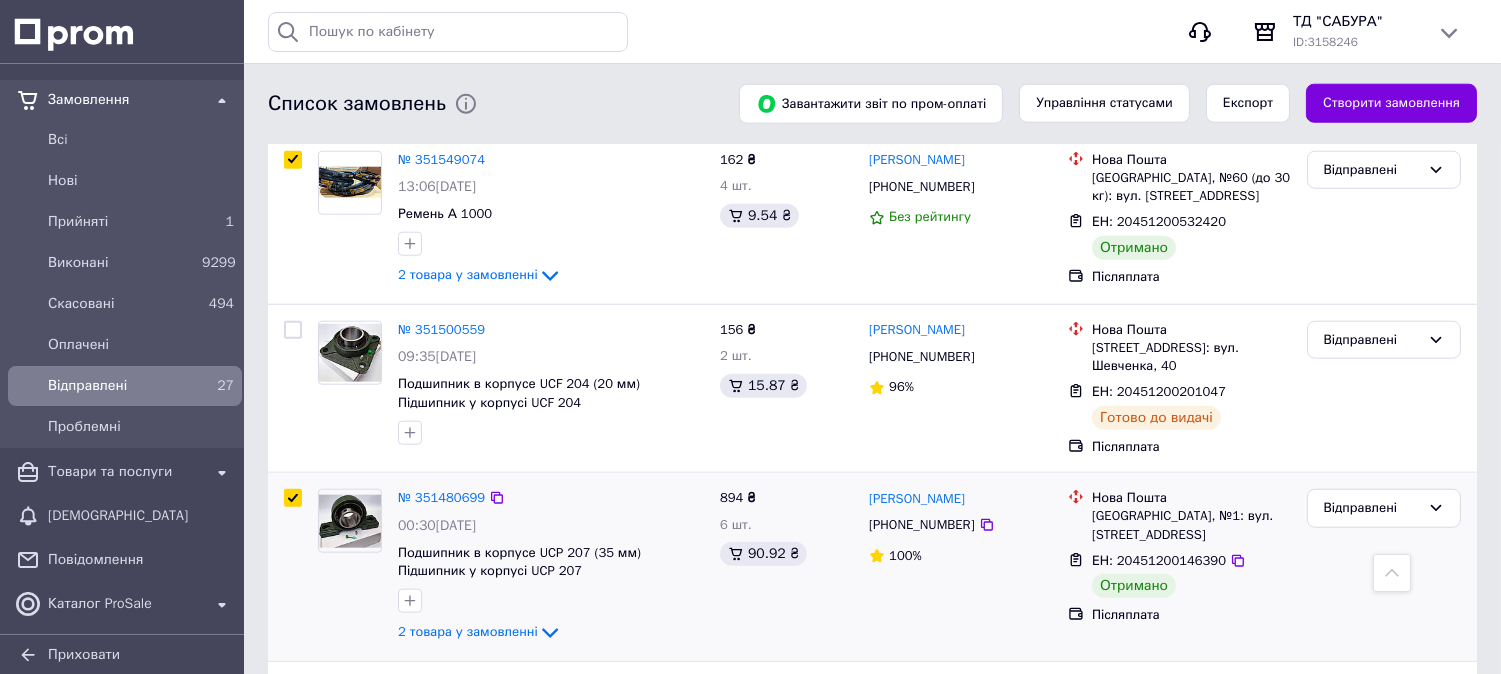 checkbox on "true" 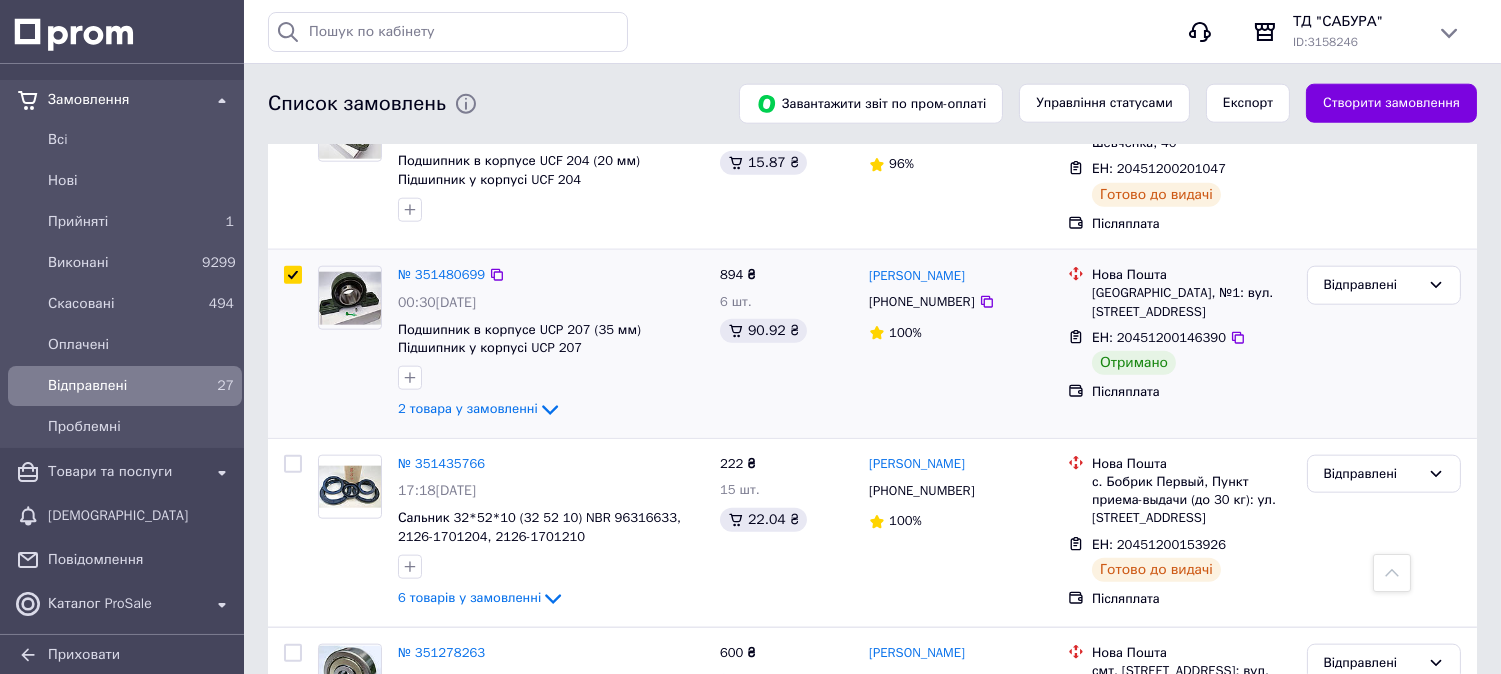 scroll, scrollTop: 4222, scrollLeft: 0, axis: vertical 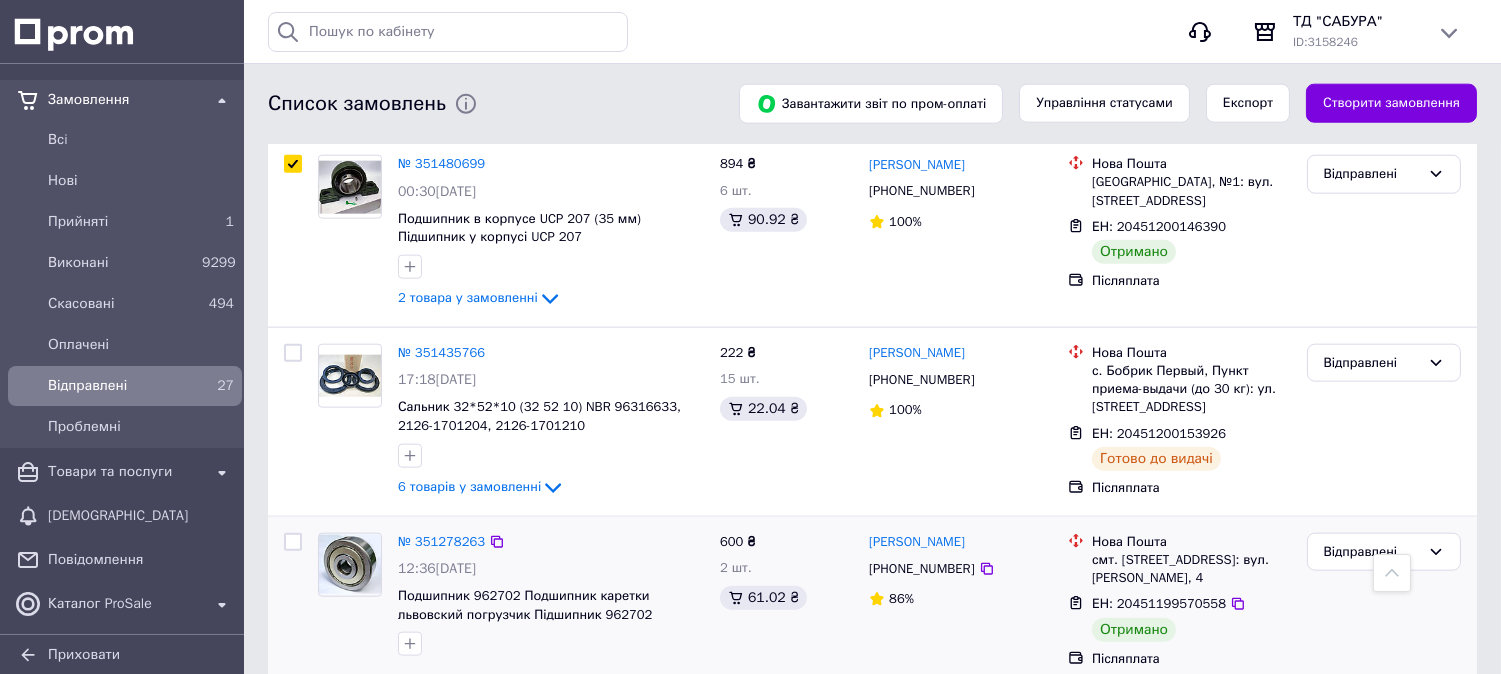 click at bounding box center (293, 542) 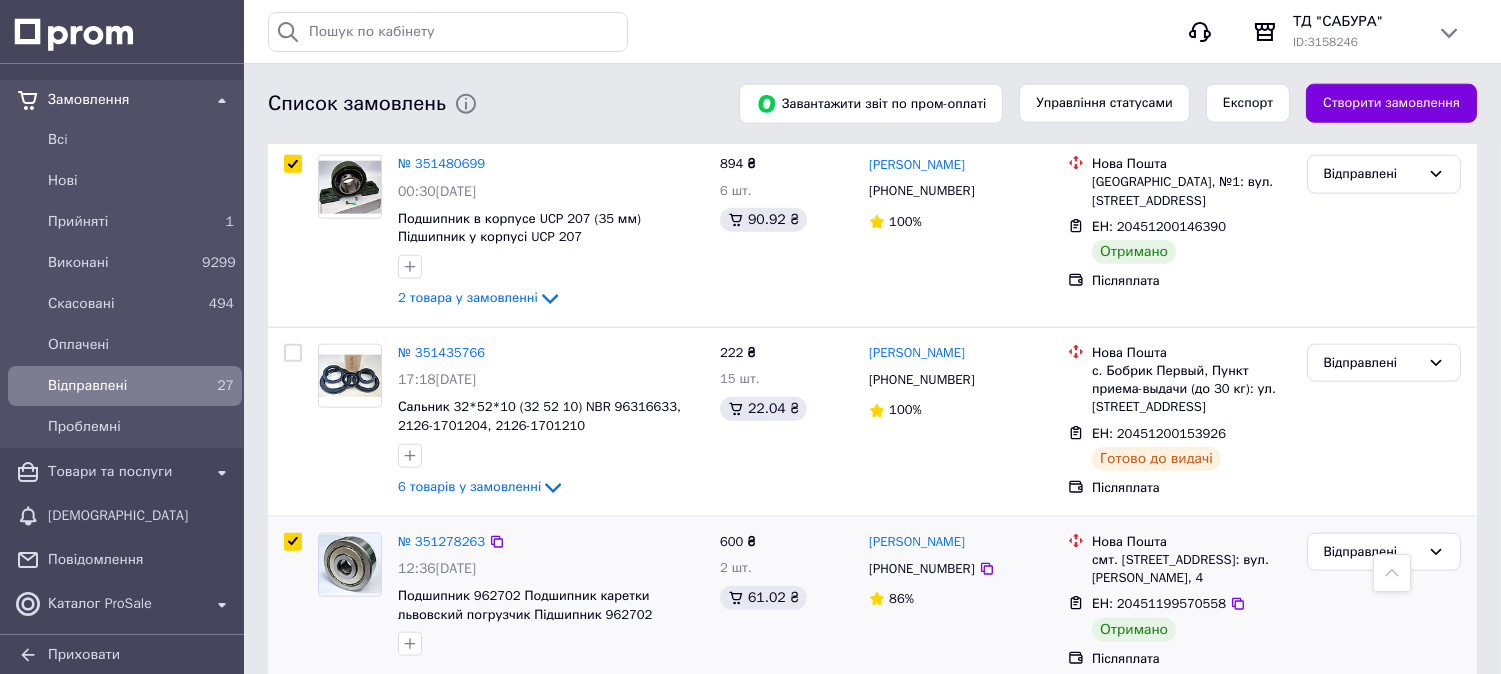 checkbox on "true" 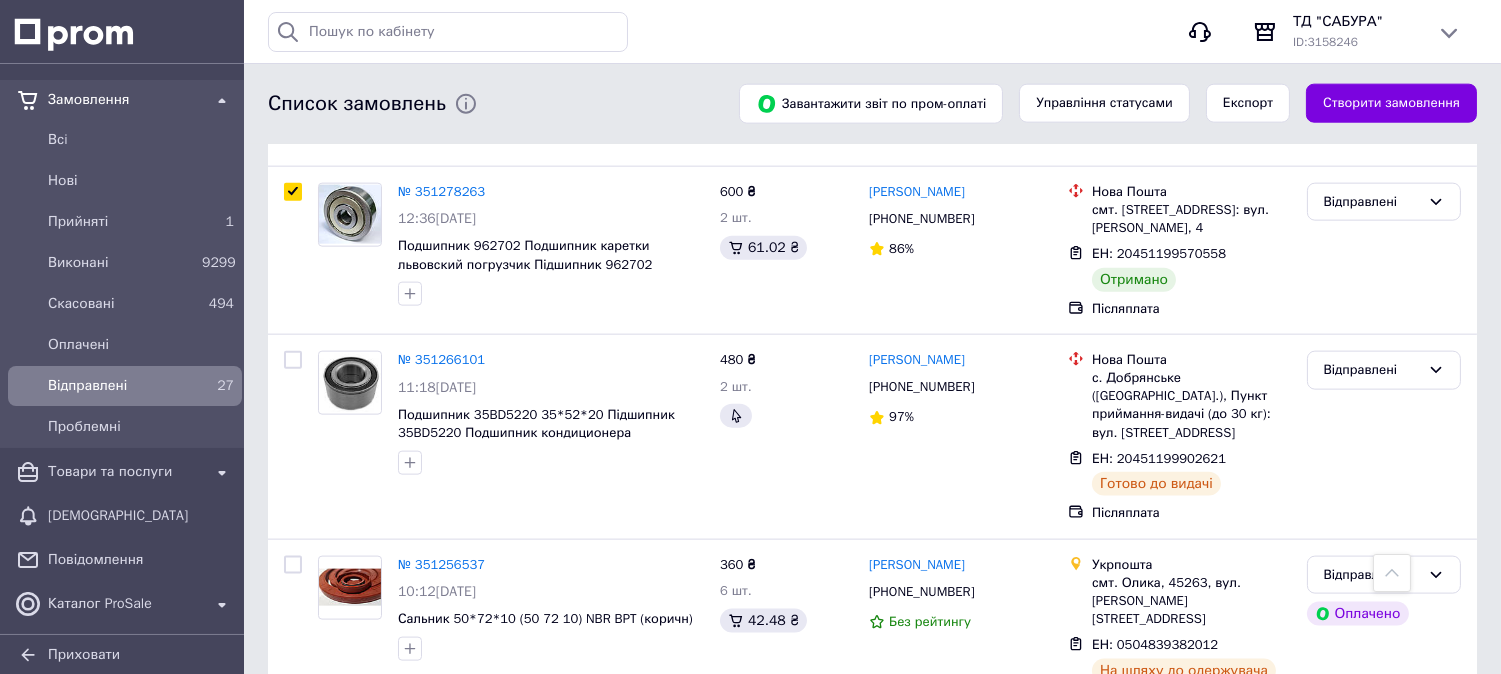 scroll, scrollTop: 4683, scrollLeft: 0, axis: vertical 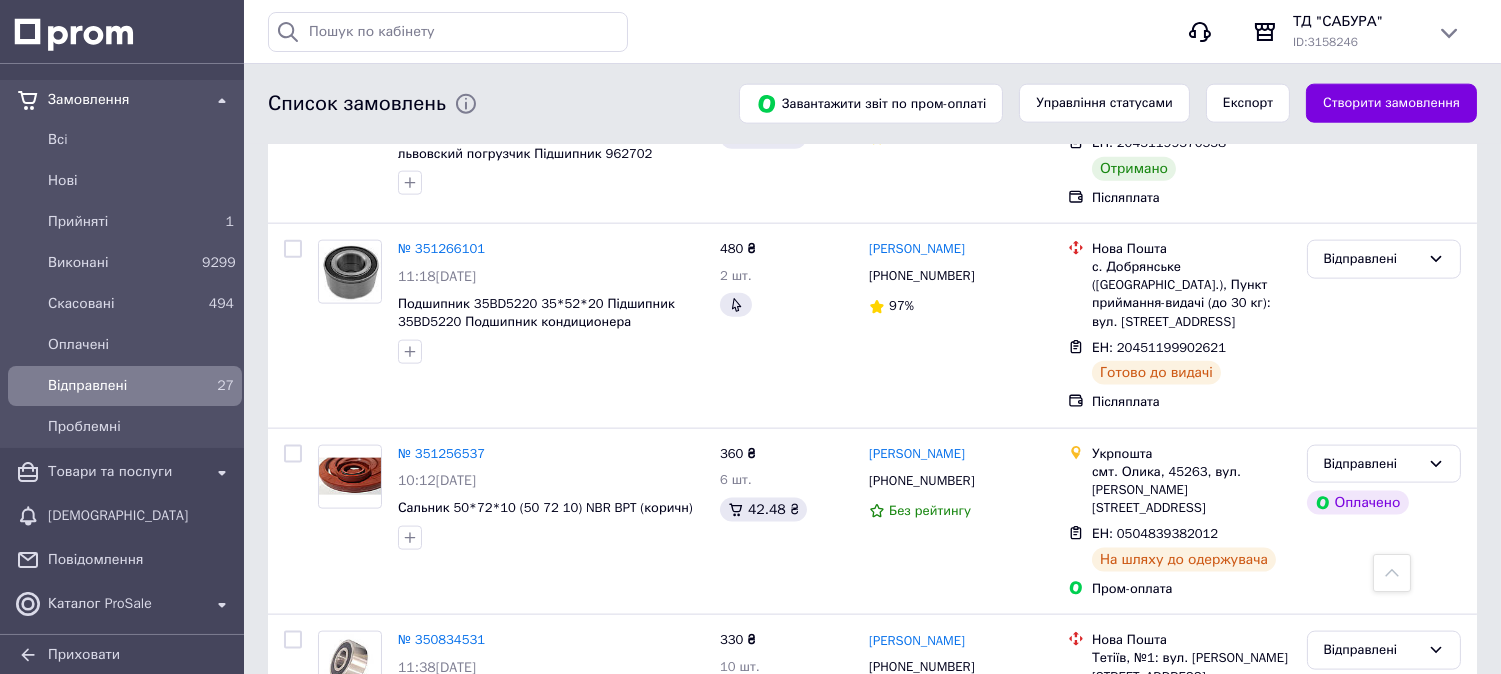 click 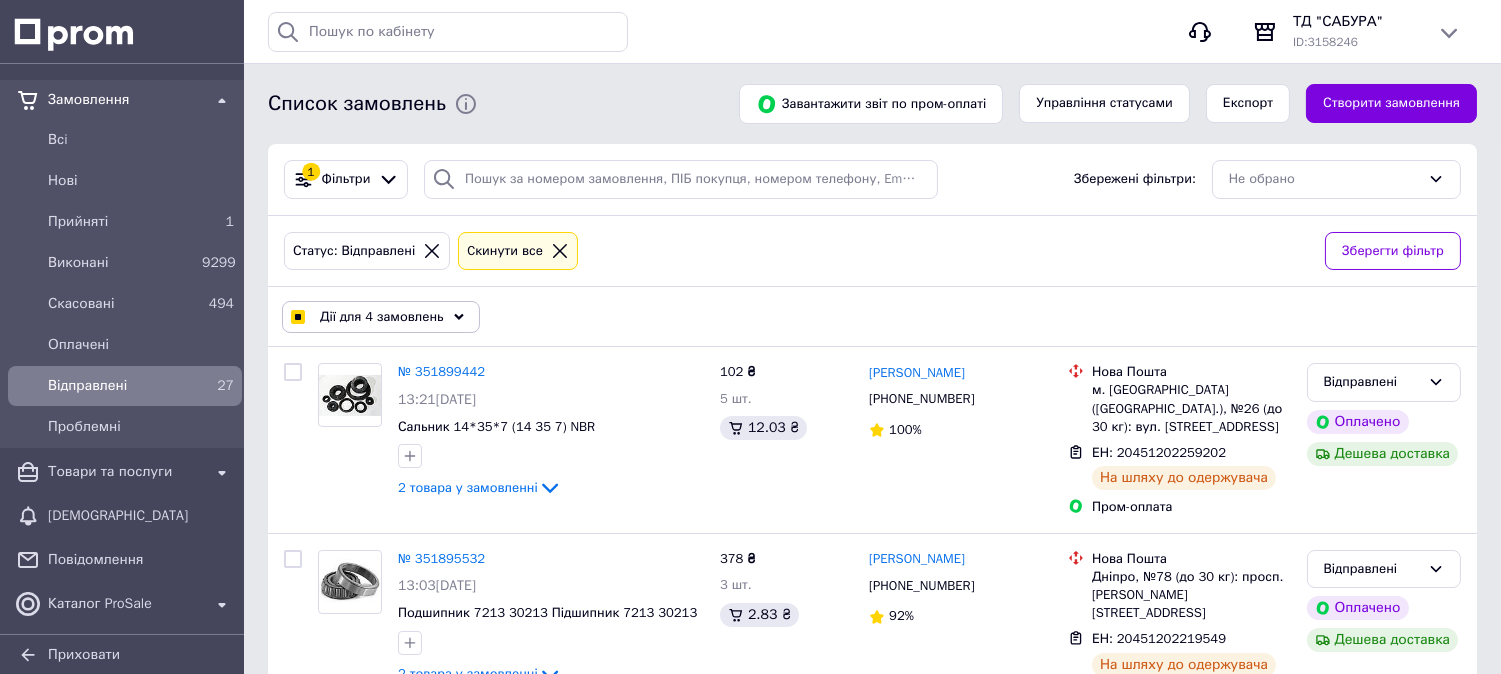 click on "Дії для 4 замовлень" at bounding box center (382, 317) 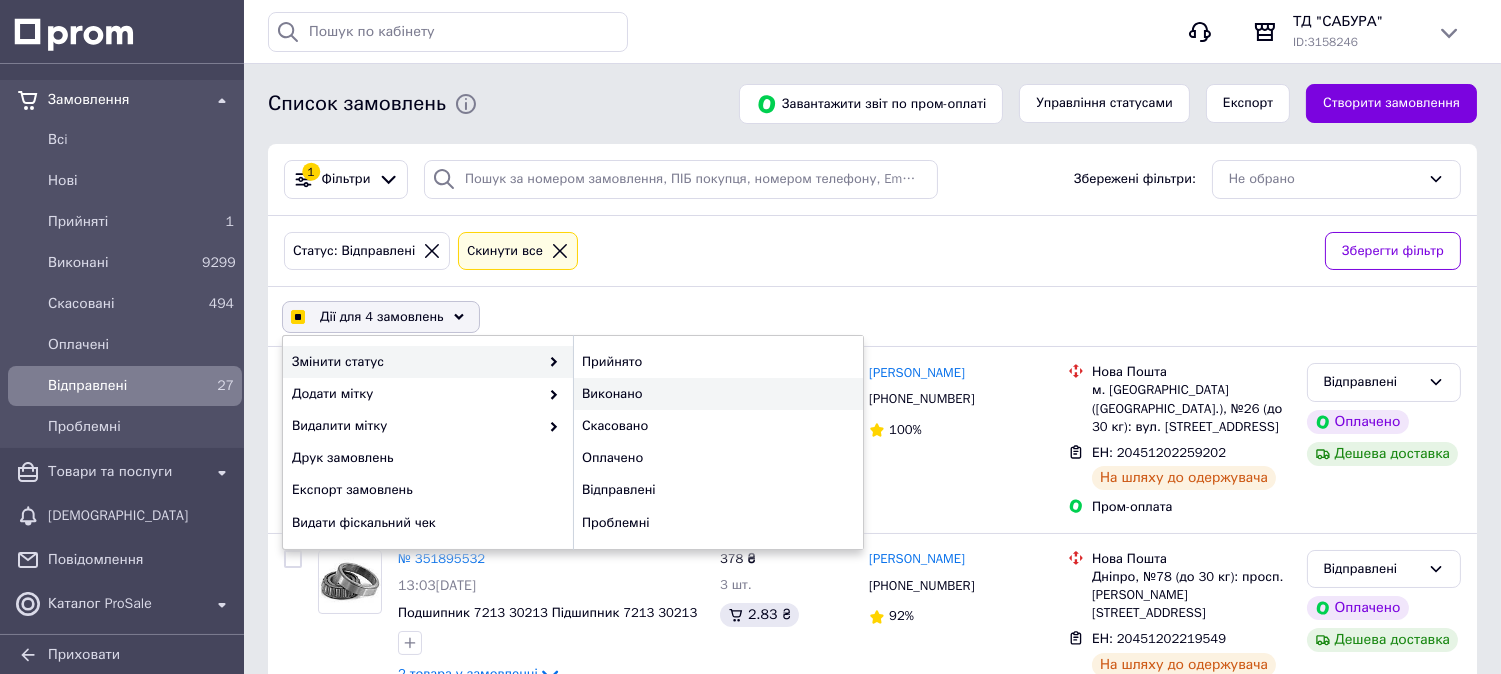 checkbox on "true" 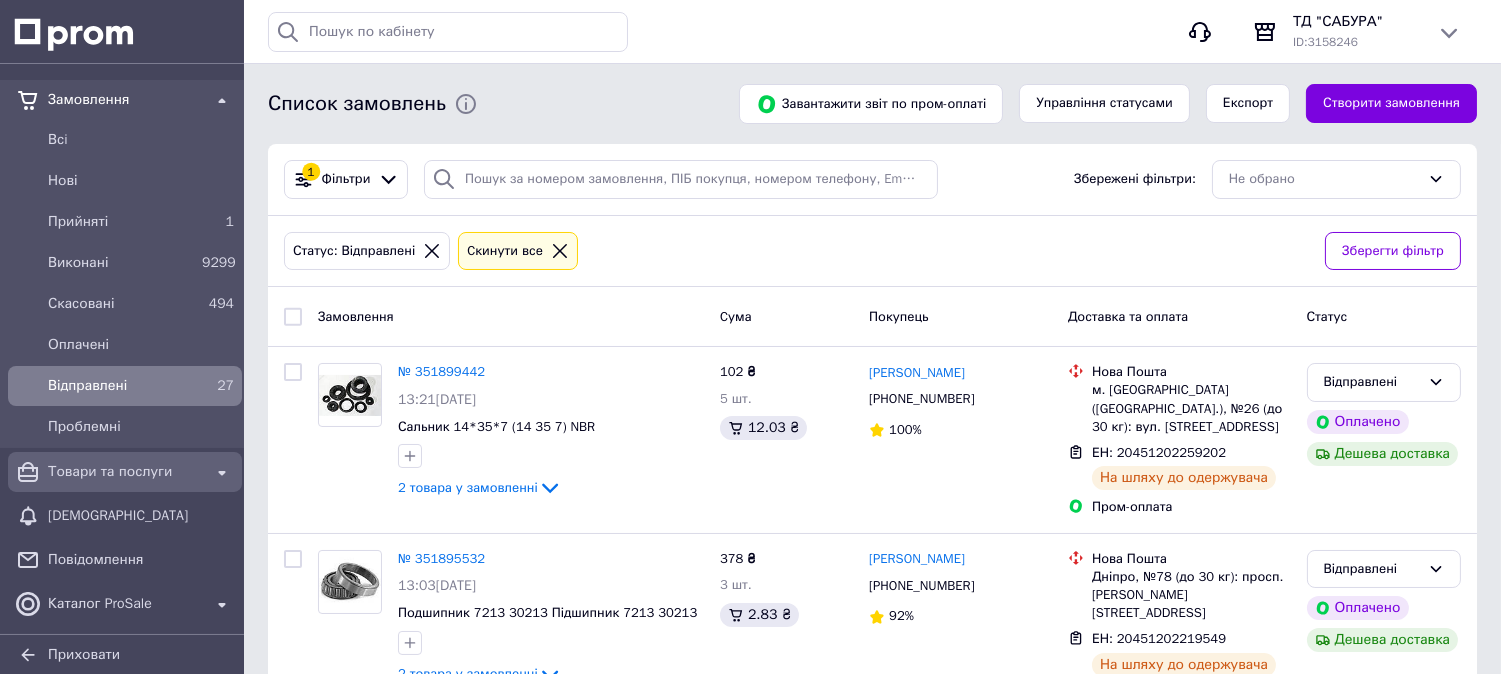 click on "Товари та послуги" at bounding box center [125, 472] 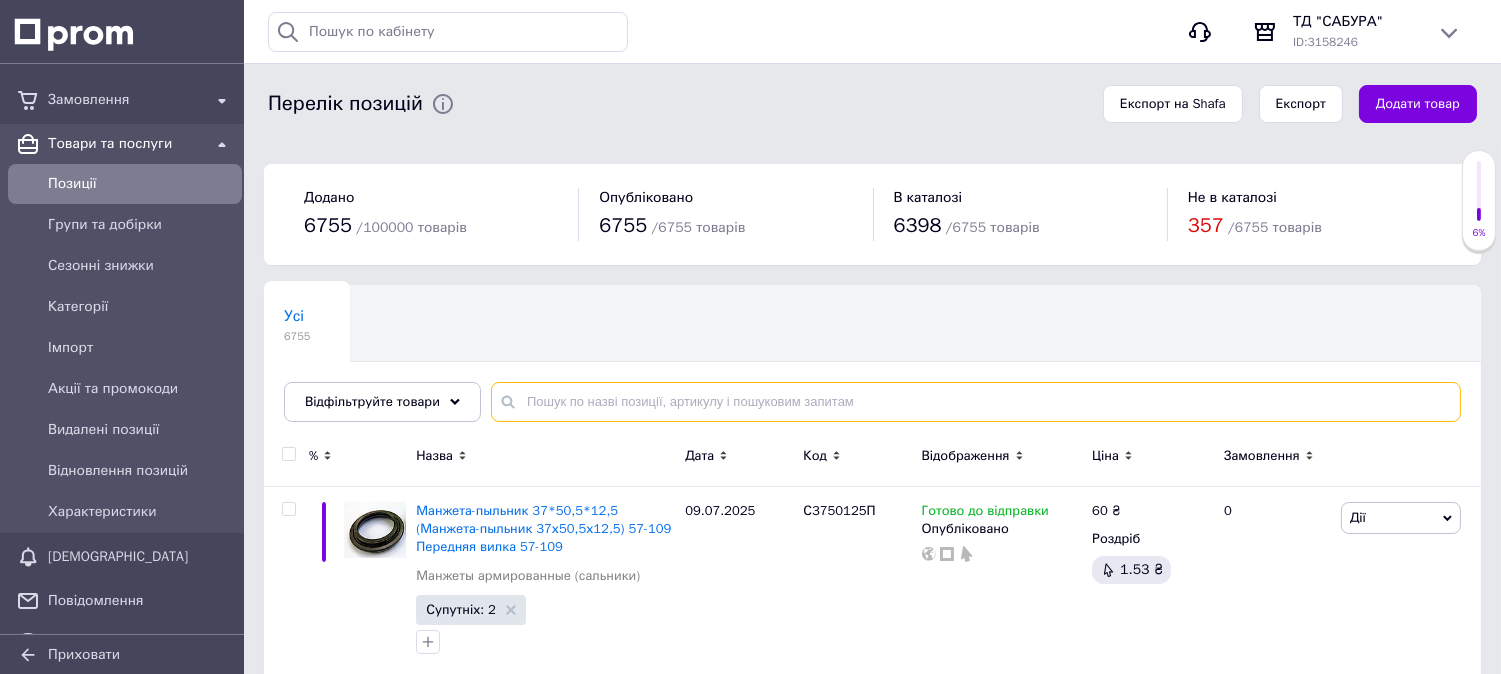 click at bounding box center (976, 402) 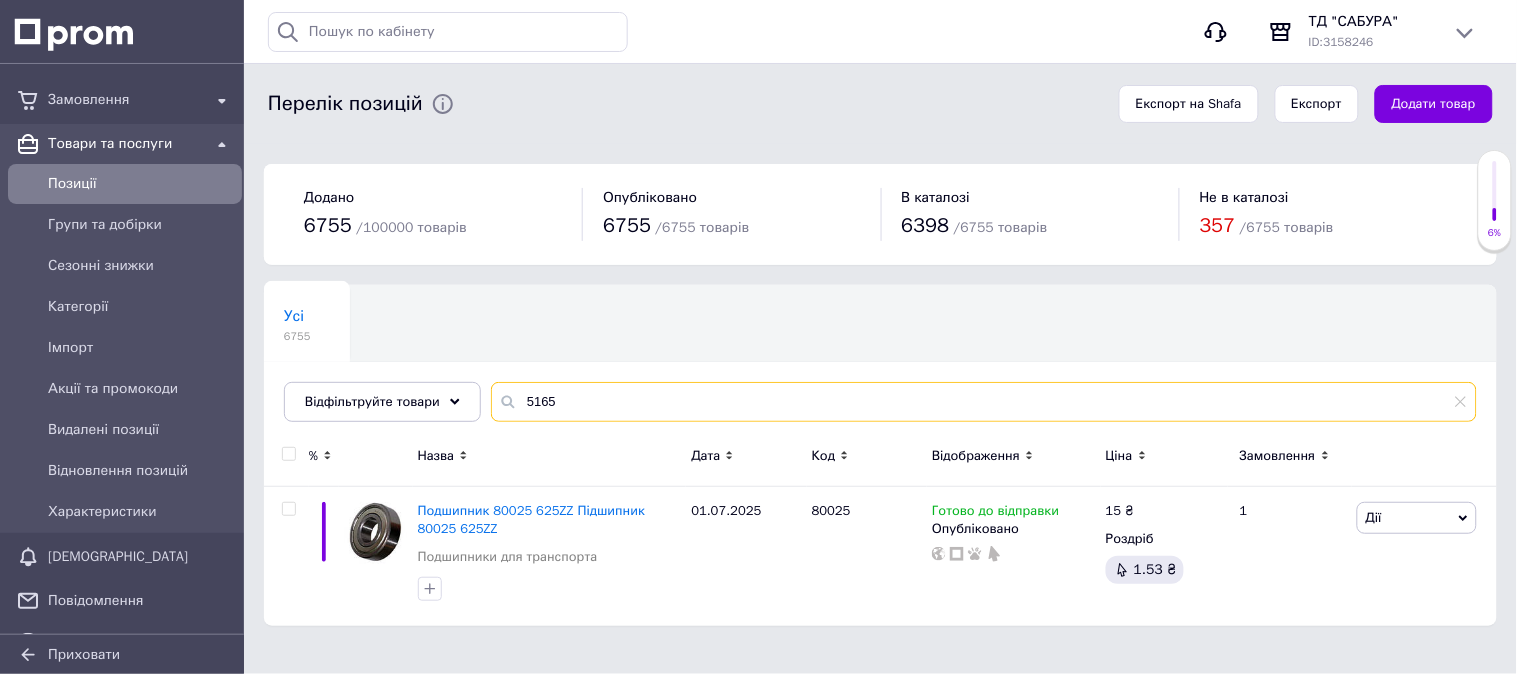 click on "5165" at bounding box center (984, 402) 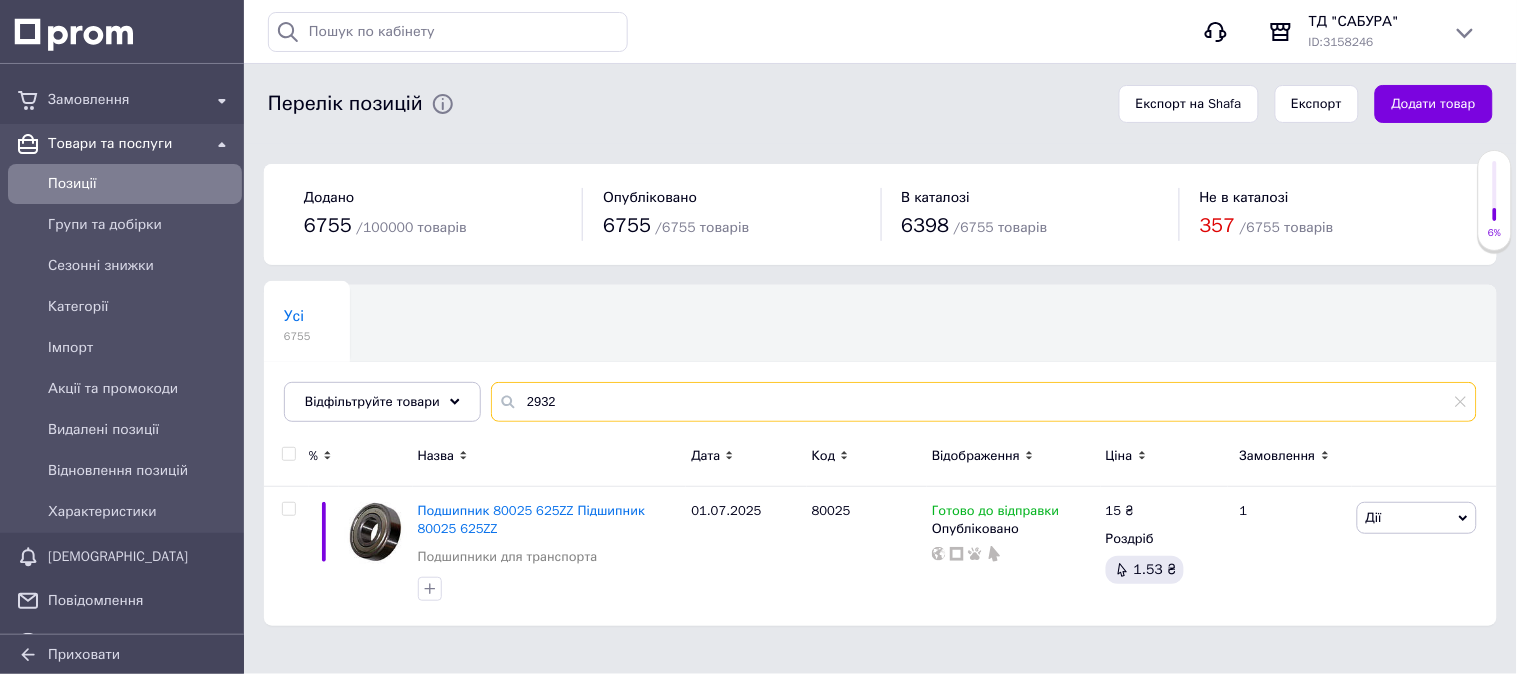 type on "2932" 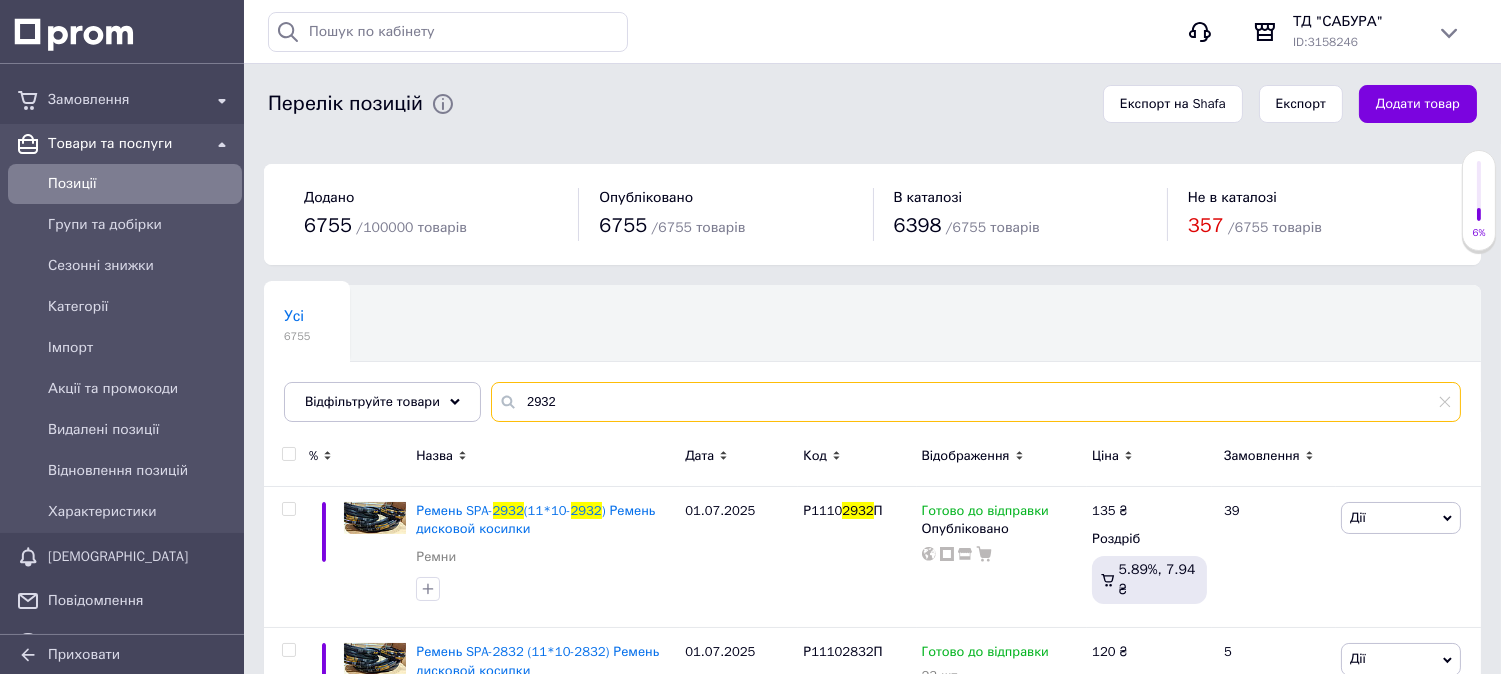 scroll, scrollTop: 222, scrollLeft: 0, axis: vertical 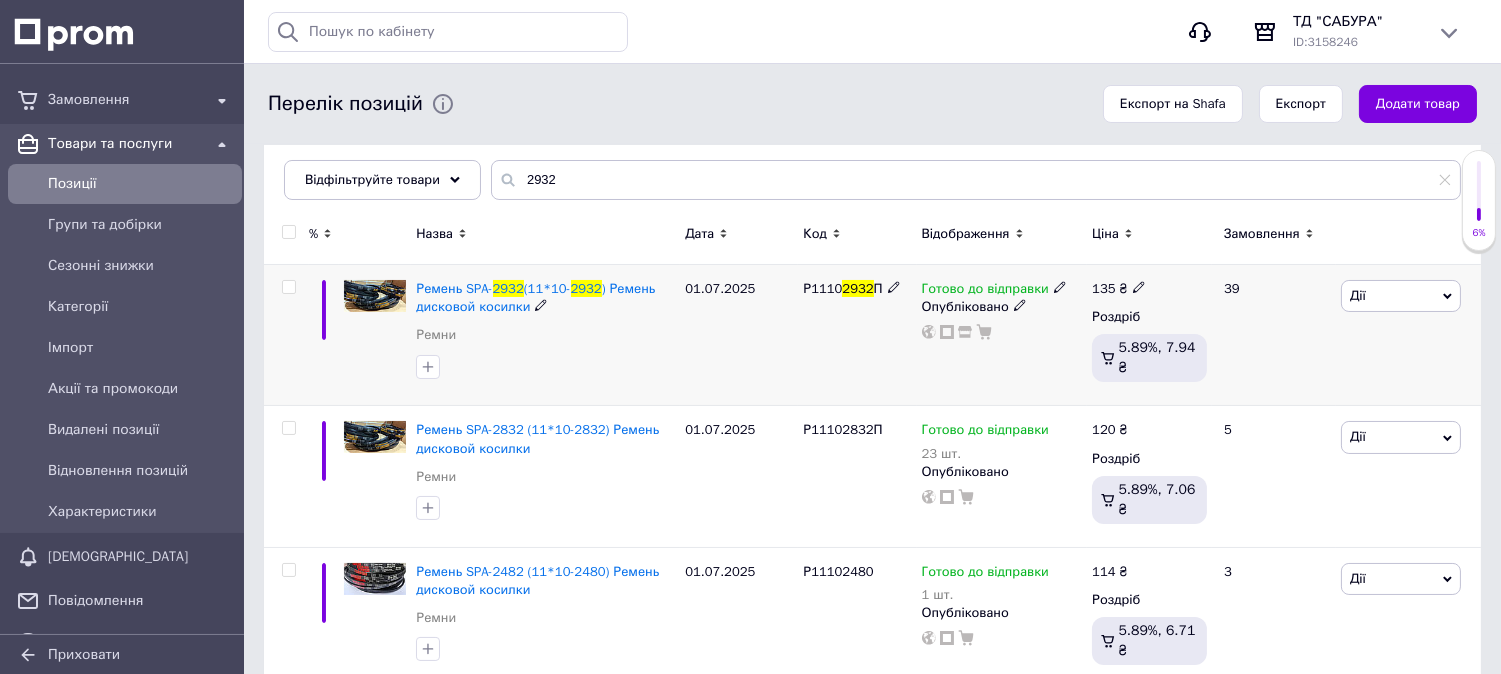 click on "Дії" at bounding box center [1401, 296] 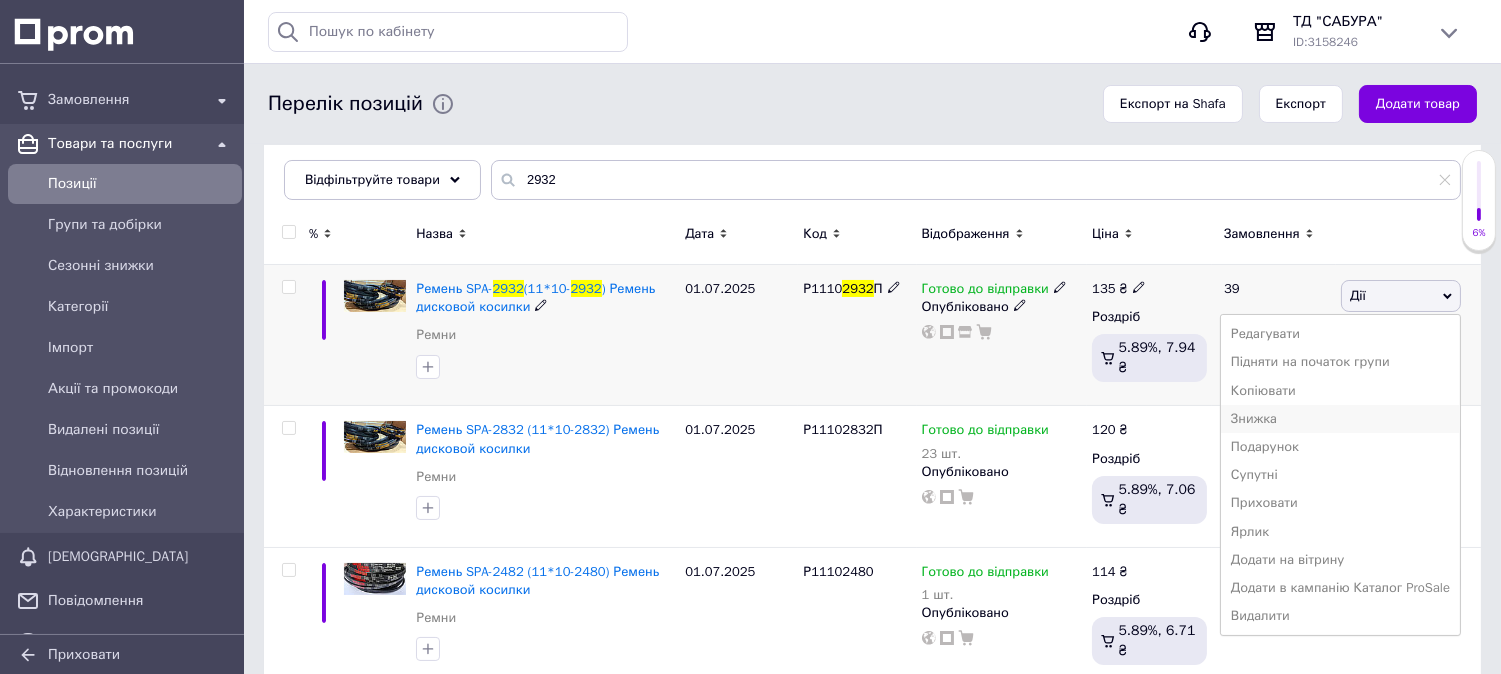 click on "Знижка" at bounding box center [1340, 419] 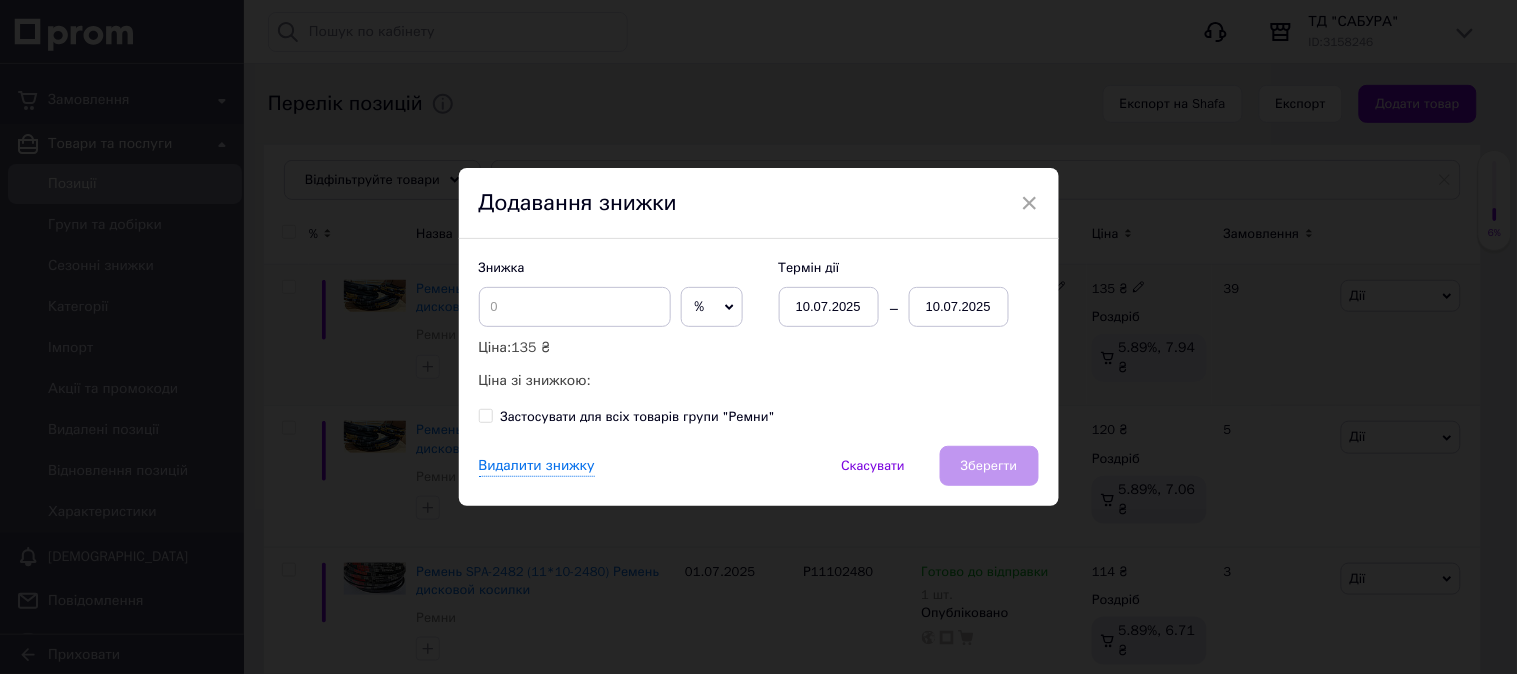click on "%" at bounding box center (712, 307) 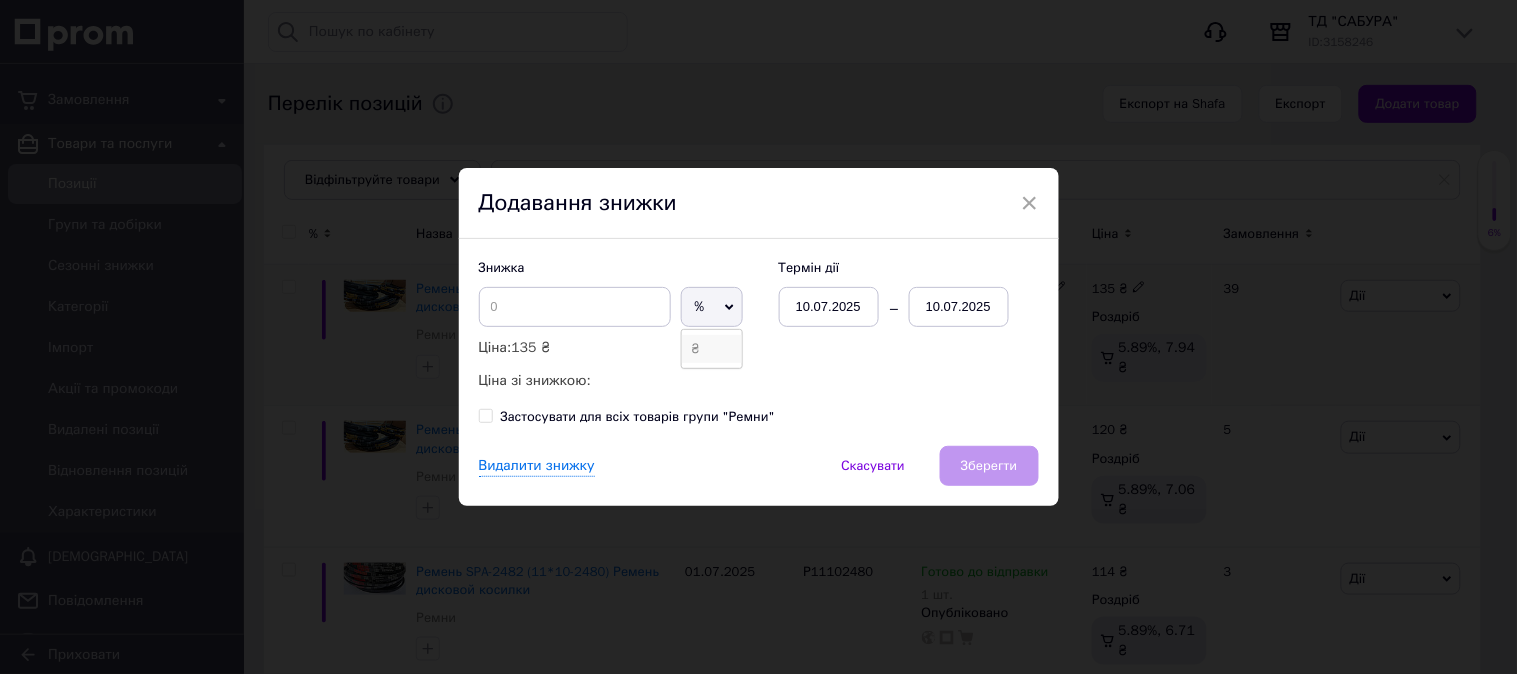 click on "₴" at bounding box center [712, 349] 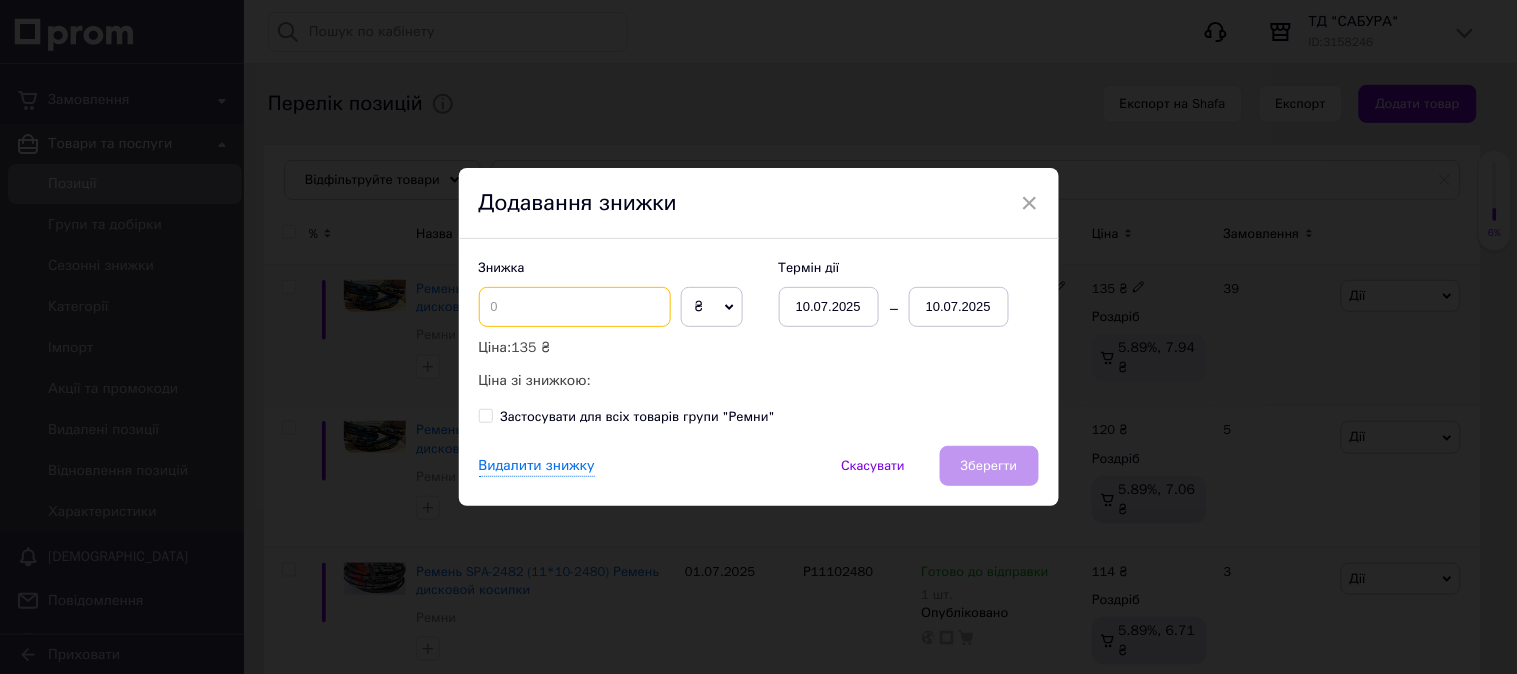 click at bounding box center [575, 307] 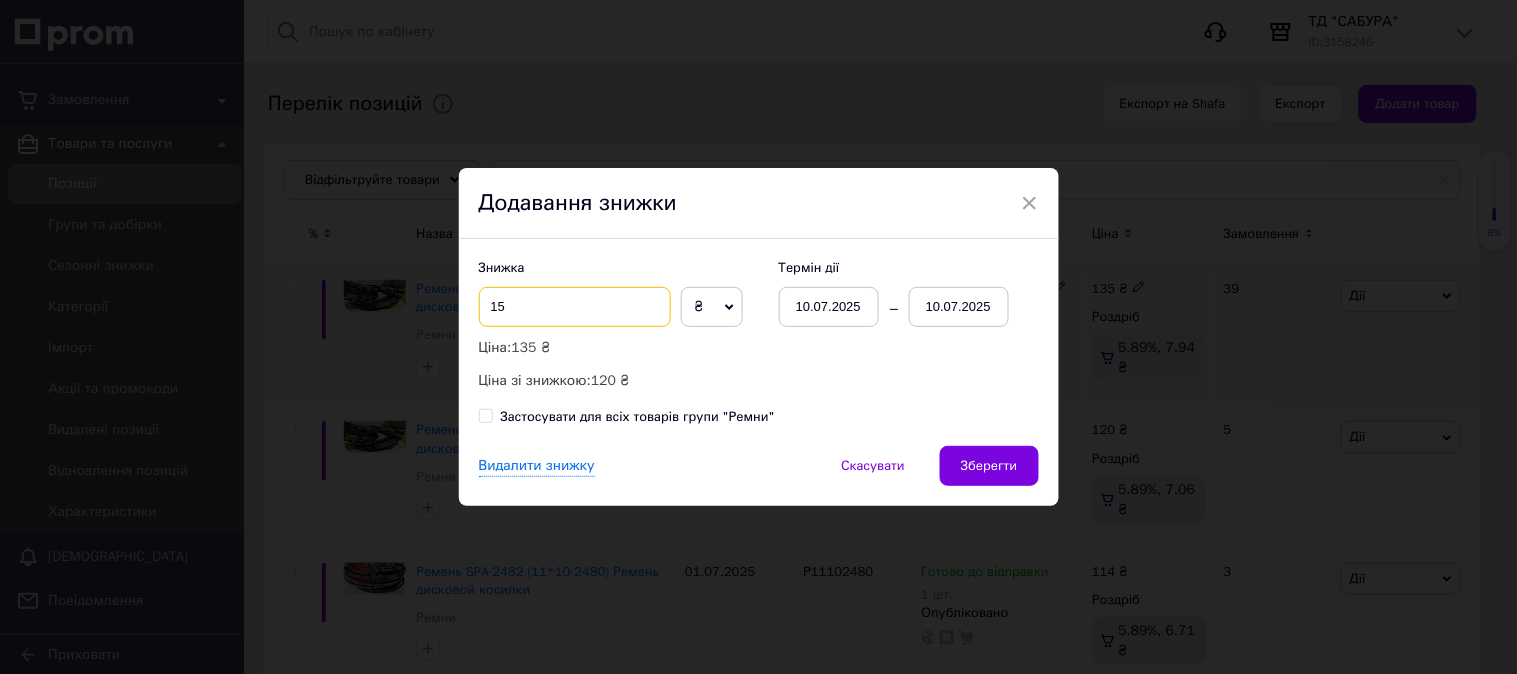 type on "1" 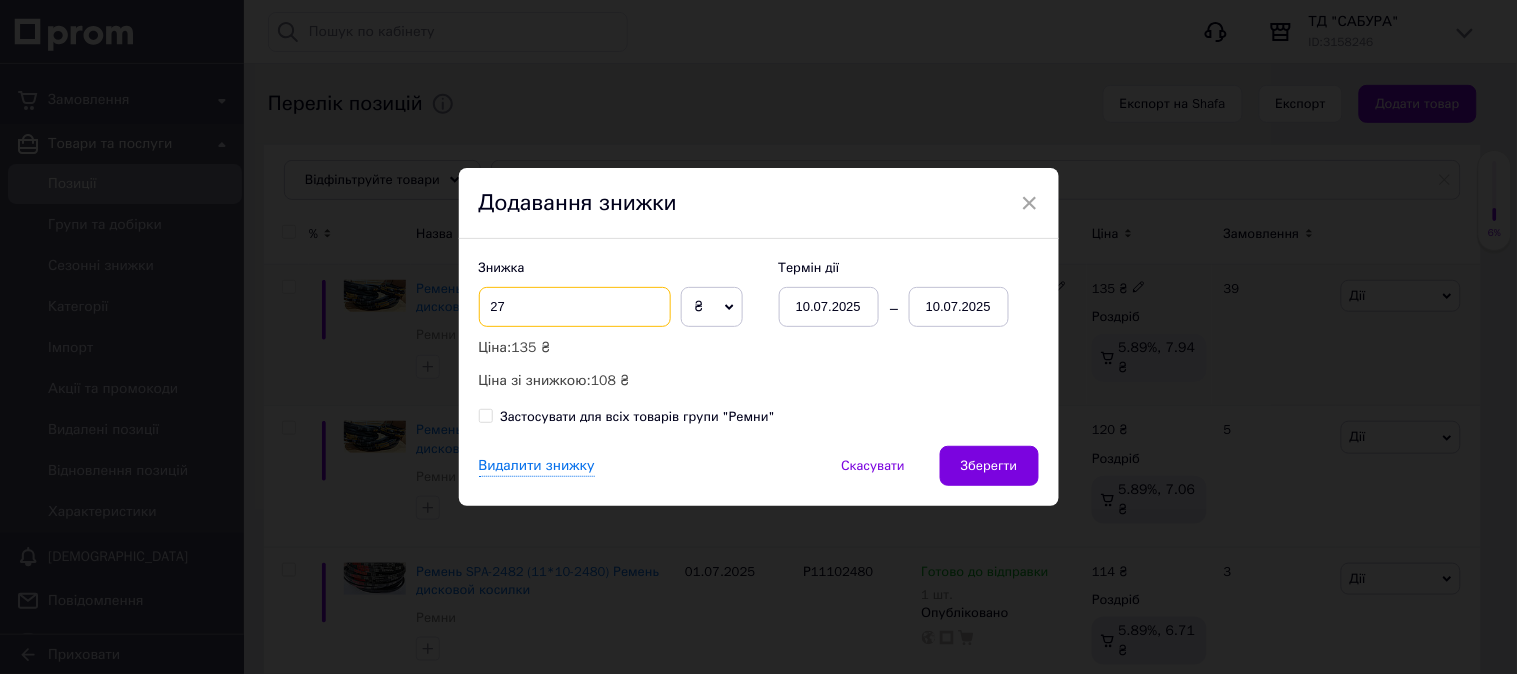 type on "27" 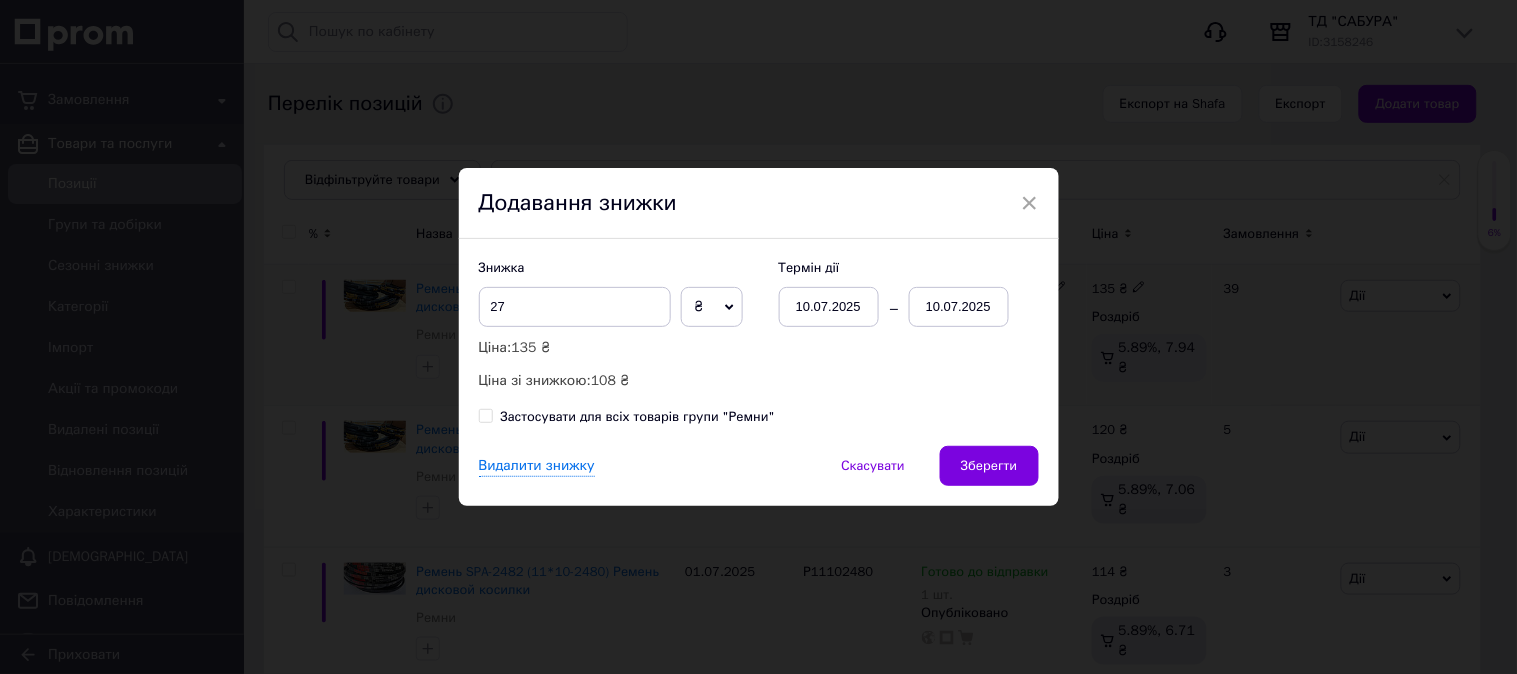 click on "10.07.2025" at bounding box center (959, 307) 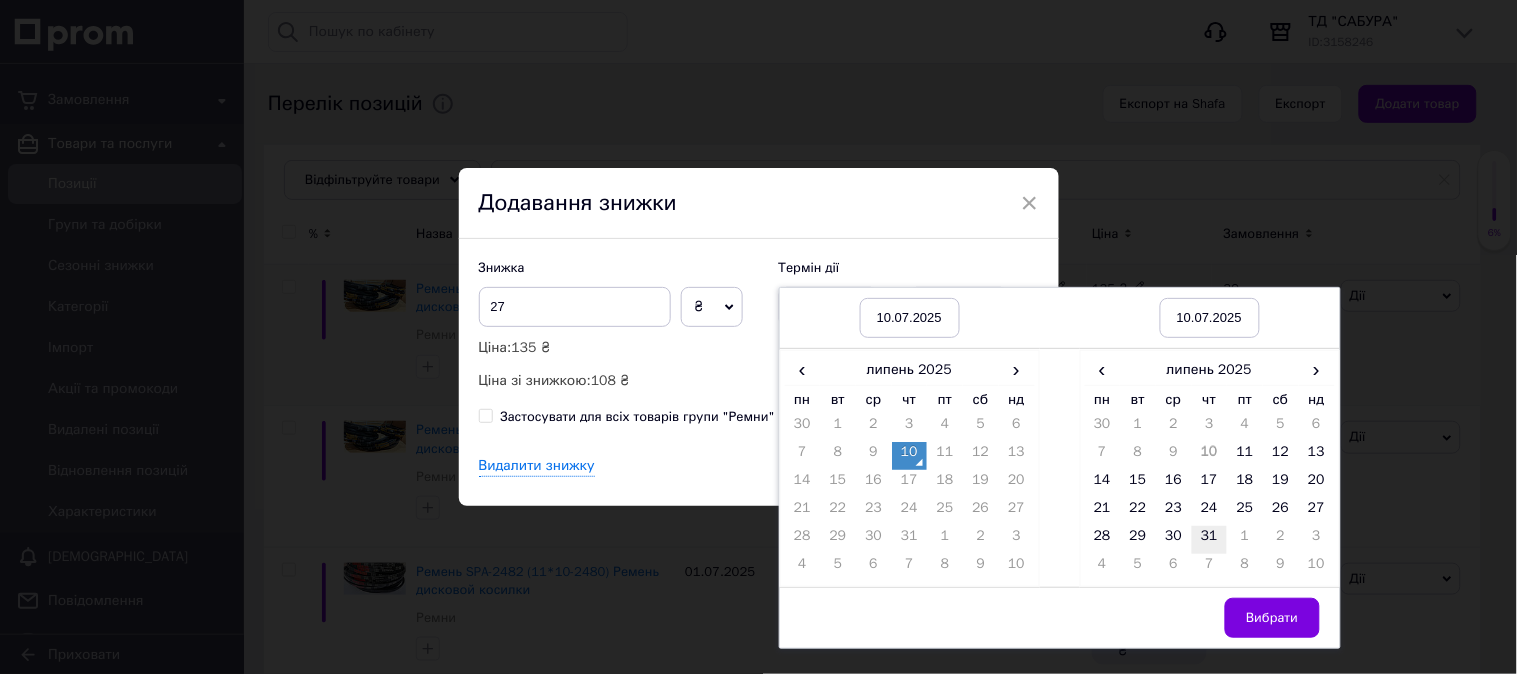 click on "31" at bounding box center (1210, 540) 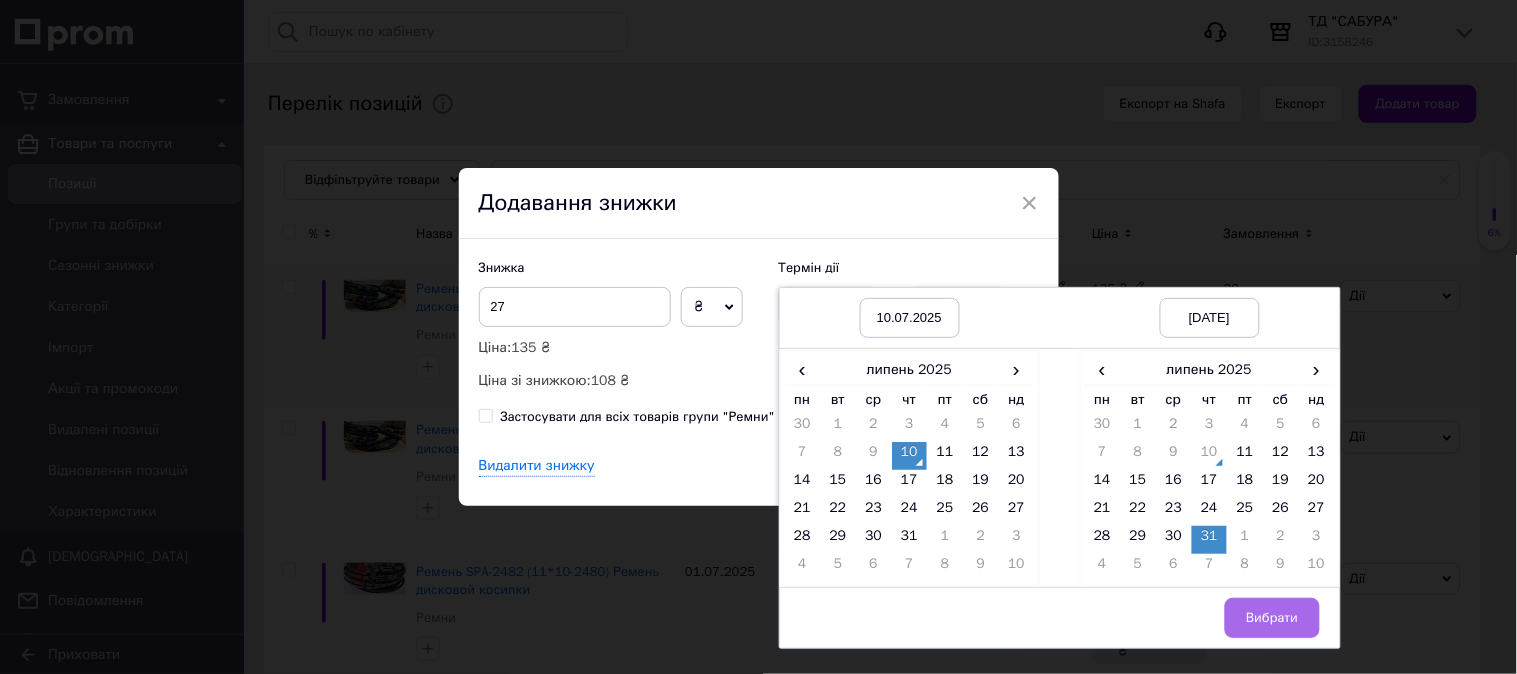click on "Вибрати" at bounding box center [1272, 618] 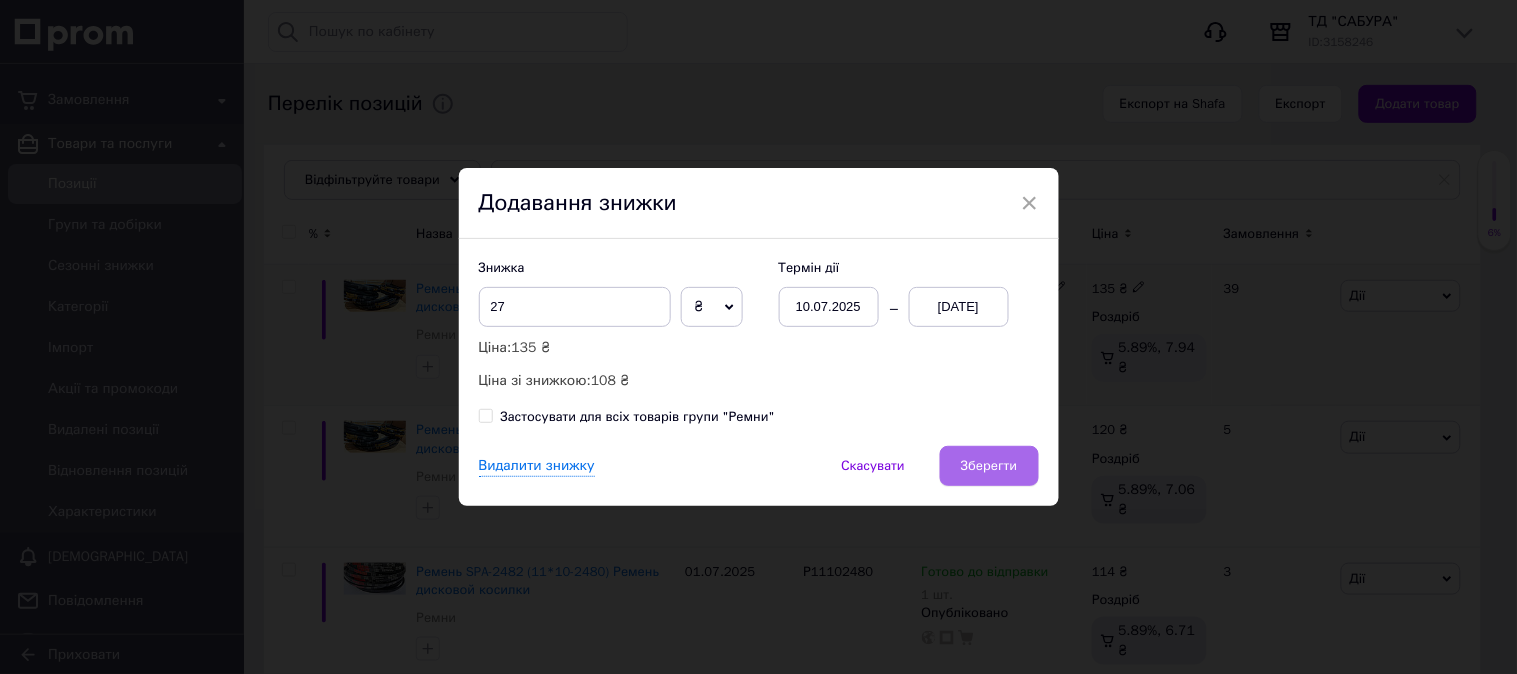 click on "Зберегти" at bounding box center (989, 466) 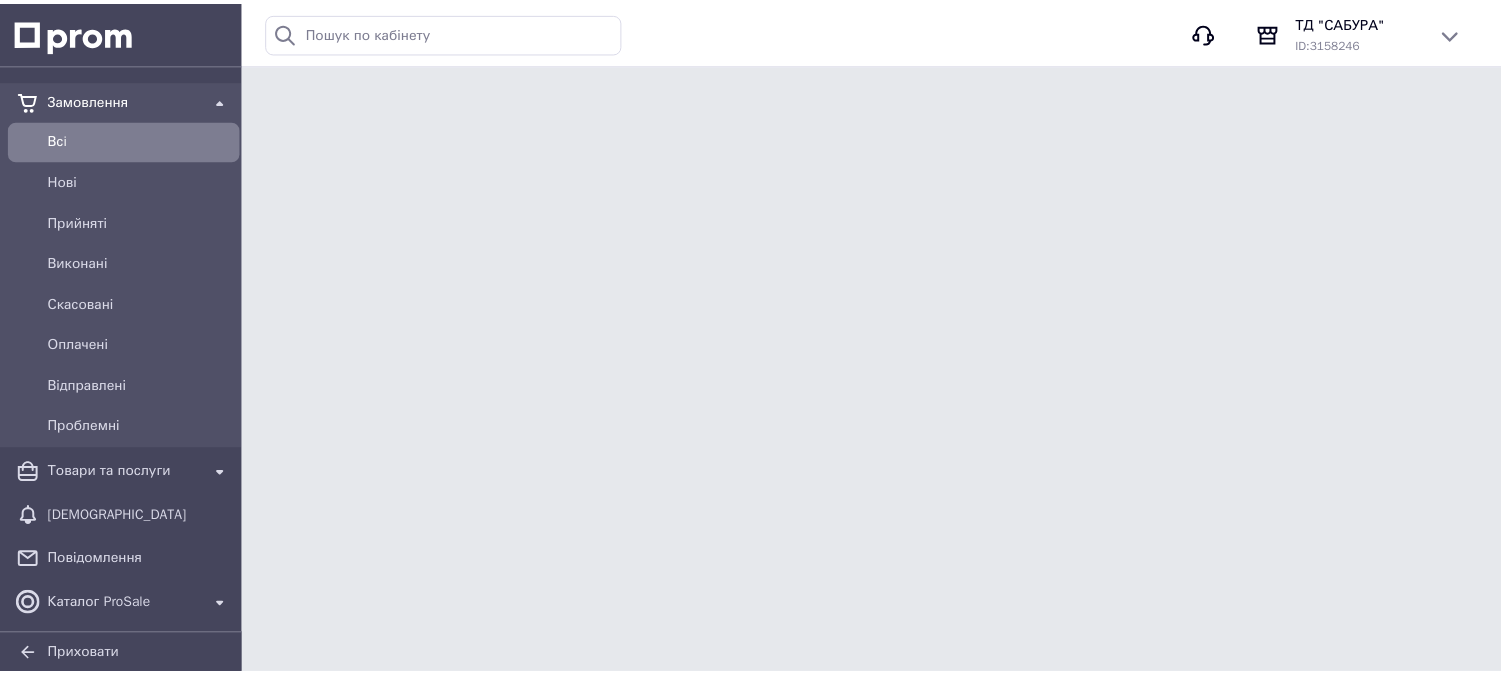 scroll, scrollTop: 0, scrollLeft: 0, axis: both 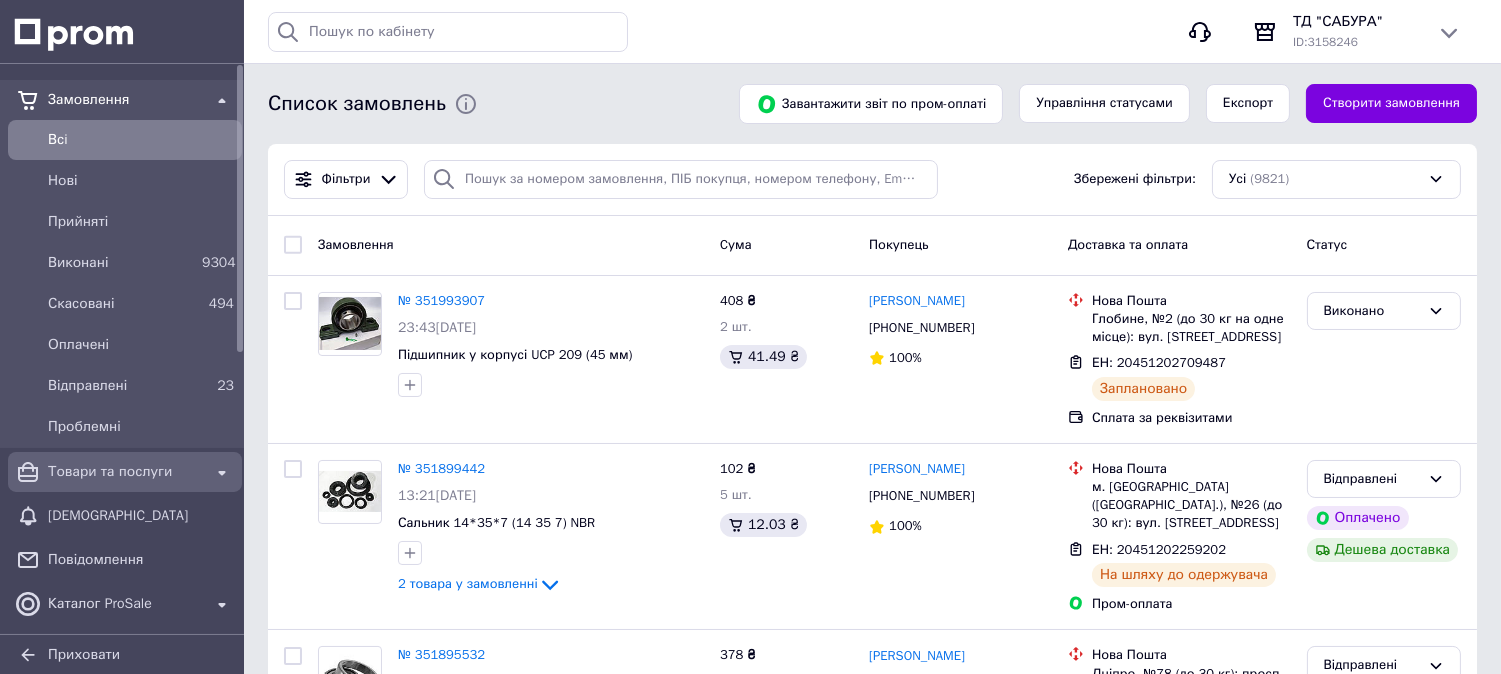 click on "Товари та послуги" at bounding box center [125, 472] 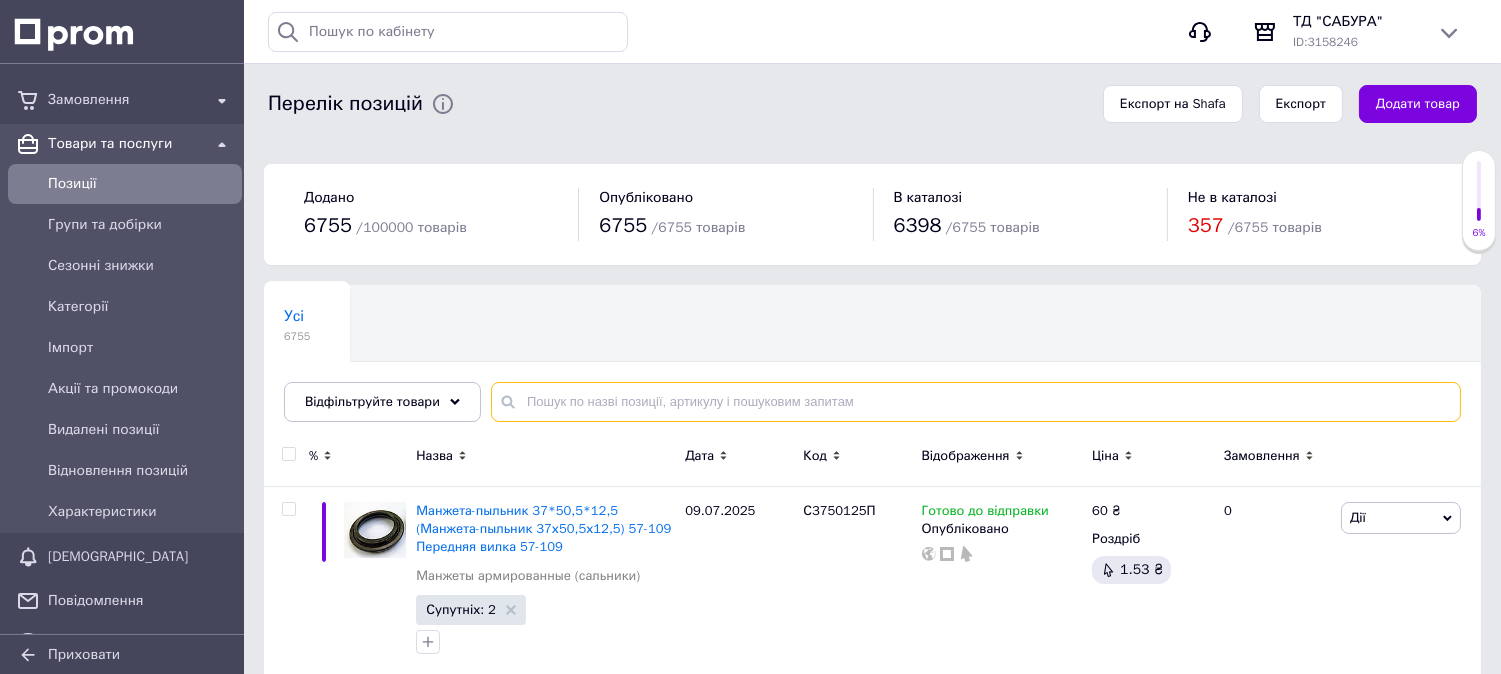 click at bounding box center [976, 402] 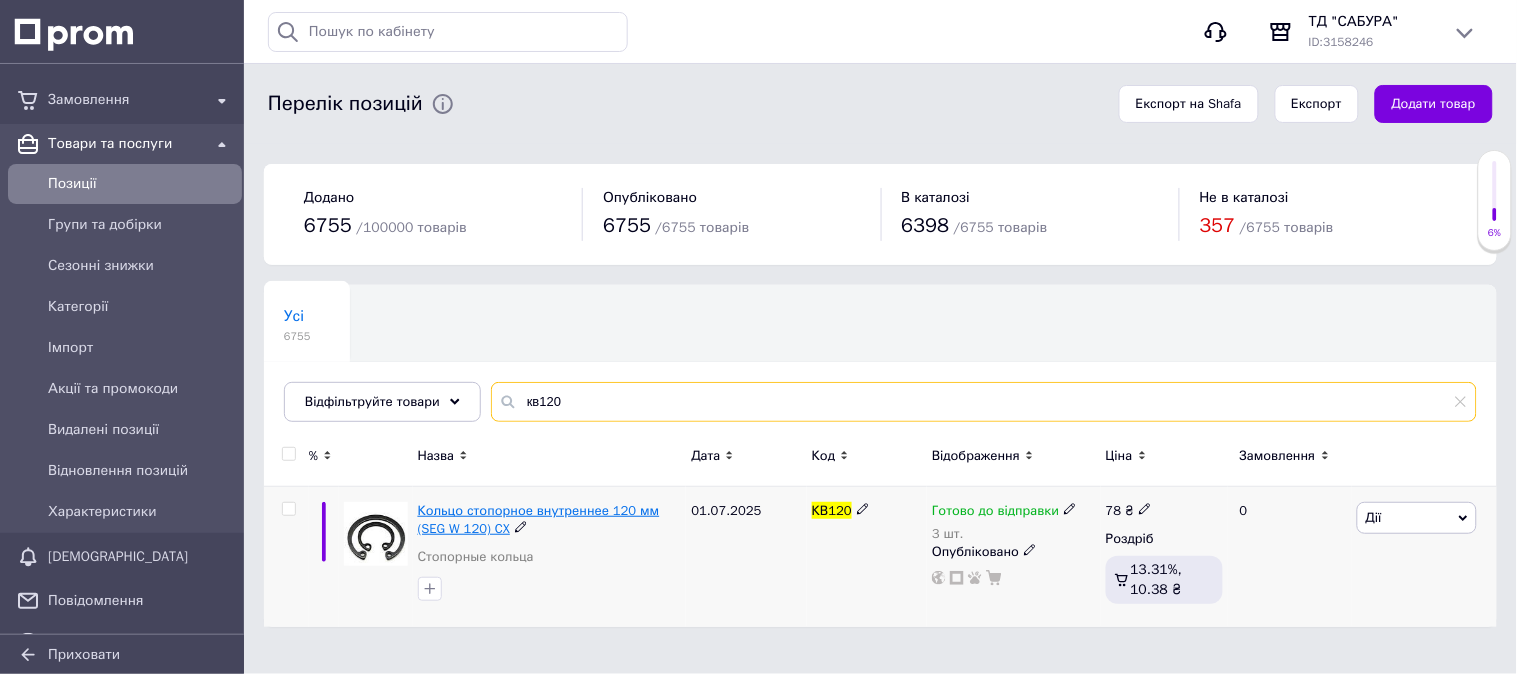 type on "кв120" 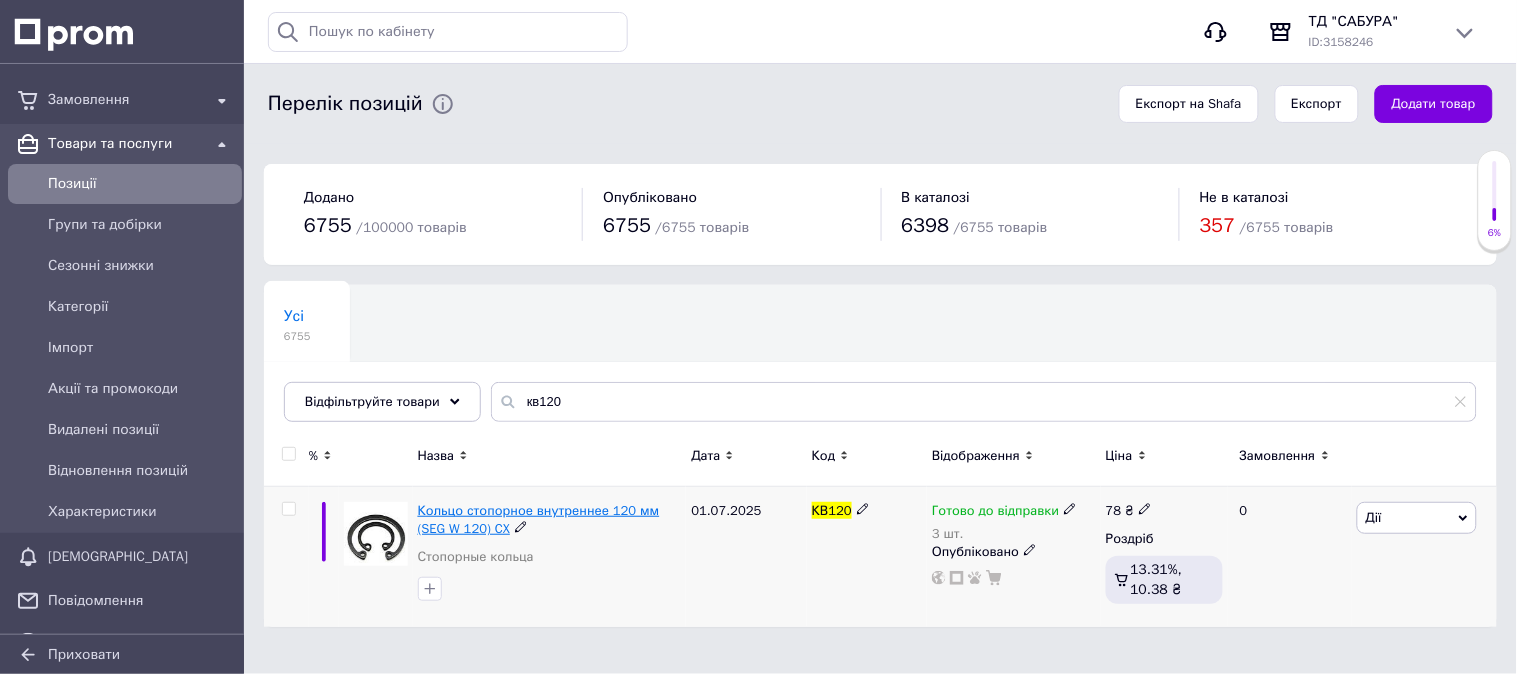 click on "Кольцо стопорное внутреннее 120 мм (SEG W 120) CX" at bounding box center (539, 519) 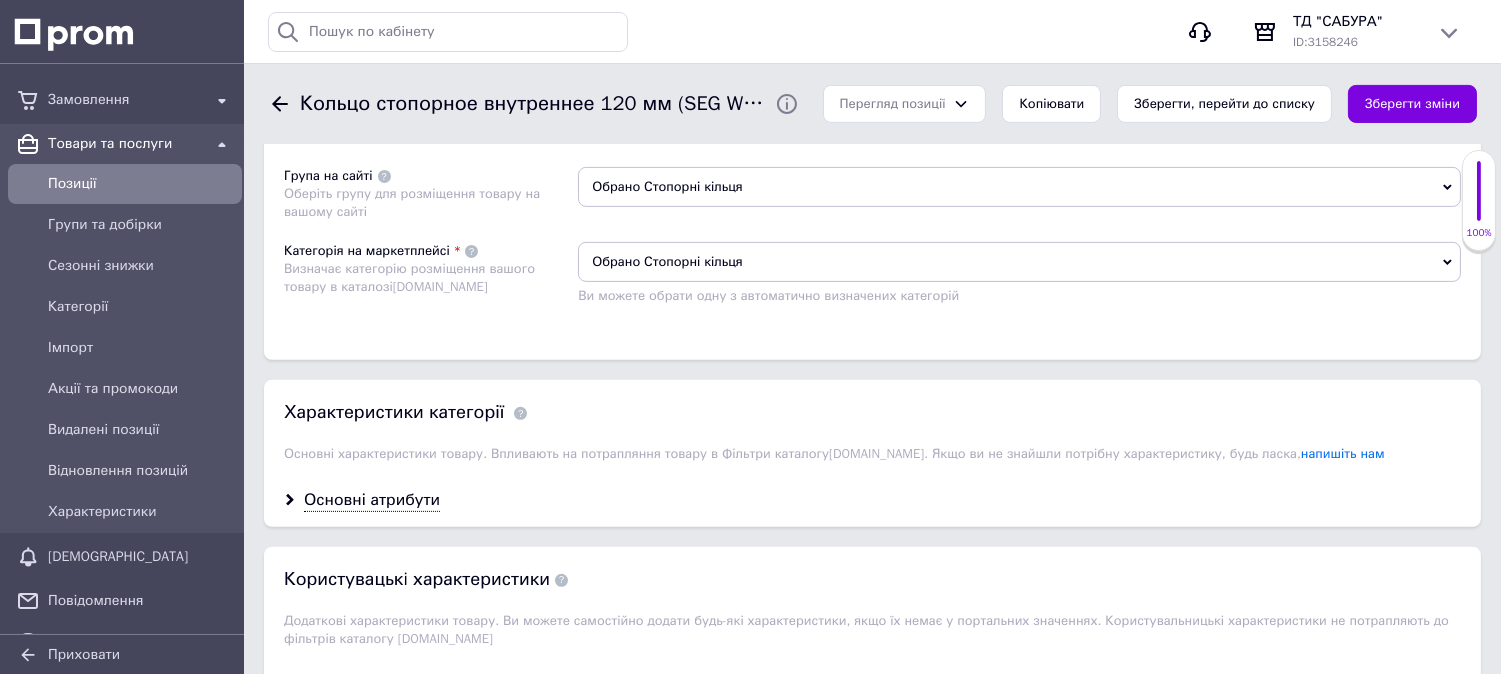 scroll, scrollTop: 1666, scrollLeft: 0, axis: vertical 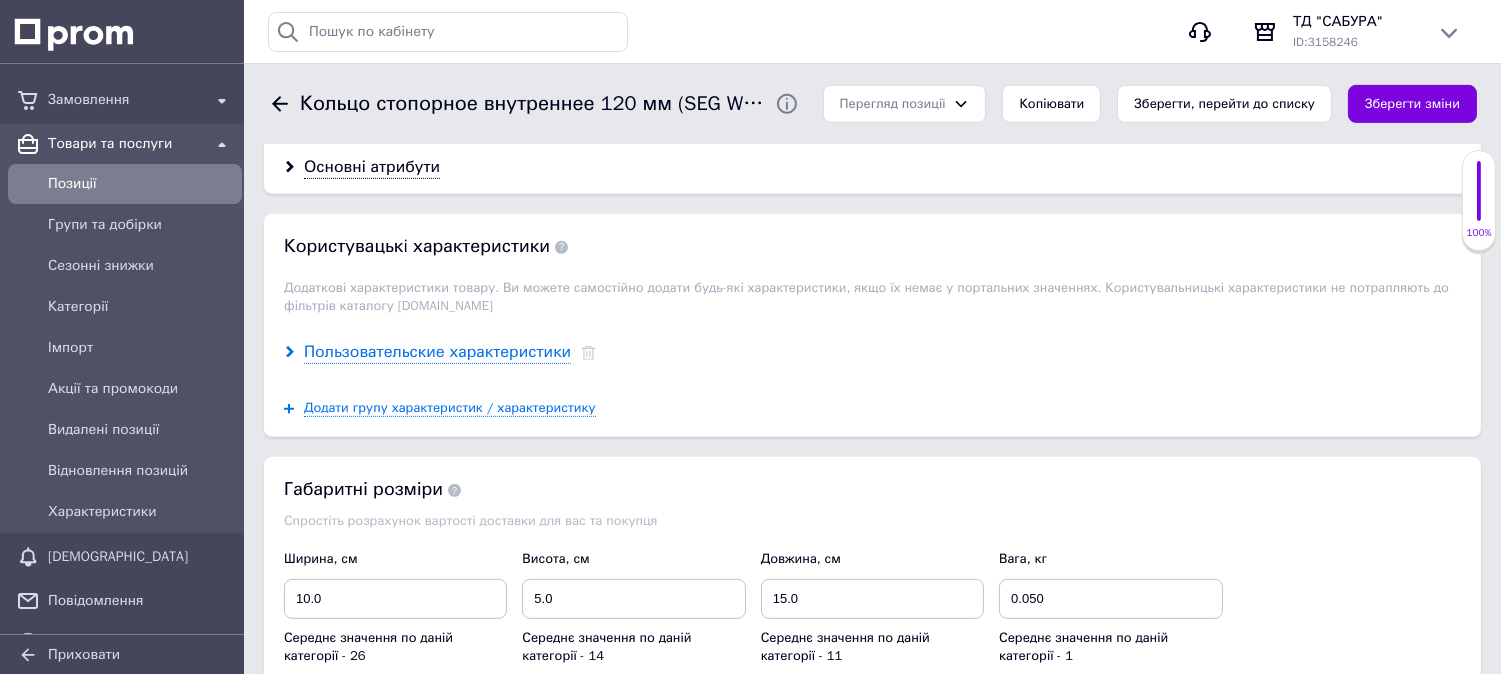 click on "Пользовательские характеристики" at bounding box center [437, 352] 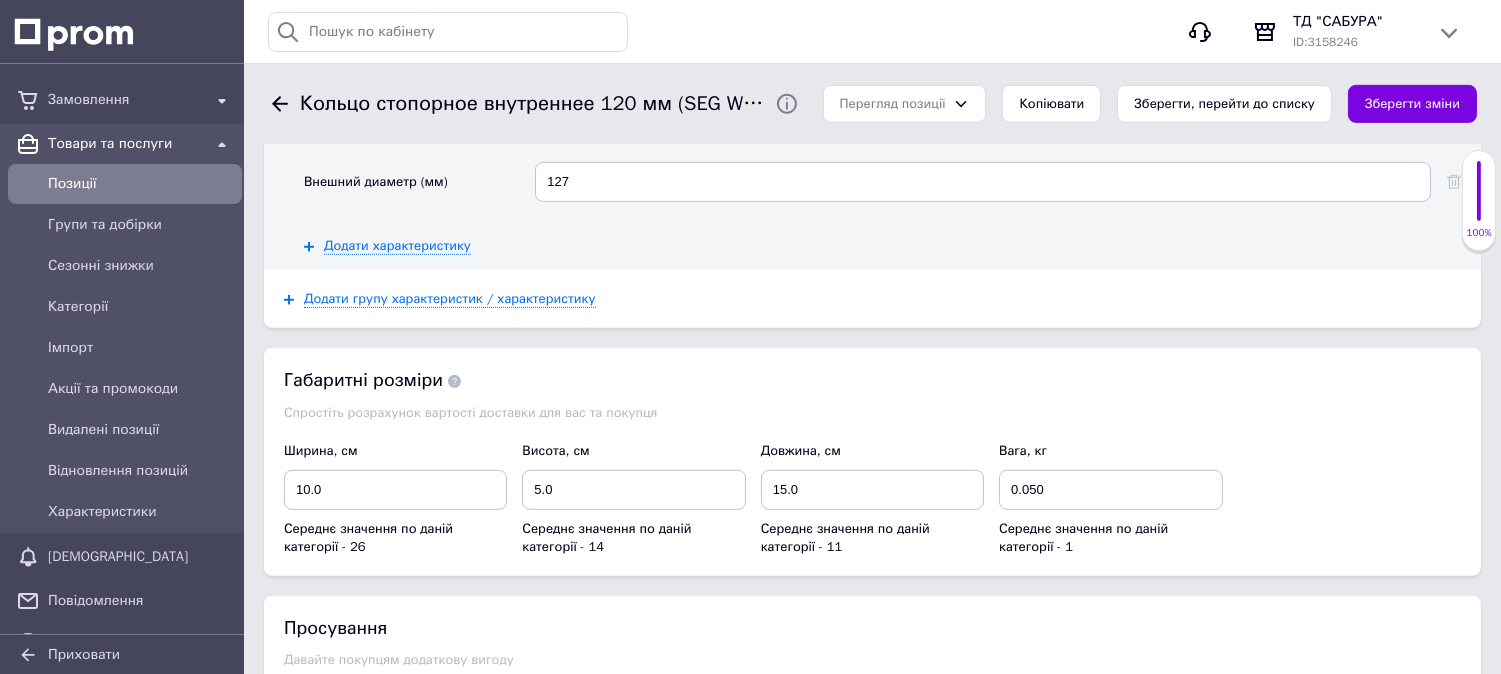 scroll, scrollTop: 1777, scrollLeft: 0, axis: vertical 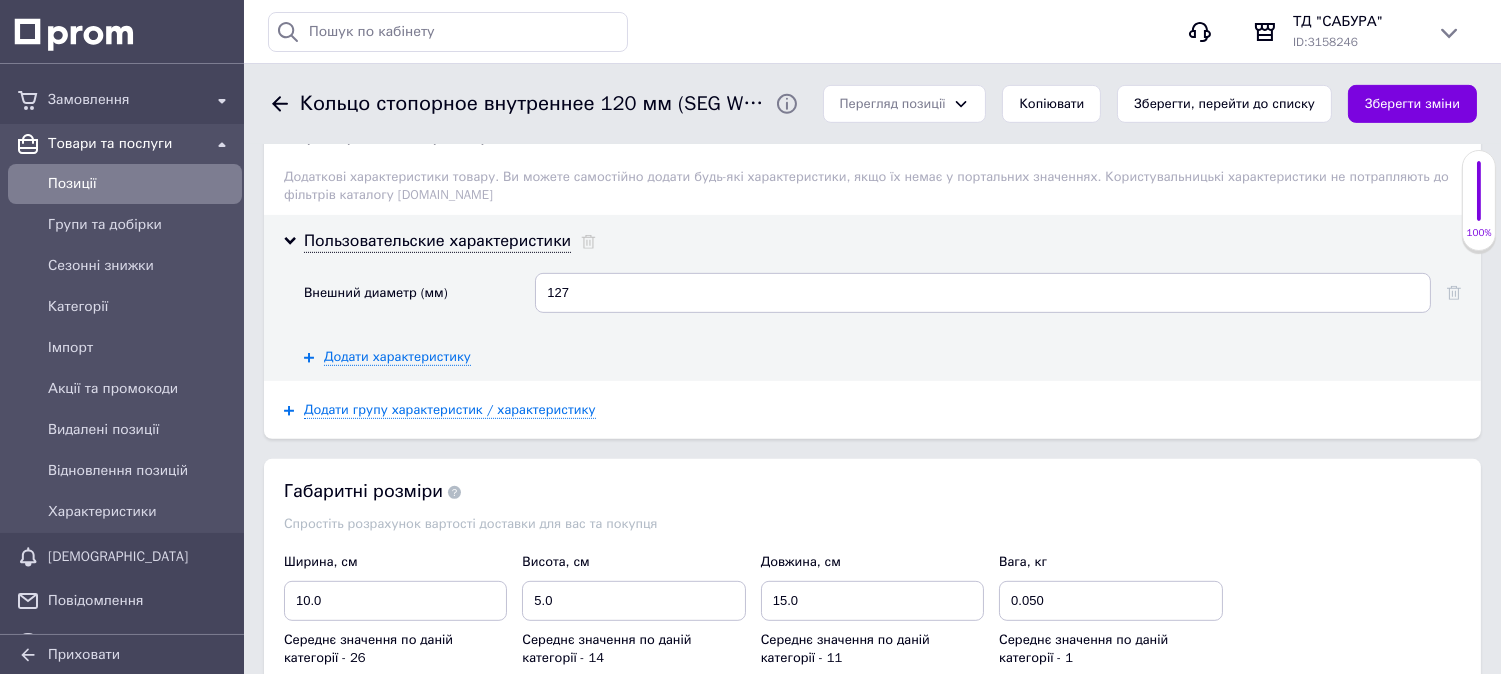 click on "Основні атрибути" at bounding box center (372, 56) 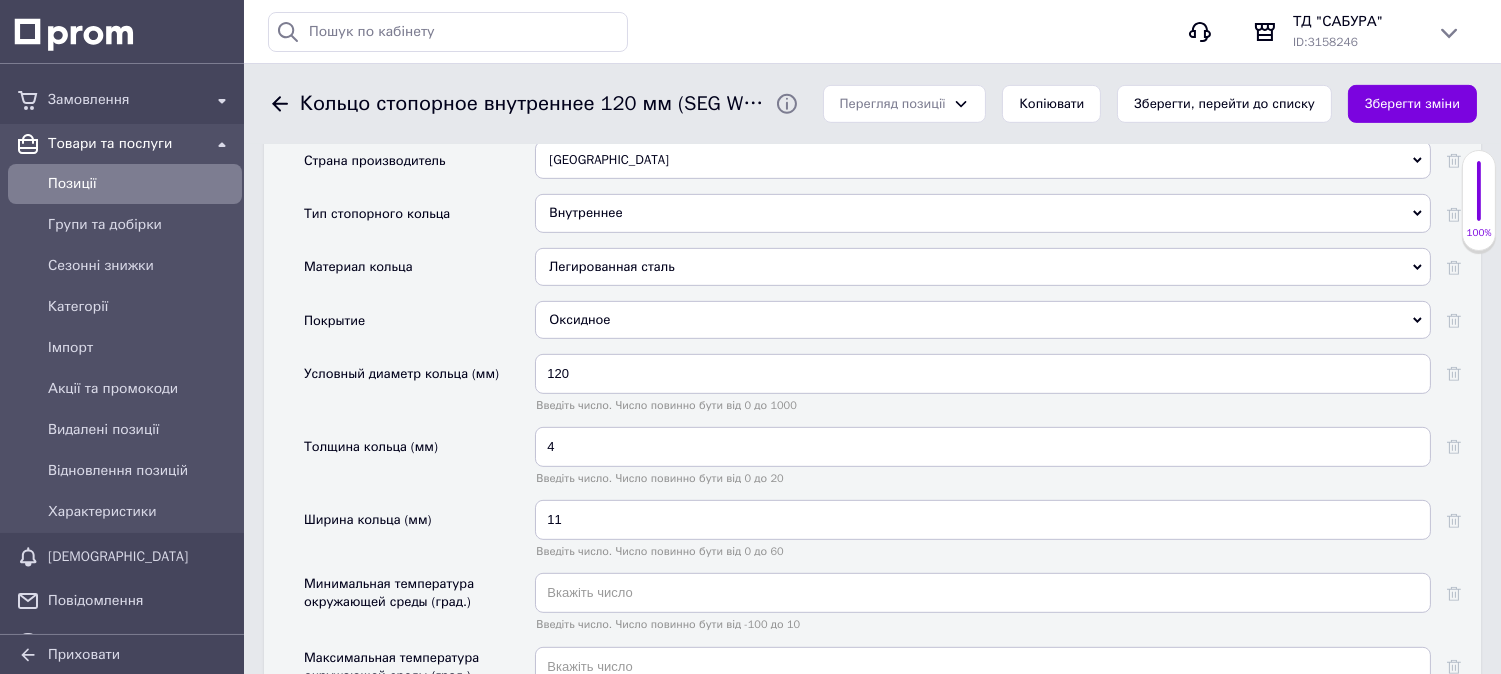 scroll, scrollTop: 2000, scrollLeft: 0, axis: vertical 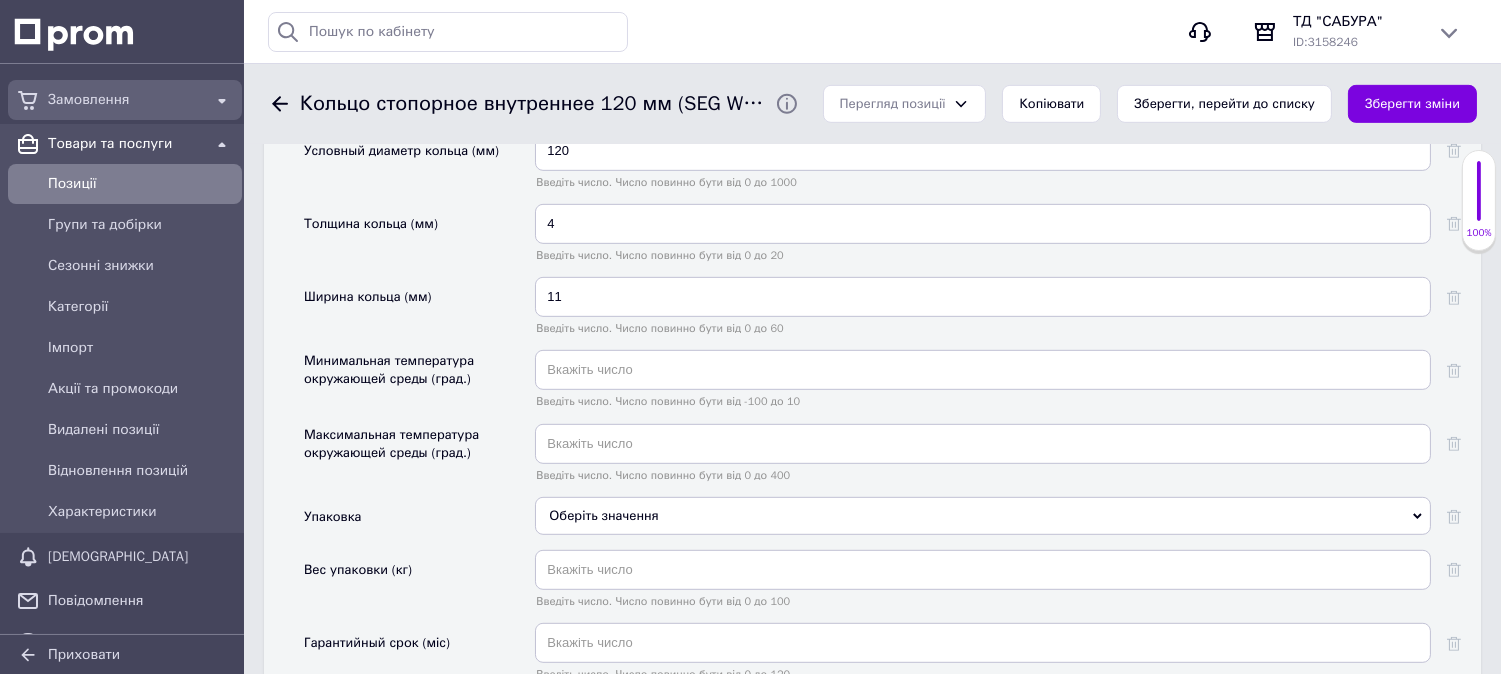 click on "Замовлення" at bounding box center (125, 100) 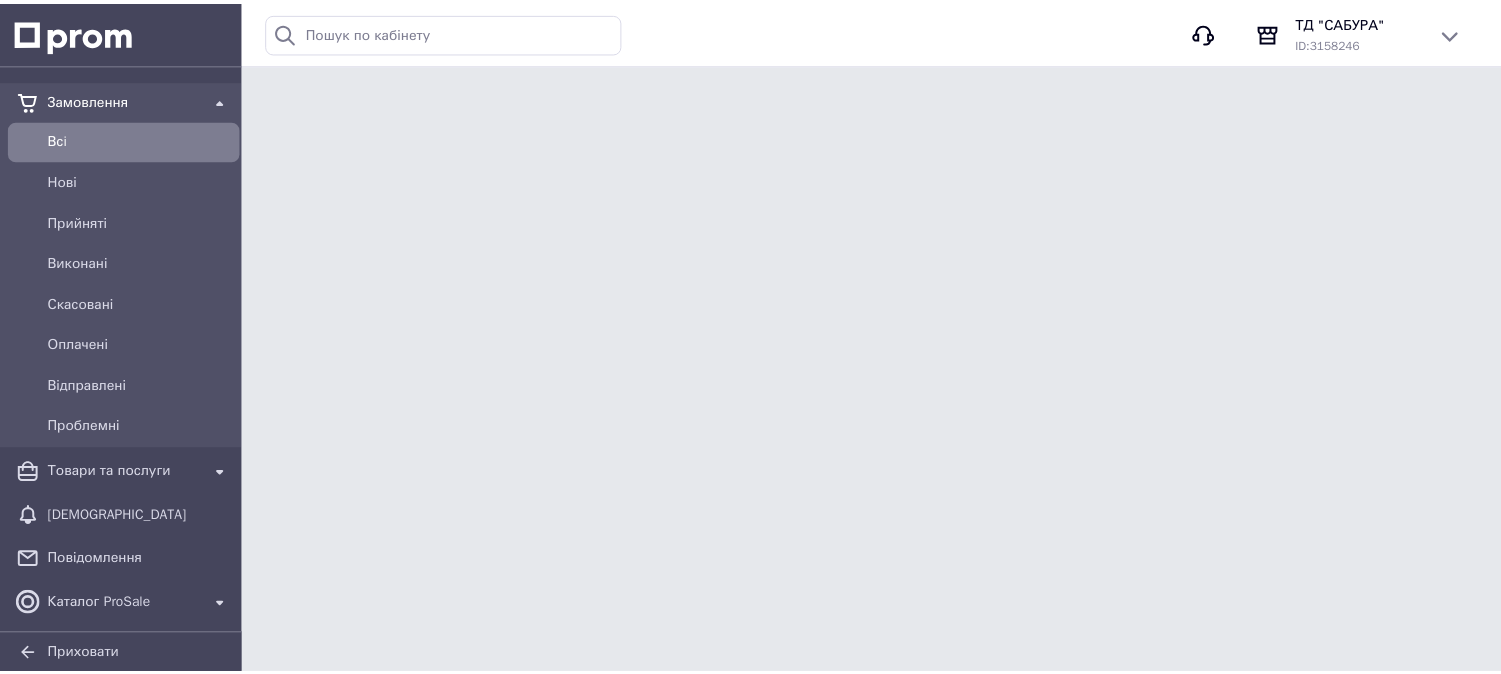 scroll, scrollTop: 0, scrollLeft: 0, axis: both 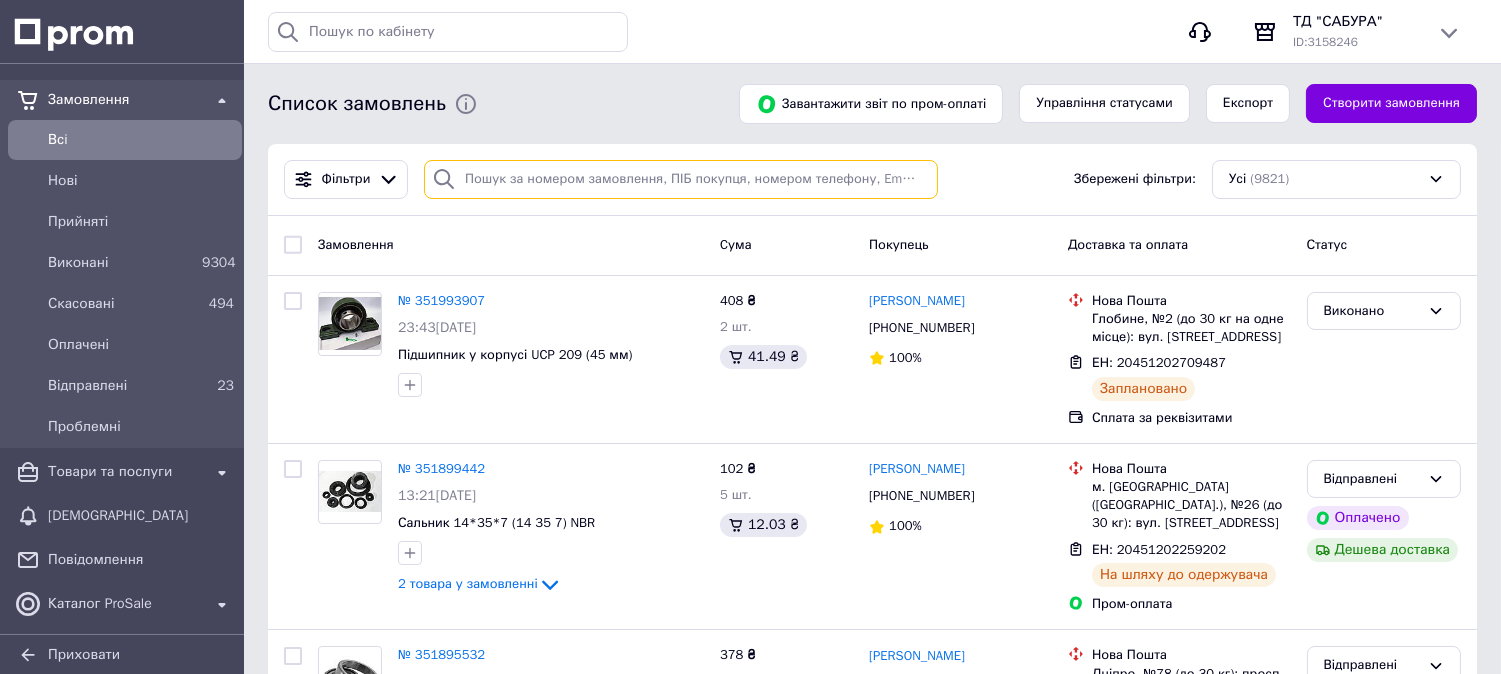 click at bounding box center (681, 179) 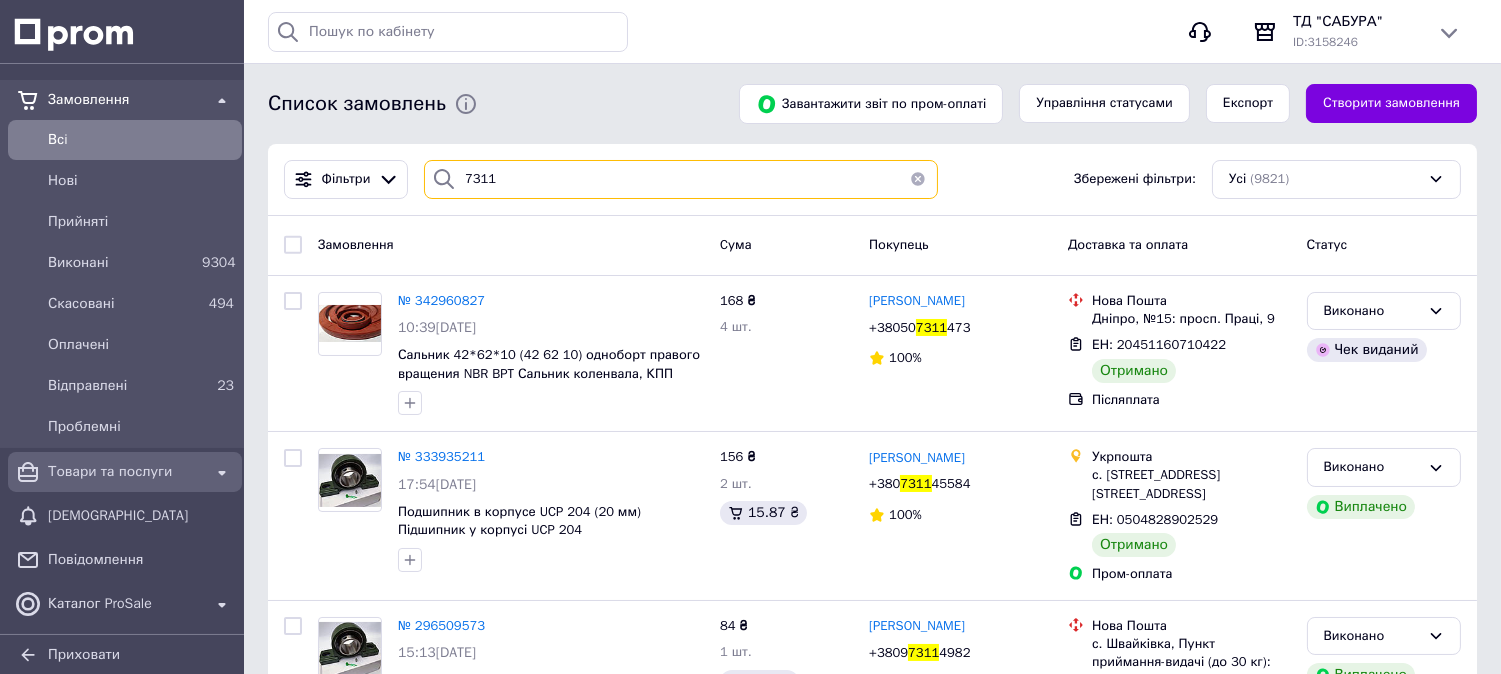 type on "7311" 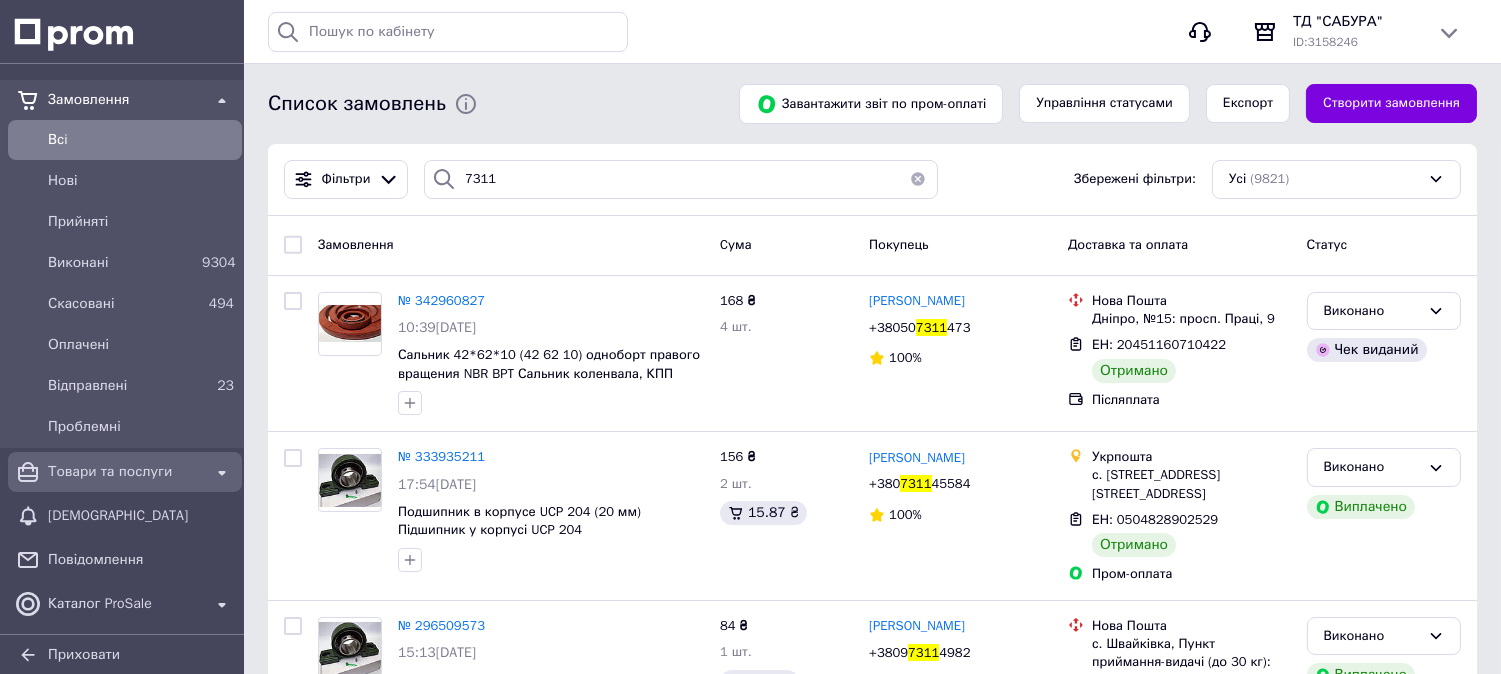 click on "Товари та послуги" at bounding box center [125, 472] 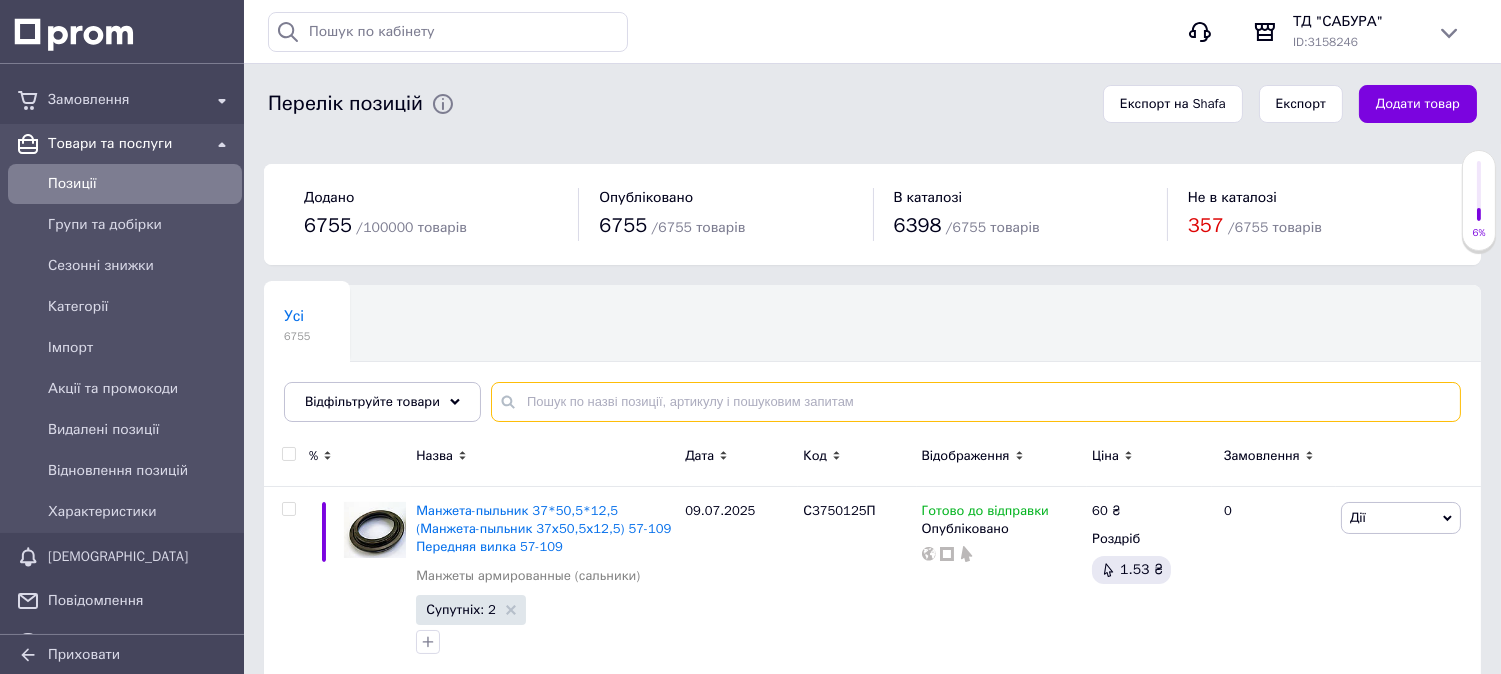 click at bounding box center (976, 402) 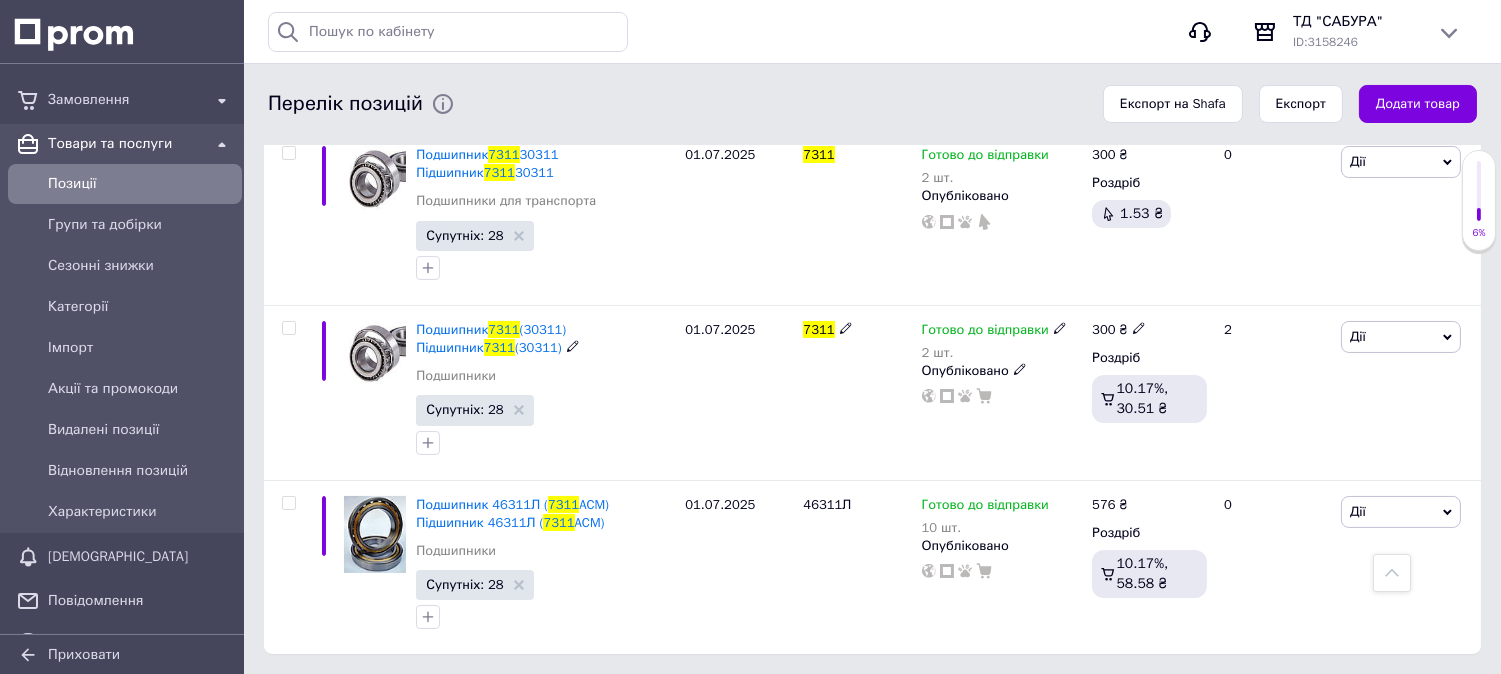 scroll, scrollTop: 245, scrollLeft: 0, axis: vertical 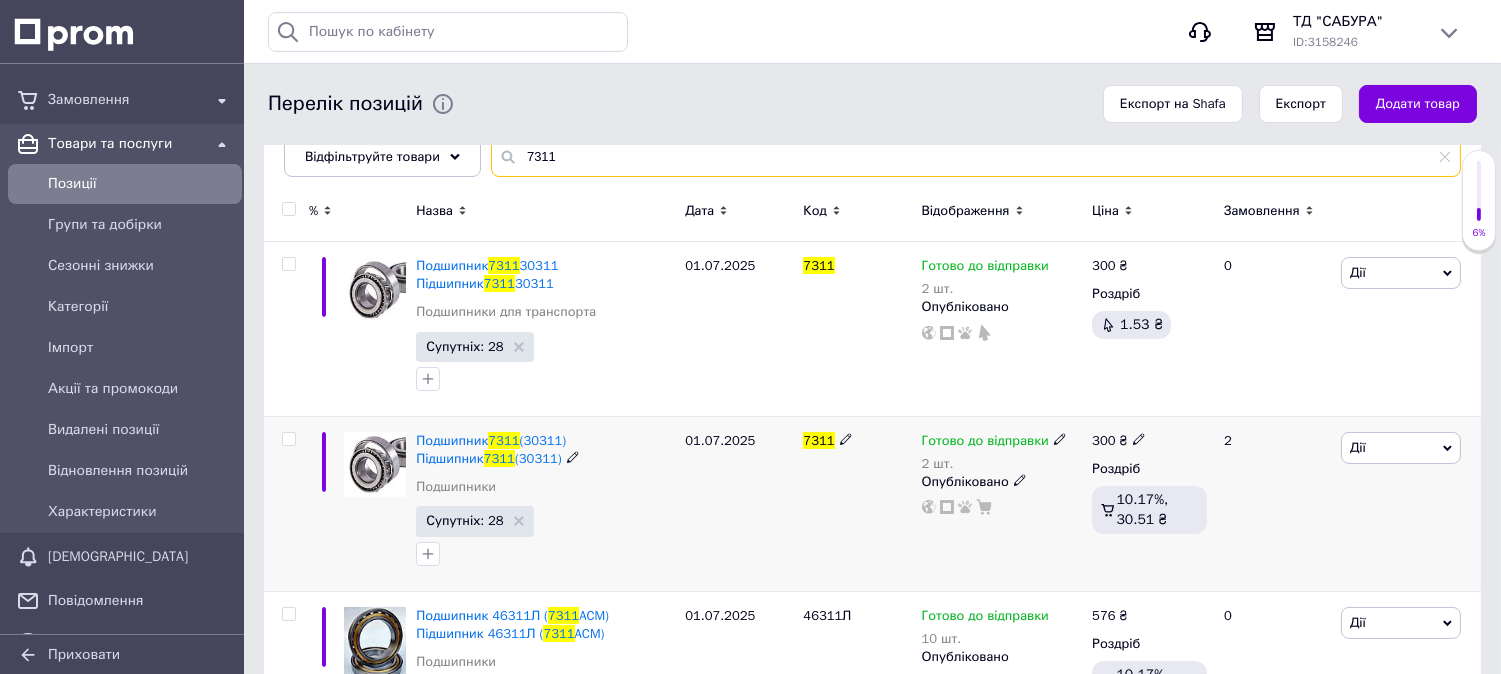 type on "7311" 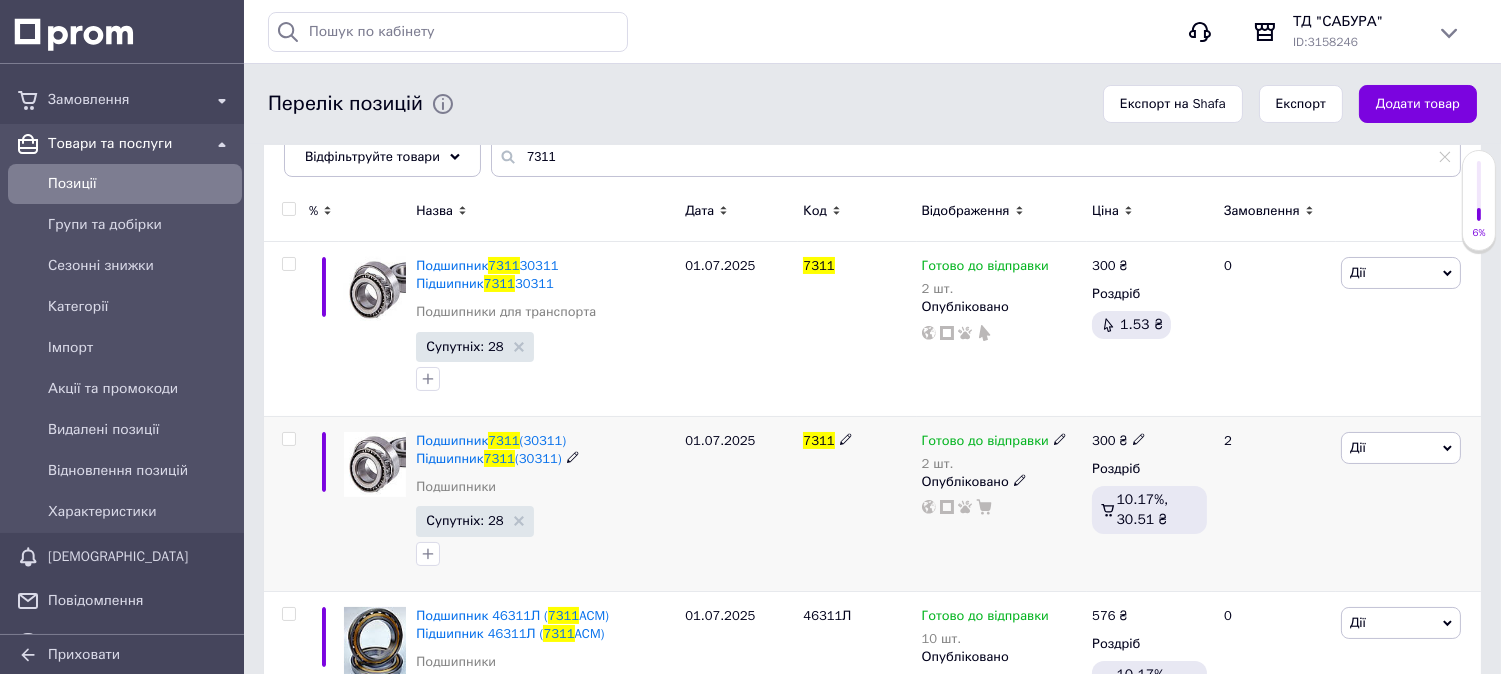 click 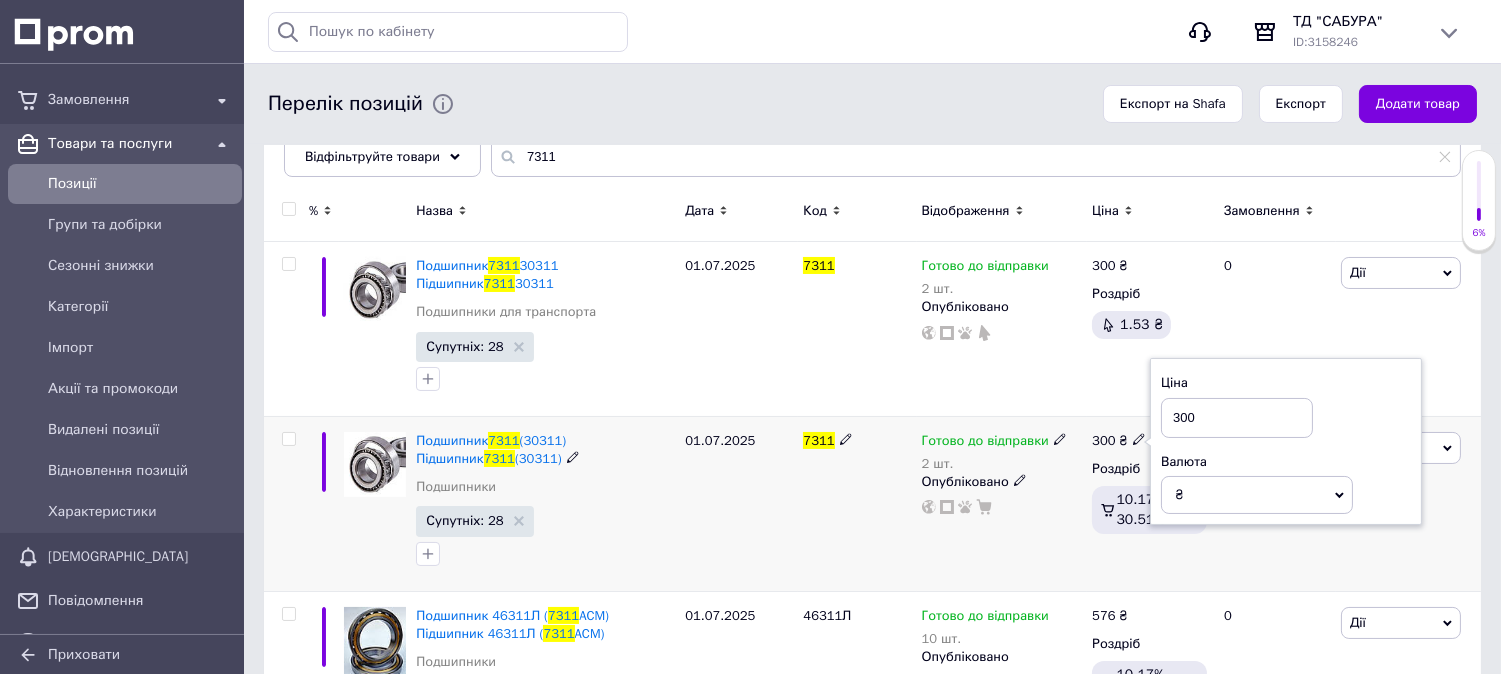 click on "300" at bounding box center (1237, 418) 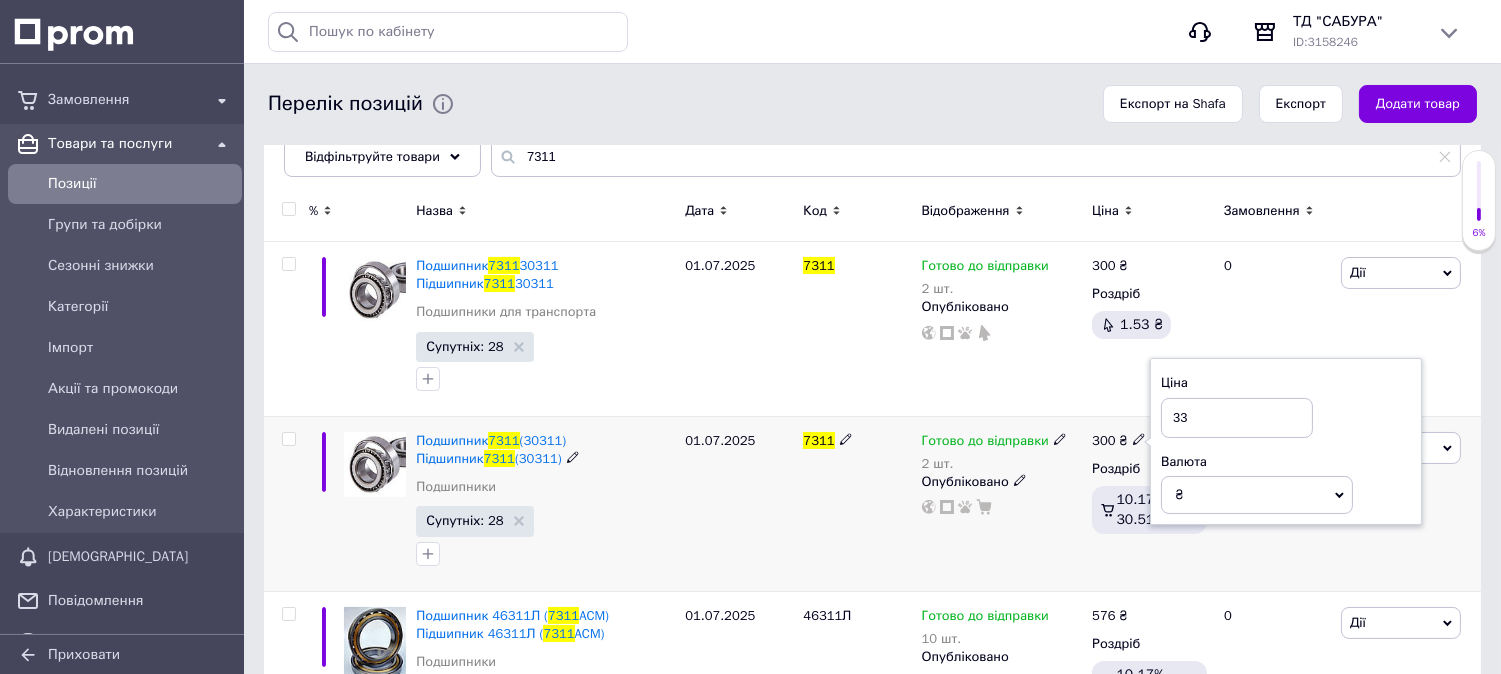 type on "330" 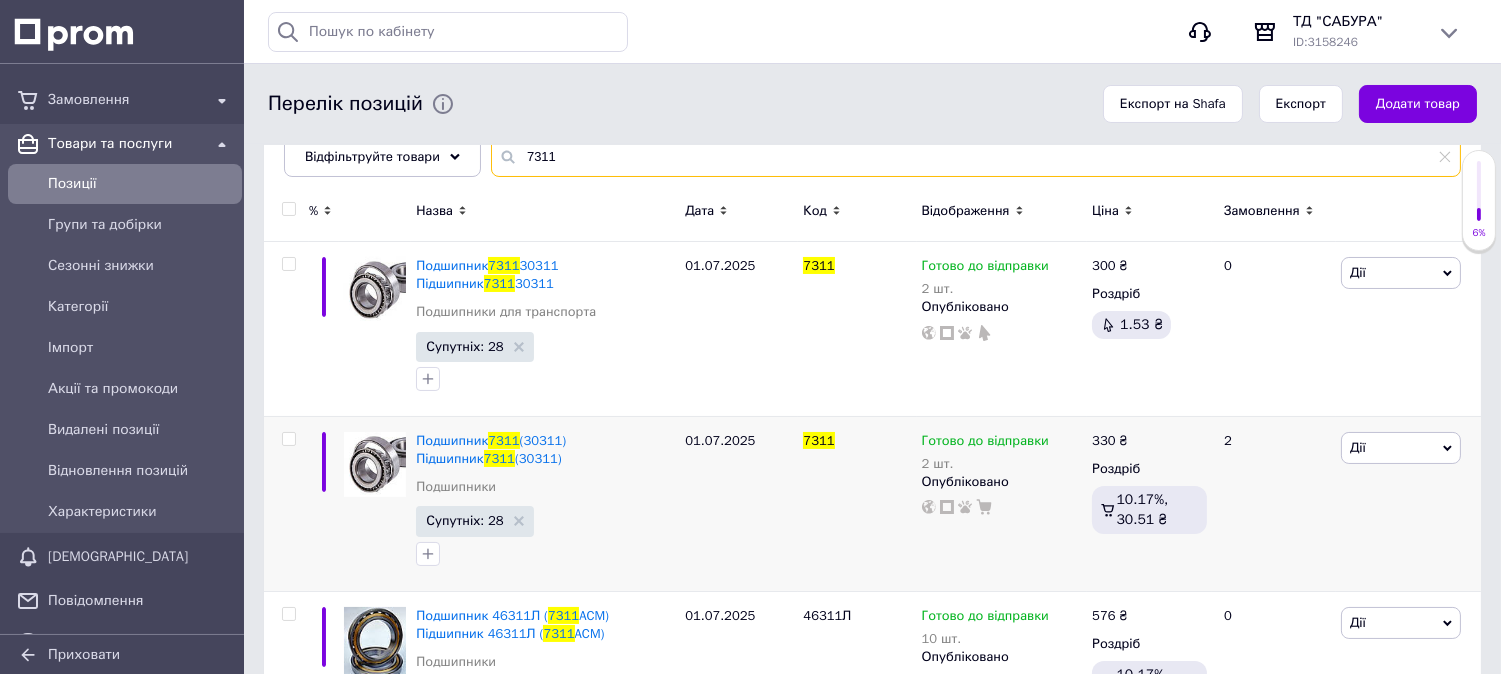 click on "7311" at bounding box center [976, 157] 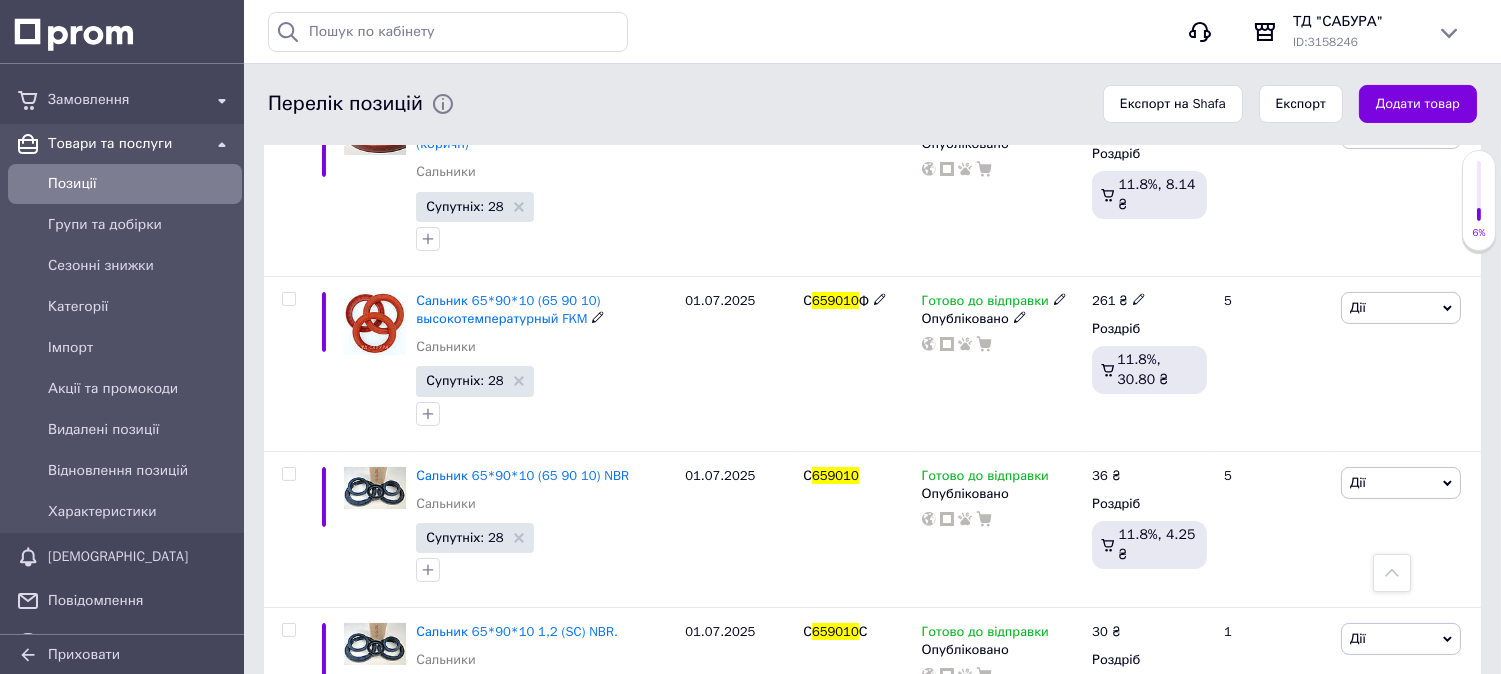 scroll, scrollTop: 690, scrollLeft: 0, axis: vertical 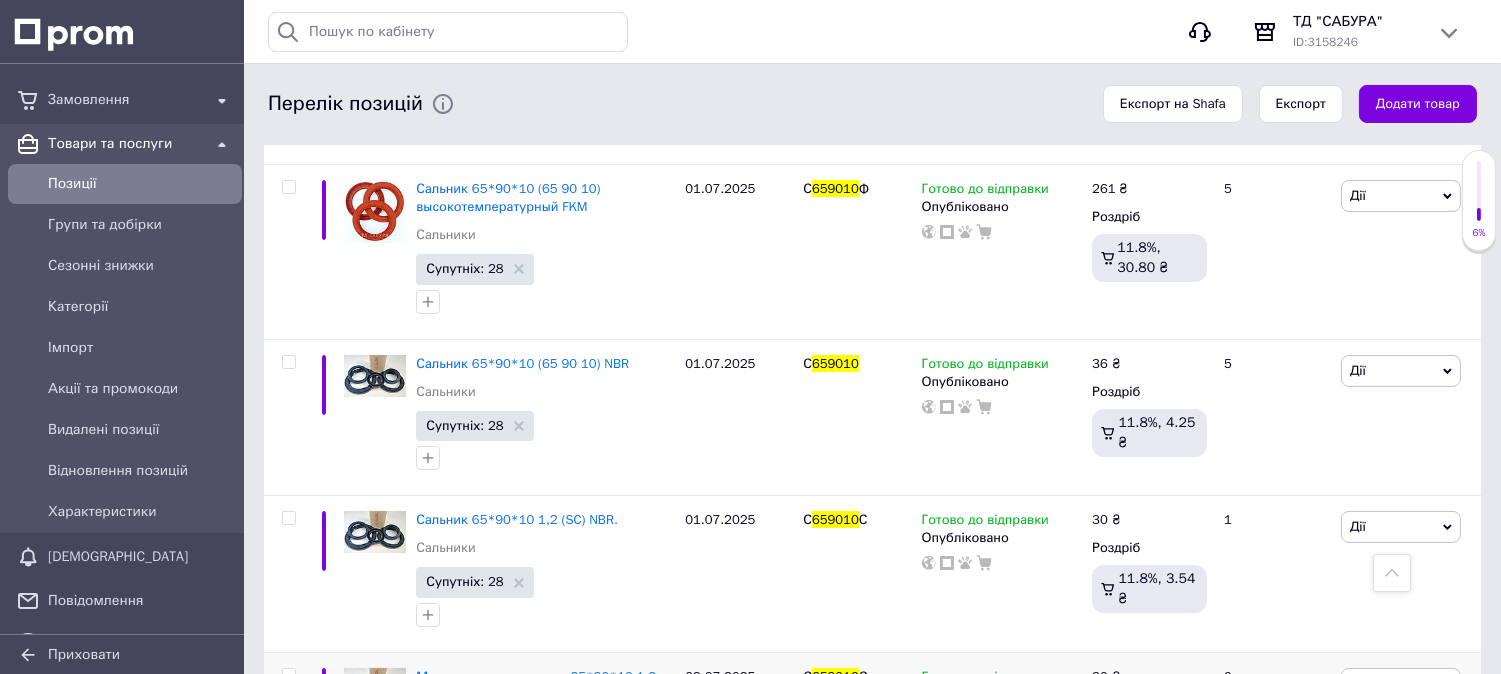 type on "659010" 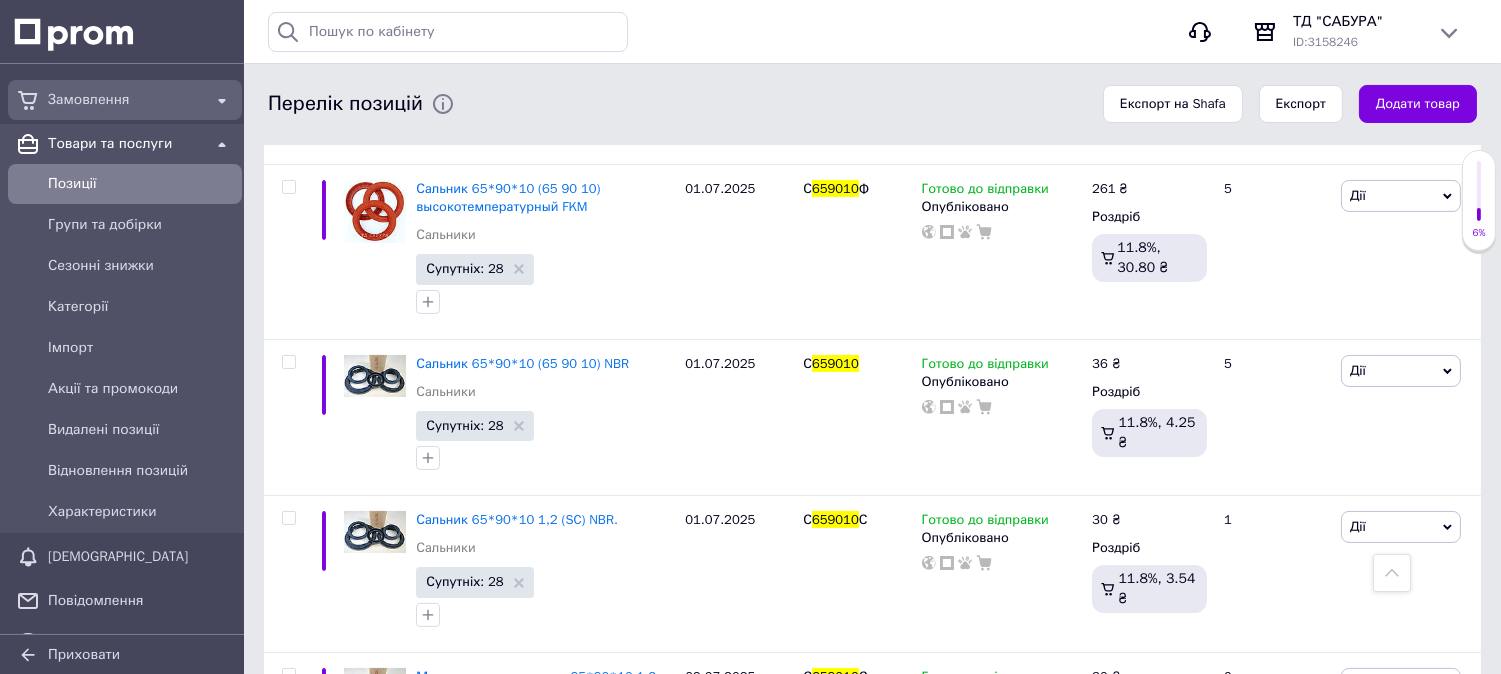 click on "Замовлення" at bounding box center [125, 100] 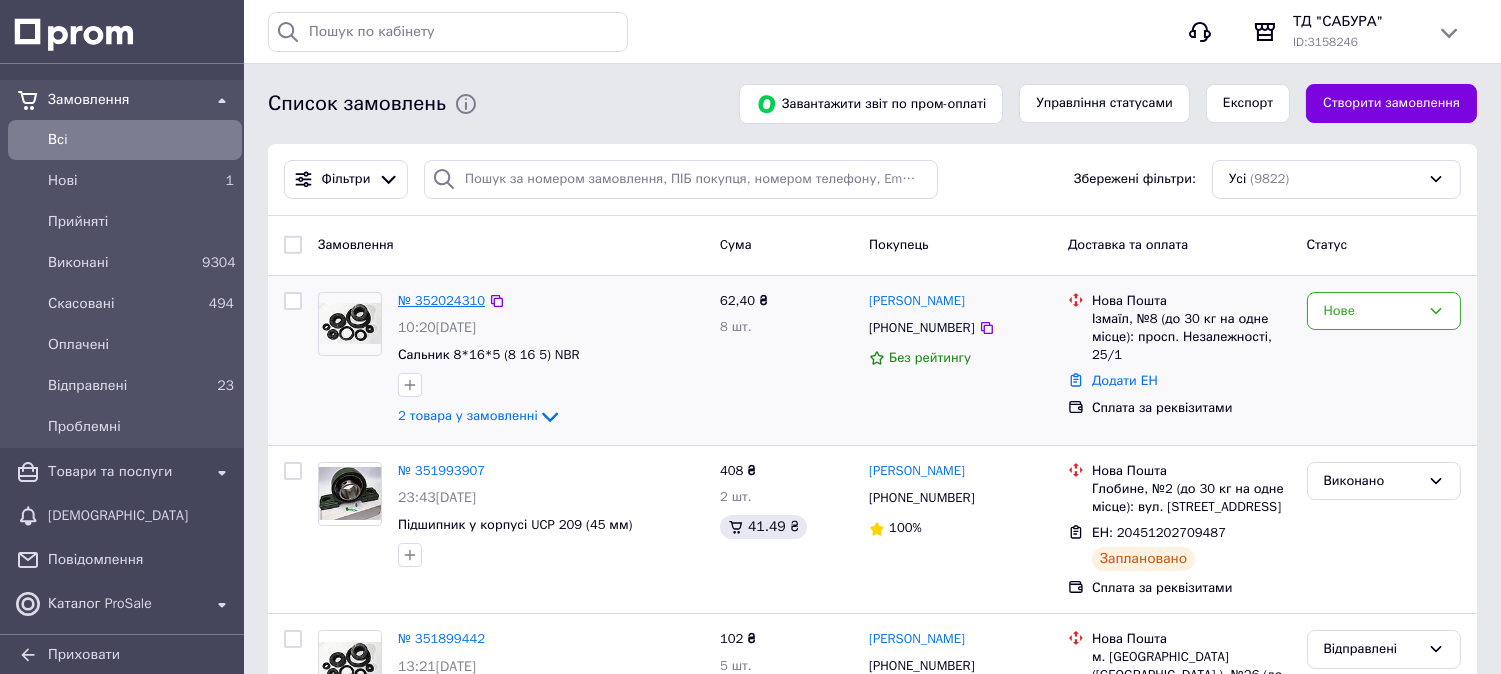 click on "№ 352024310" at bounding box center [441, 300] 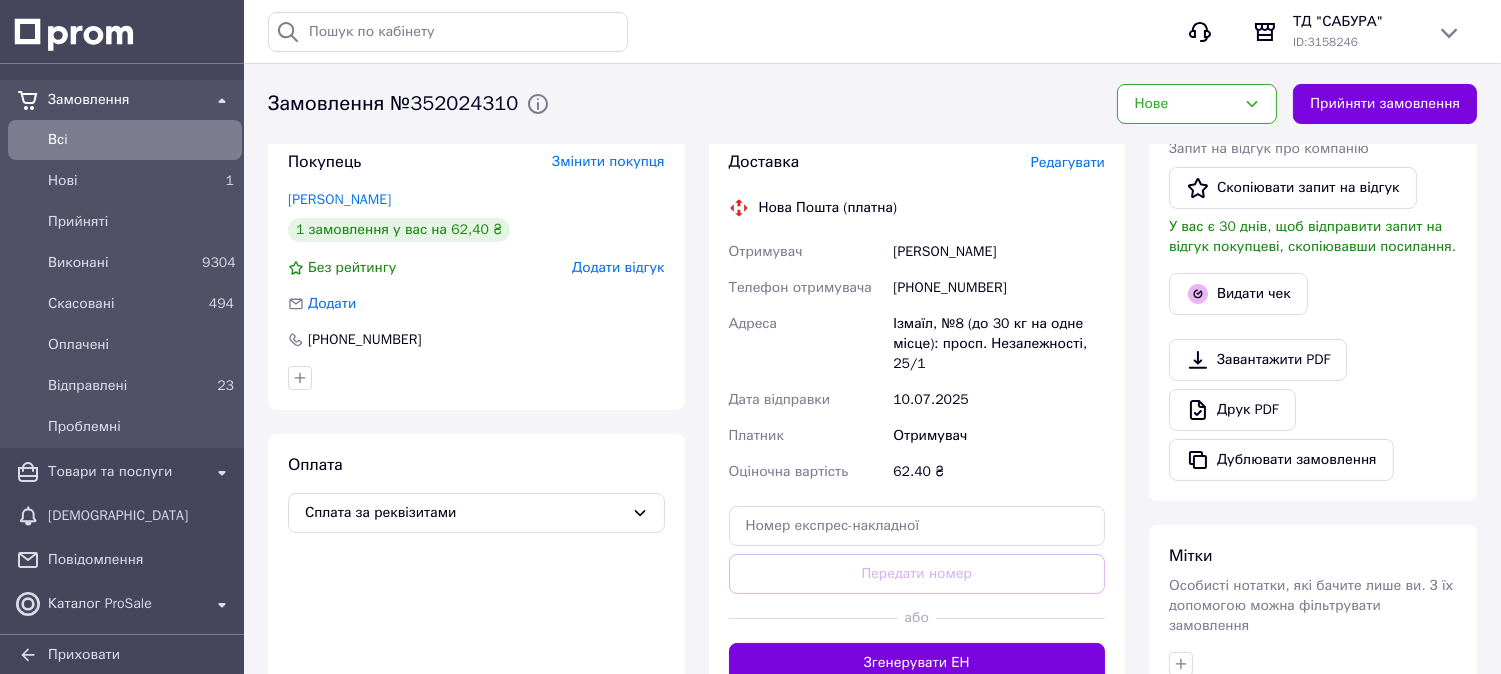 scroll, scrollTop: 666, scrollLeft: 0, axis: vertical 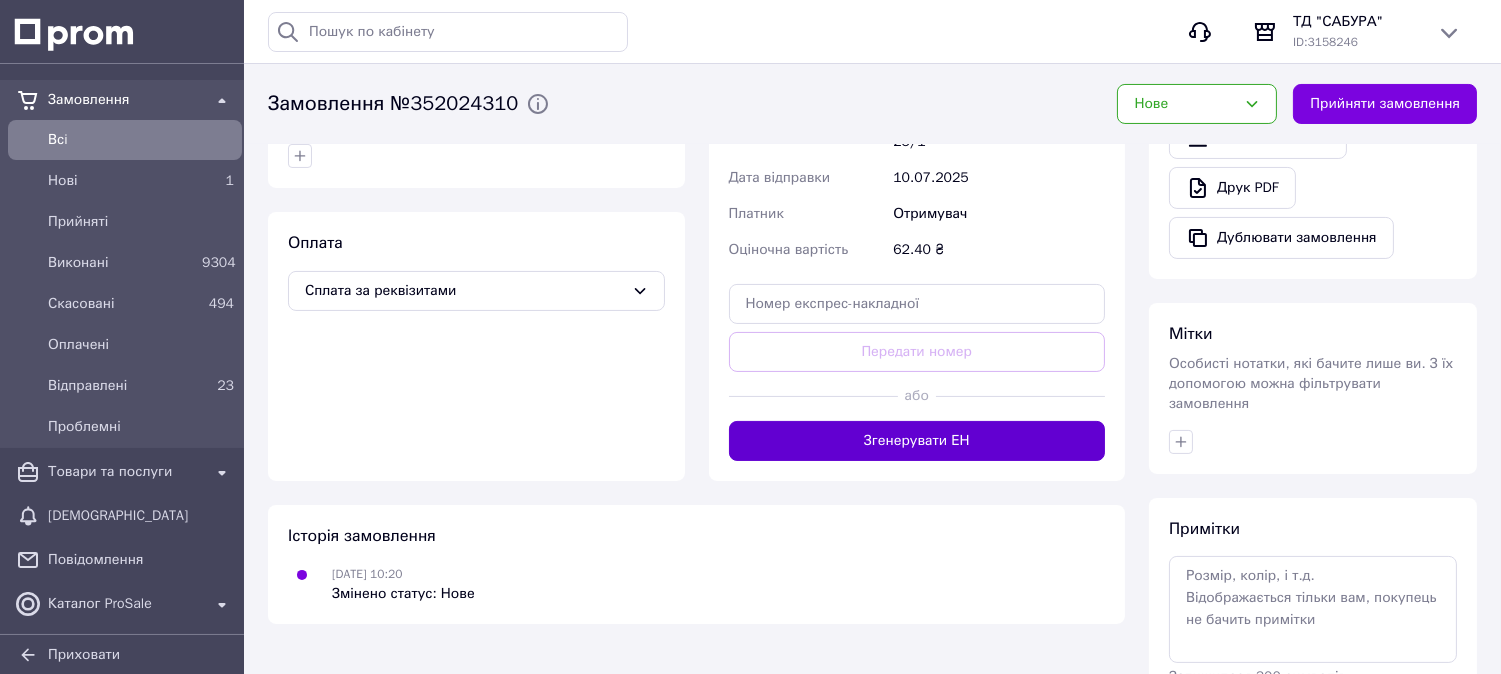 click on "Згенерувати ЕН" at bounding box center (917, 441) 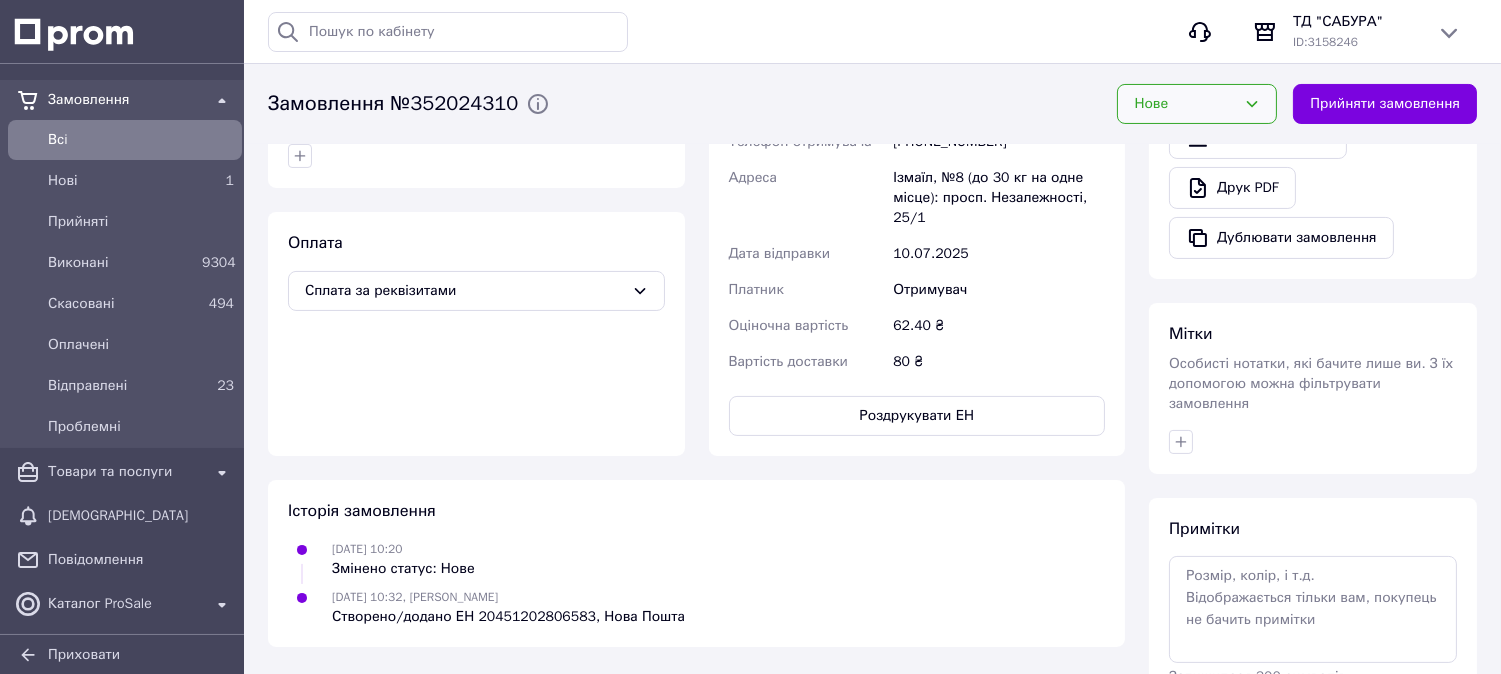 click on "Нове" at bounding box center [1197, 104] 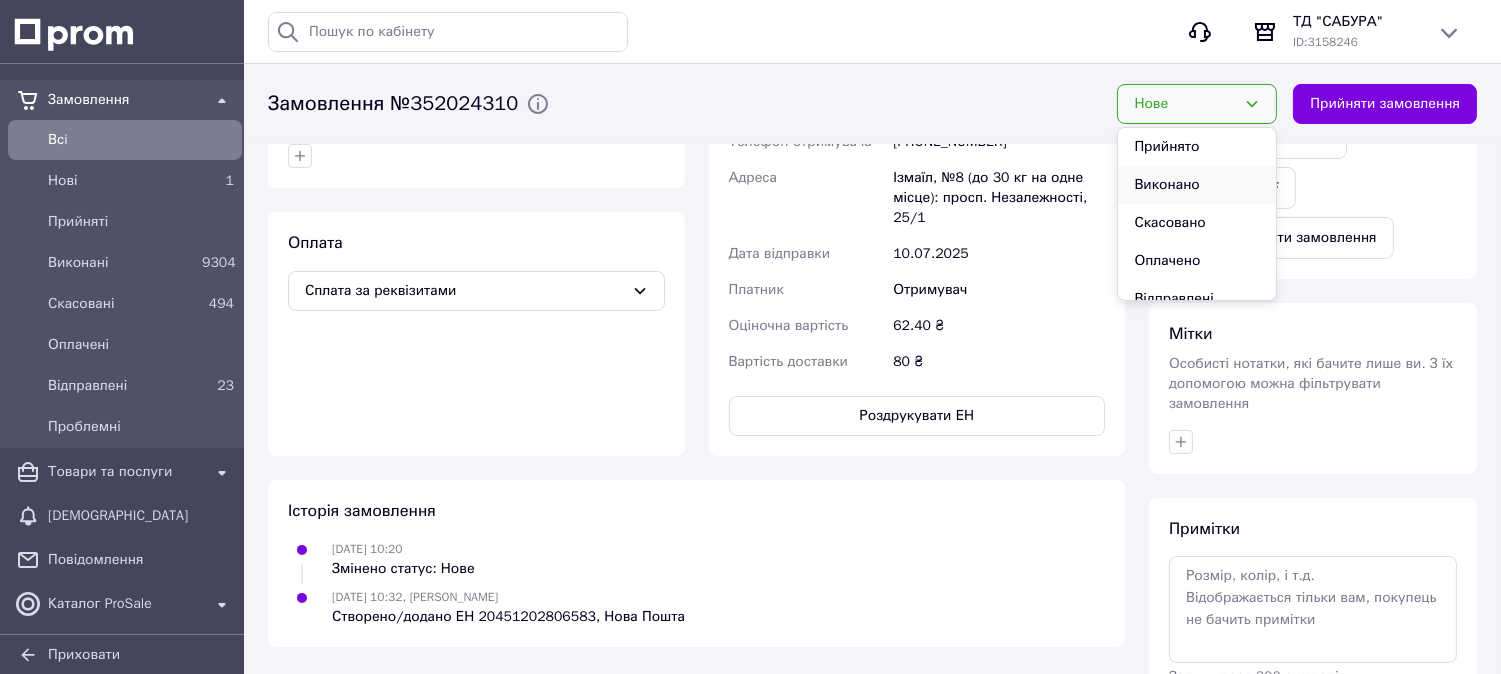click on "Виконано" at bounding box center [1197, 185] 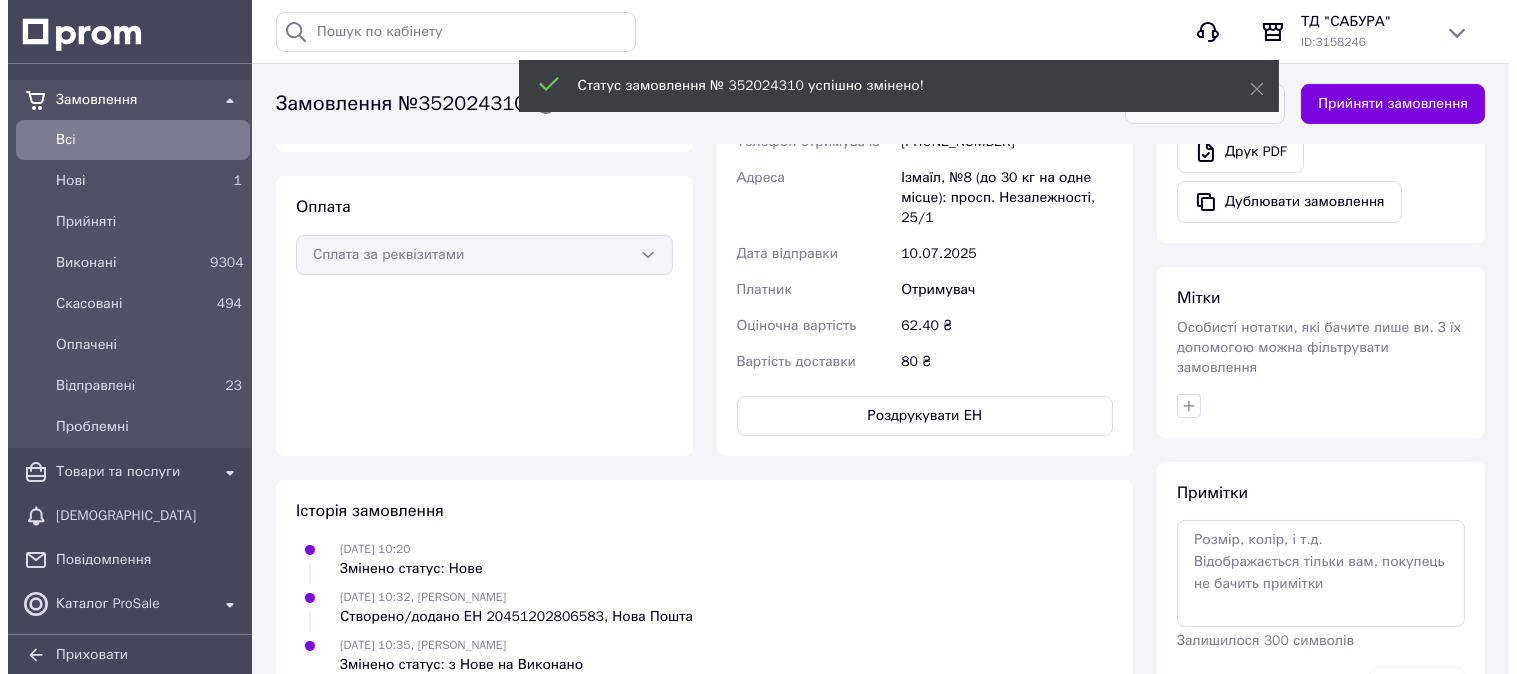 scroll, scrollTop: 333, scrollLeft: 0, axis: vertical 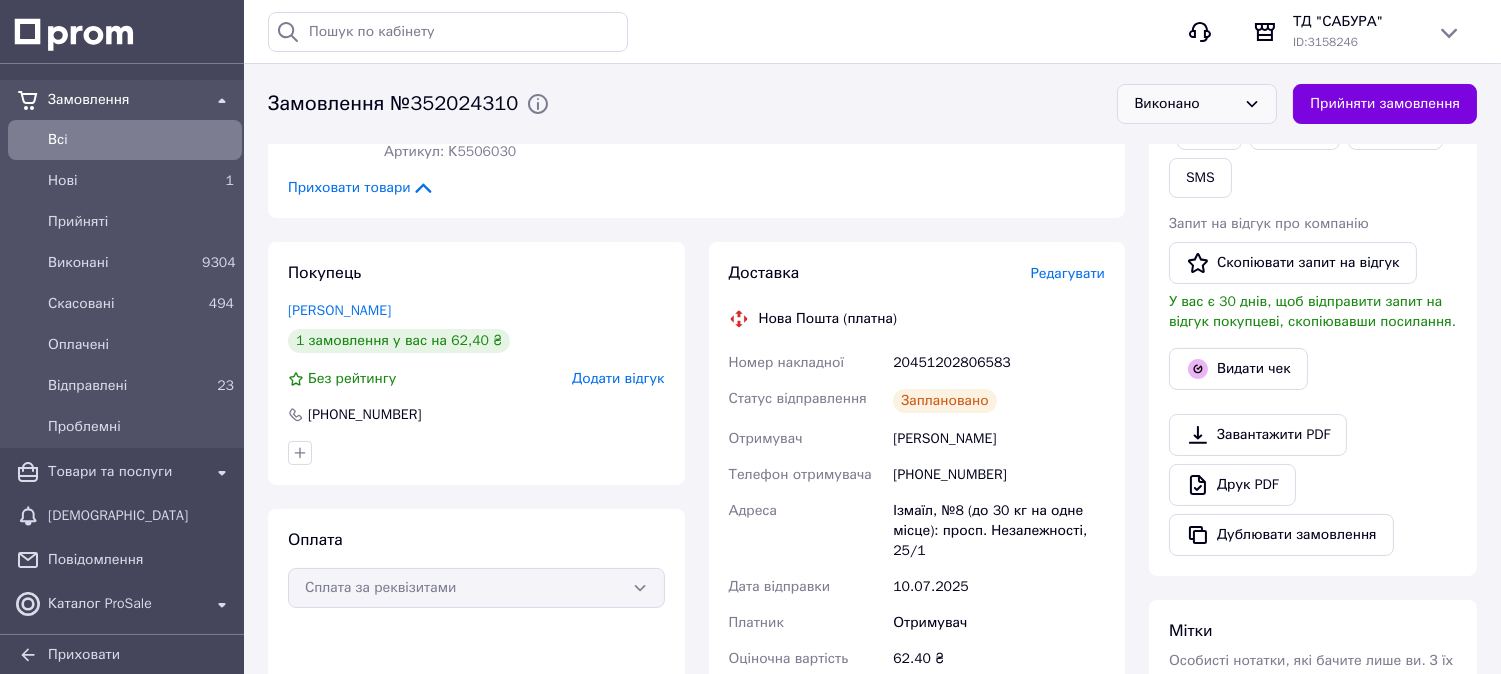 click on "Додати відгук" at bounding box center (618, 378) 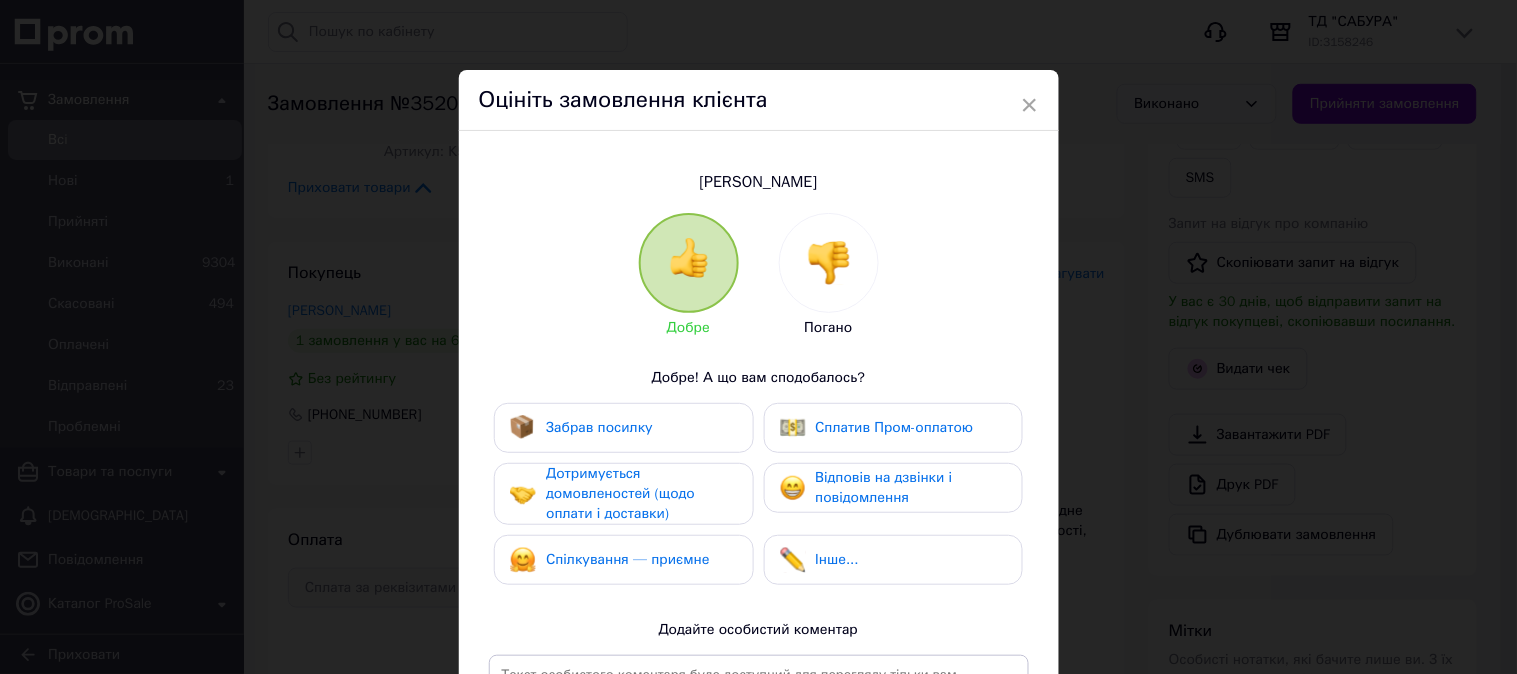 drag, startPoint x: 606, startPoint y: 416, endPoint x: 605, endPoint y: 433, distance: 17.029387 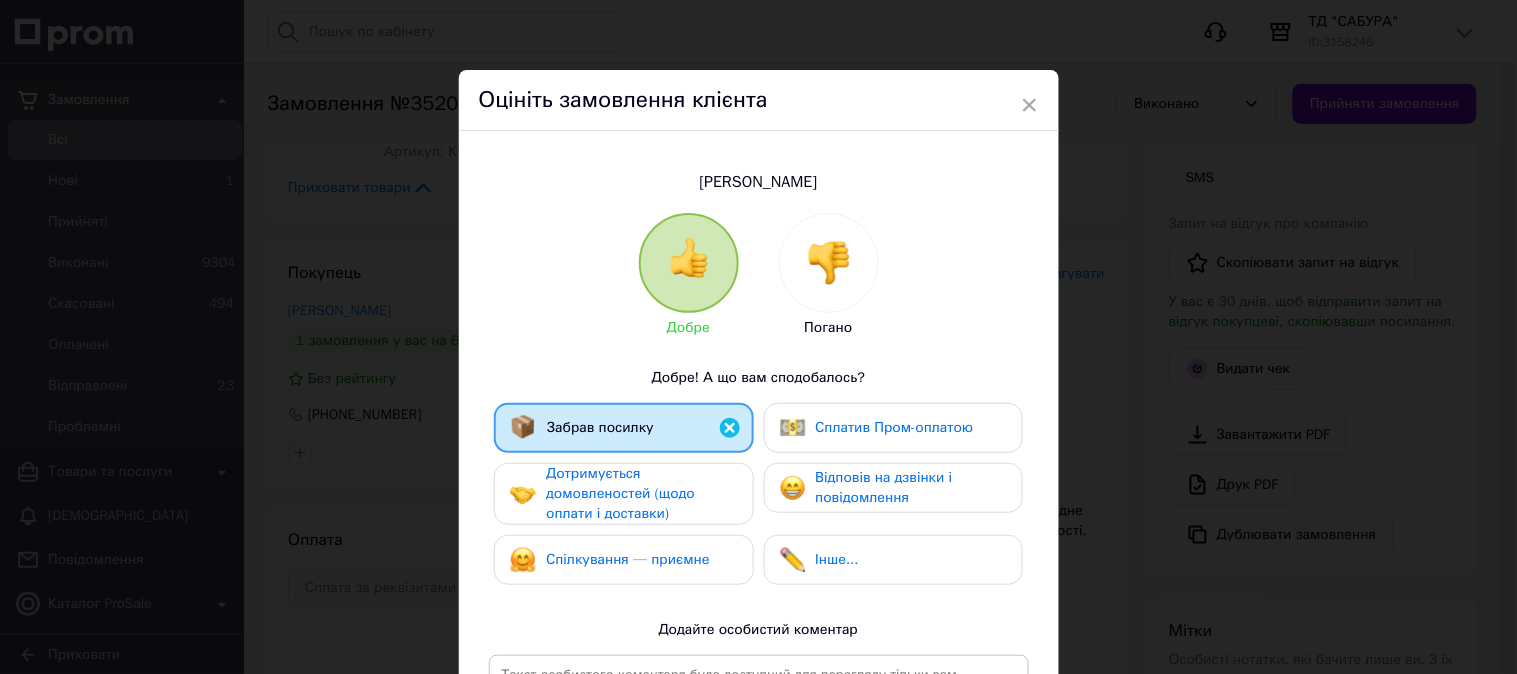 drag, startPoint x: 611, startPoint y: 483, endPoint x: 632, endPoint y: 571, distance: 90.47099 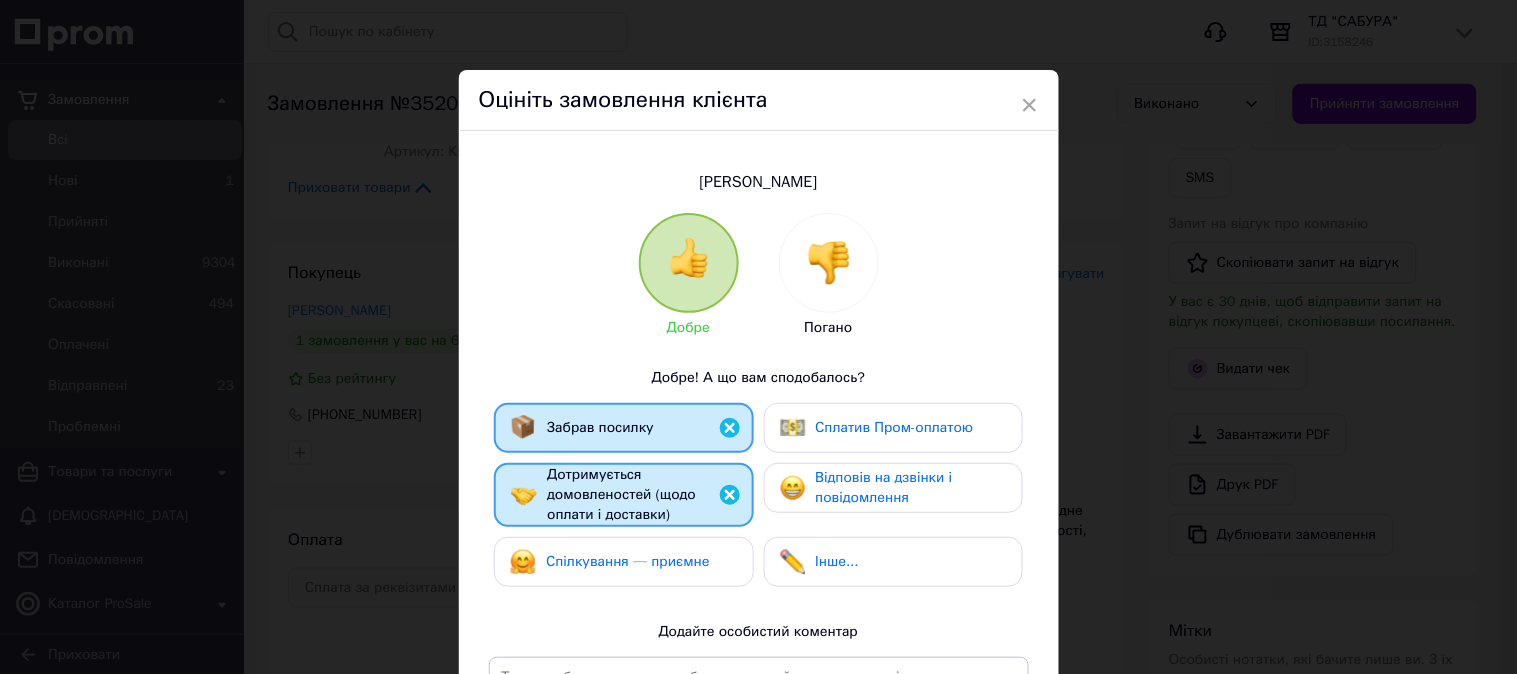 click on "Спілкування — приємне" at bounding box center (628, 561) 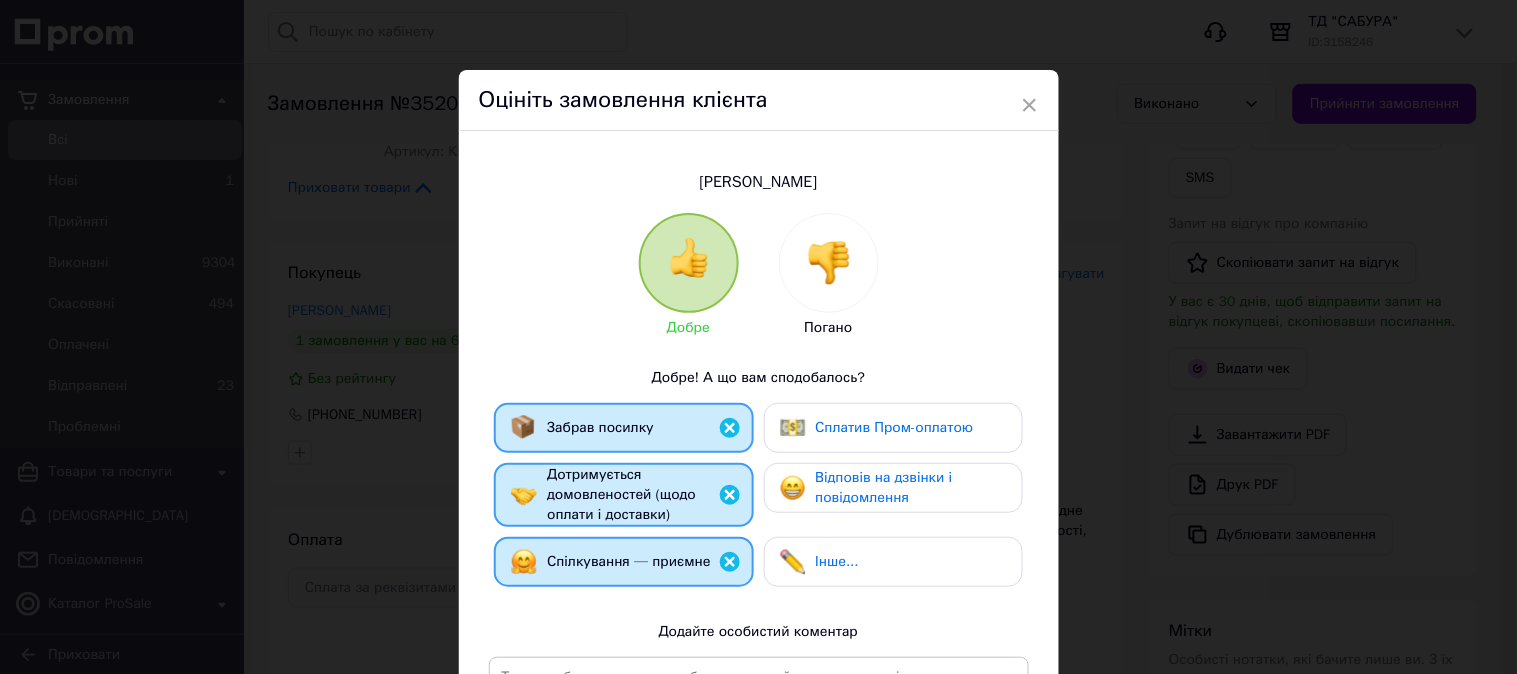 click on "Відповів на дзвінки і повідомлення" at bounding box center [893, 488] 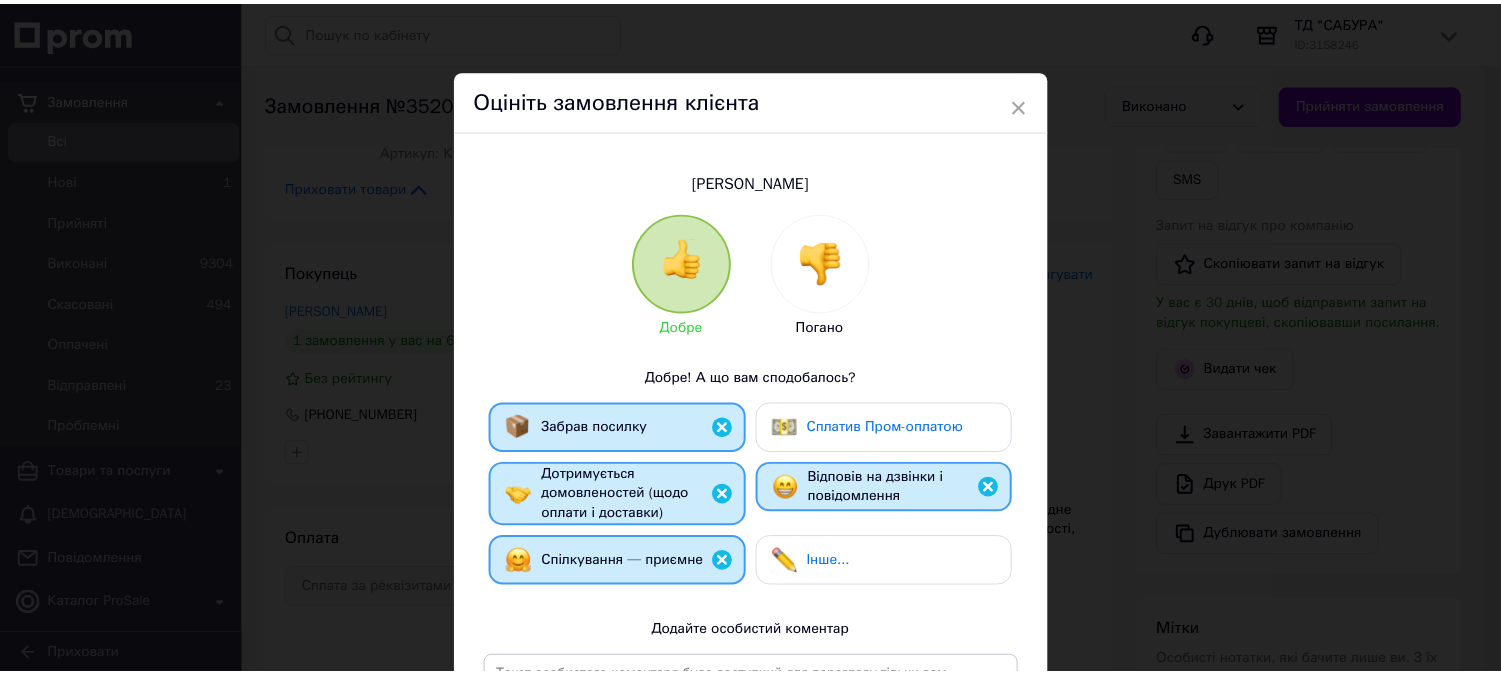 scroll, scrollTop: 314, scrollLeft: 0, axis: vertical 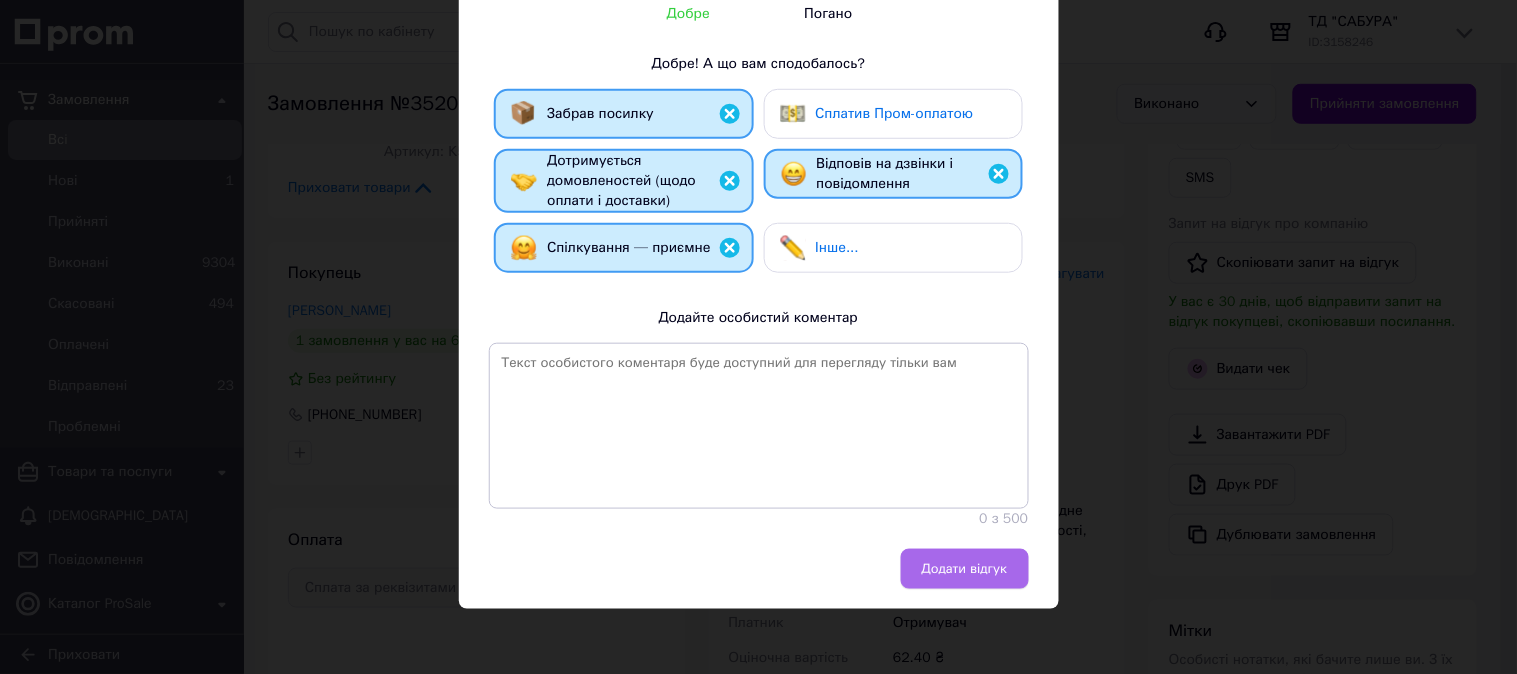click on "Додати відгук" at bounding box center [965, 569] 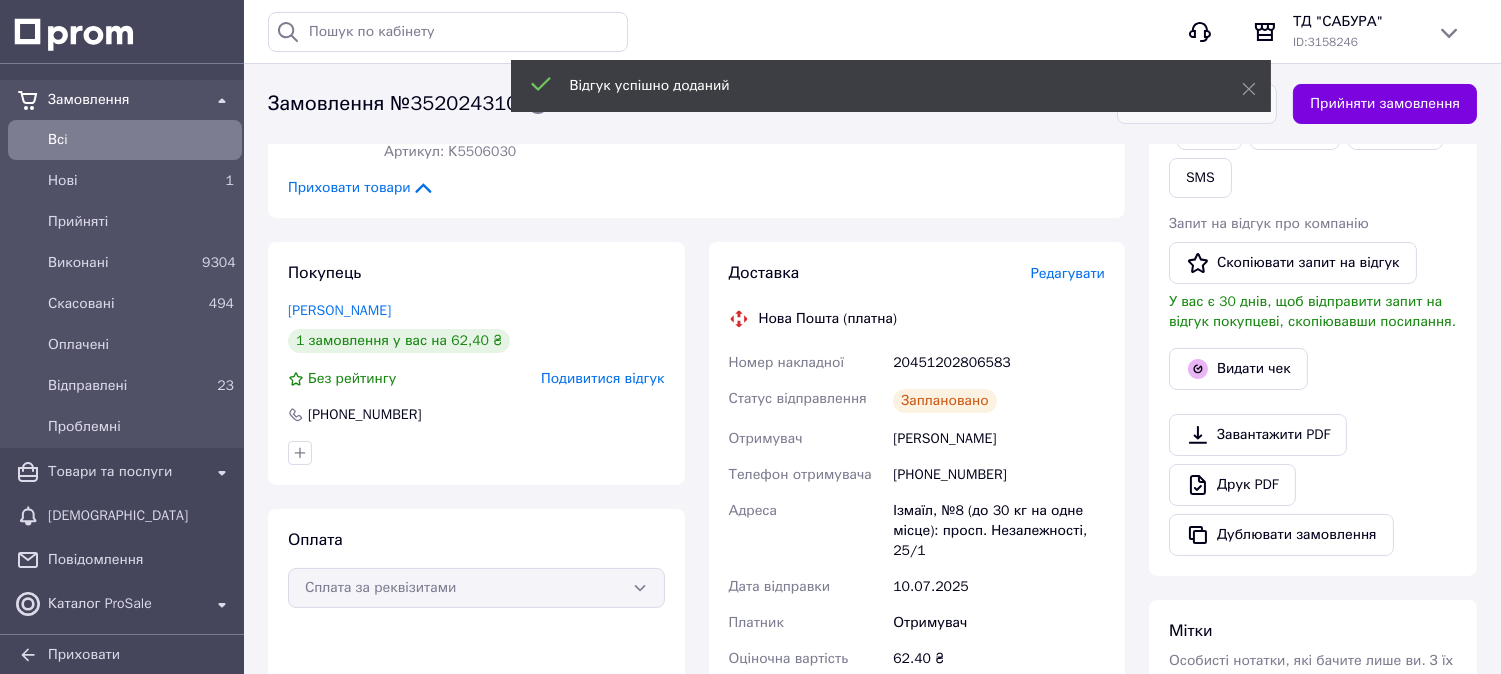 scroll, scrollTop: 0, scrollLeft: 0, axis: both 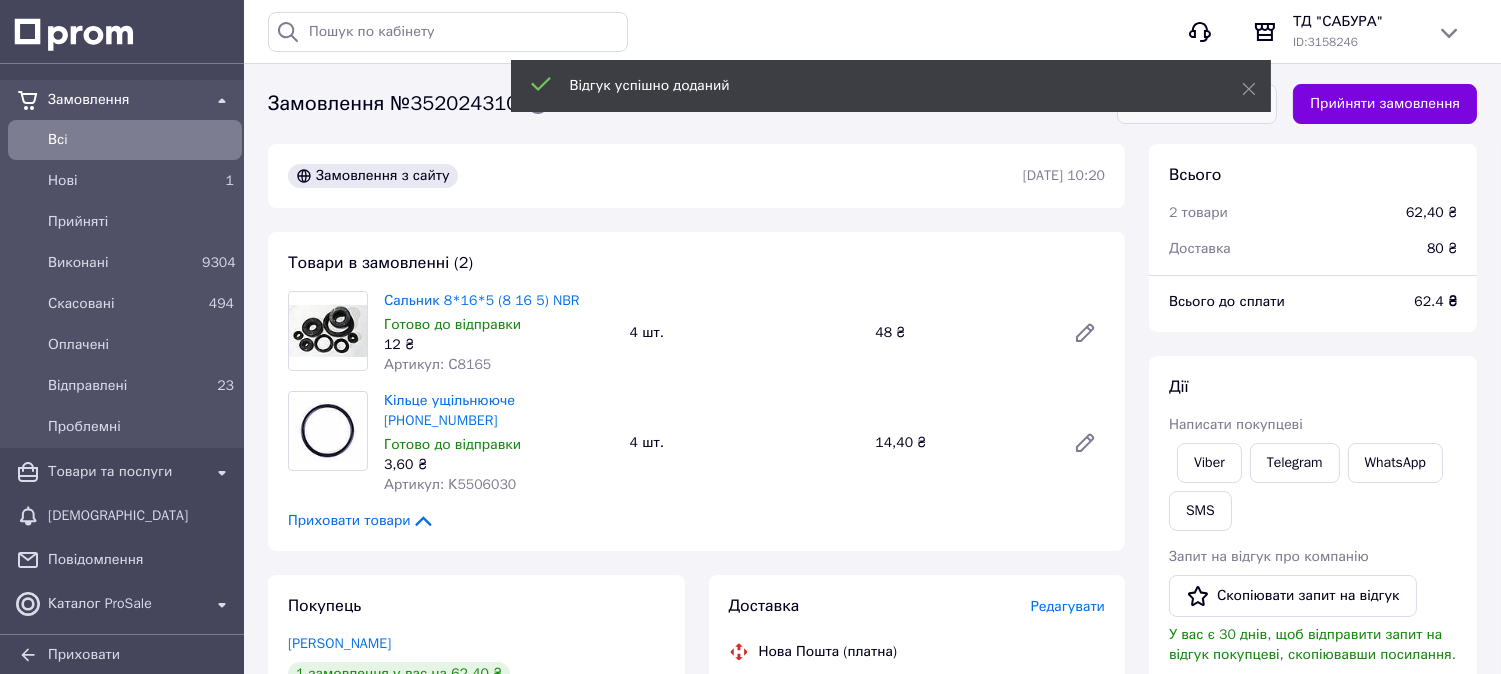click on "Всi" at bounding box center [141, 140] 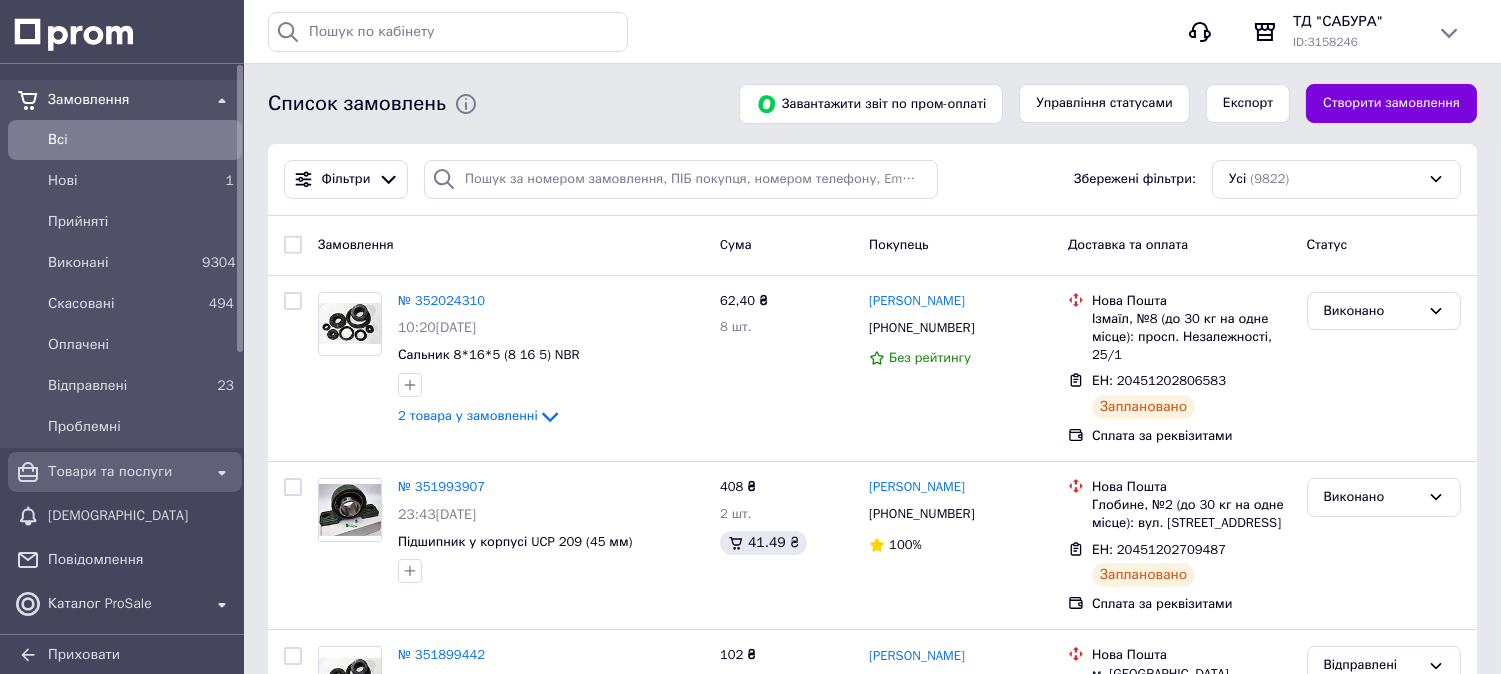 click on "Товари та послуги" at bounding box center [125, 472] 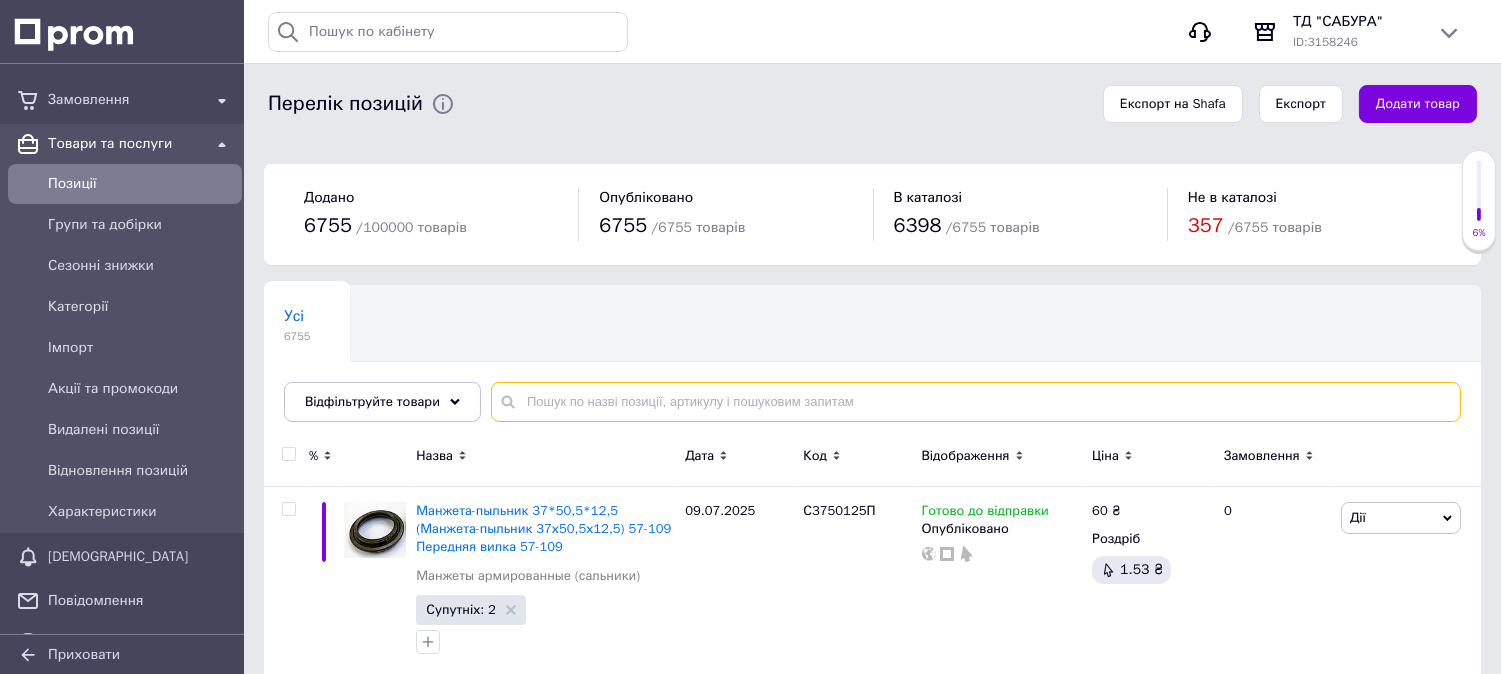 click at bounding box center [976, 402] 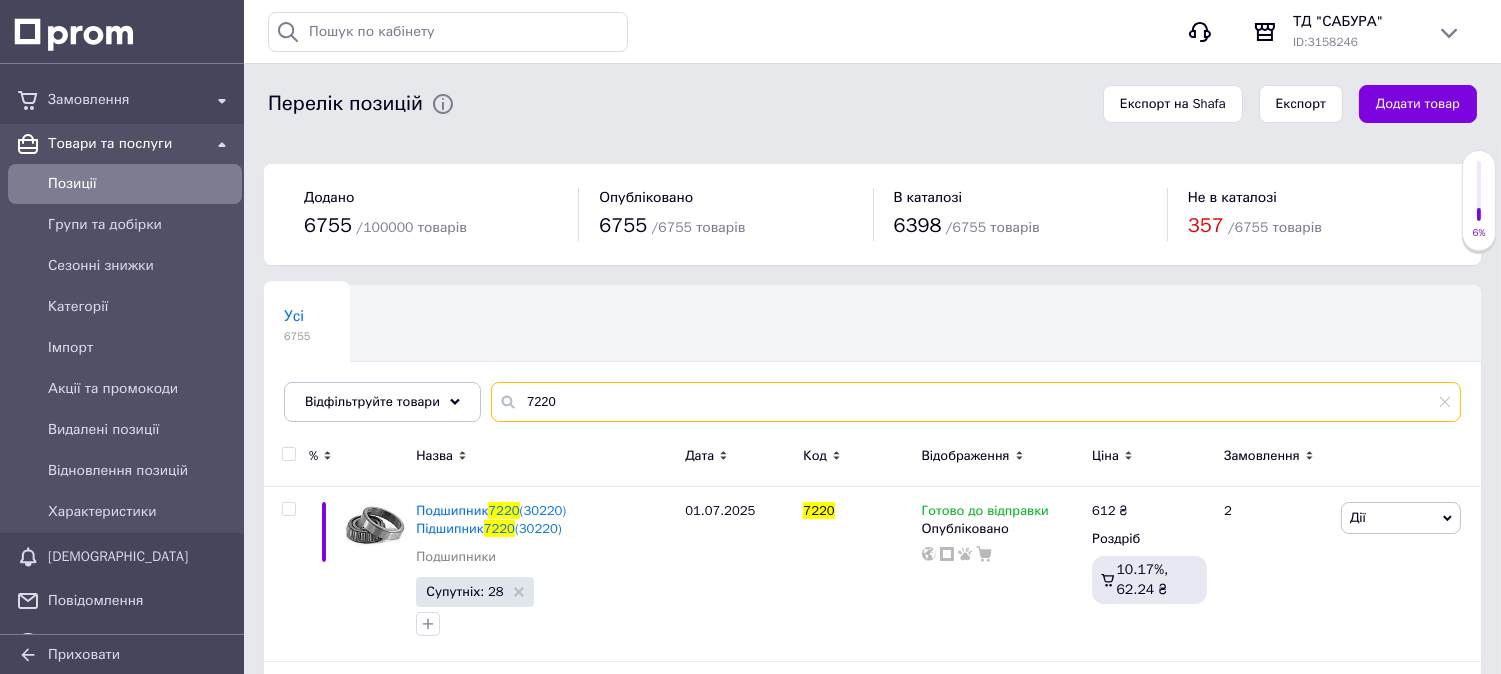 scroll, scrollTop: 222, scrollLeft: 0, axis: vertical 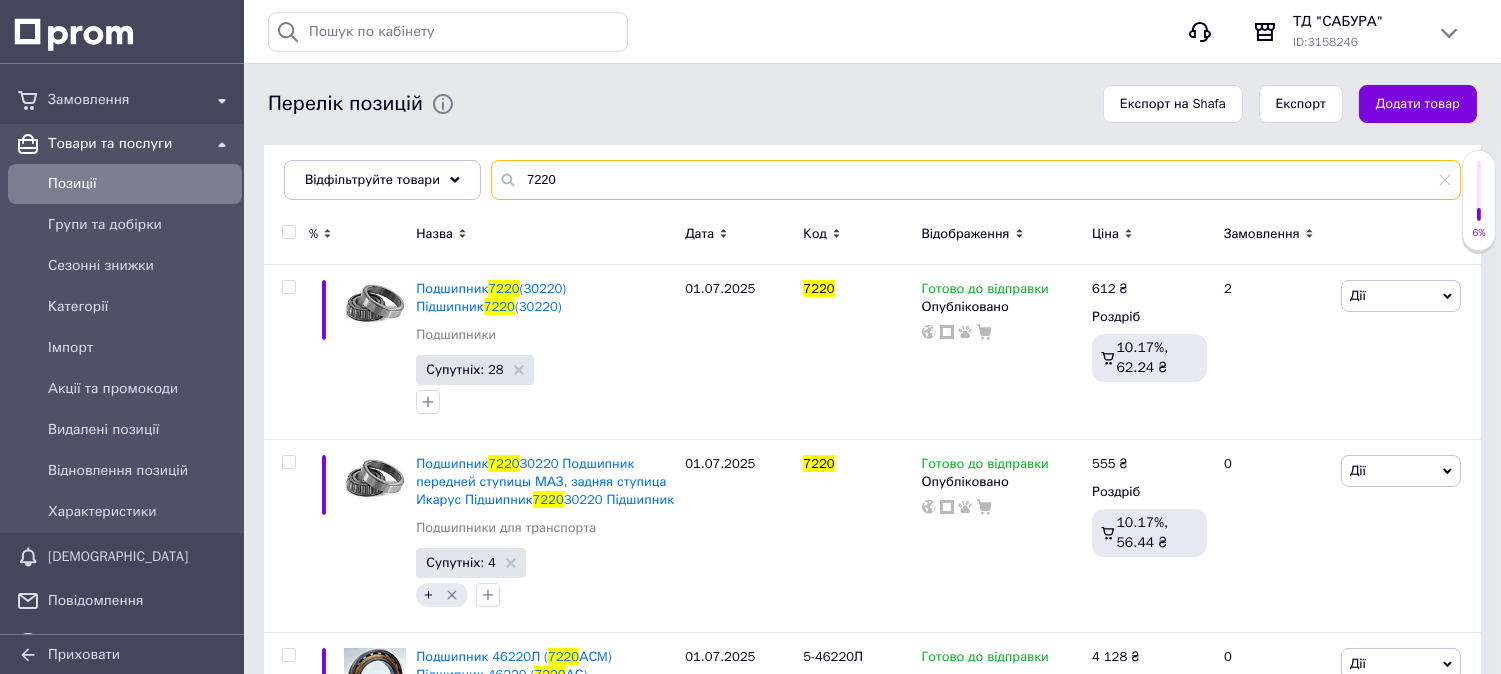 click on "7220" at bounding box center (976, 180) 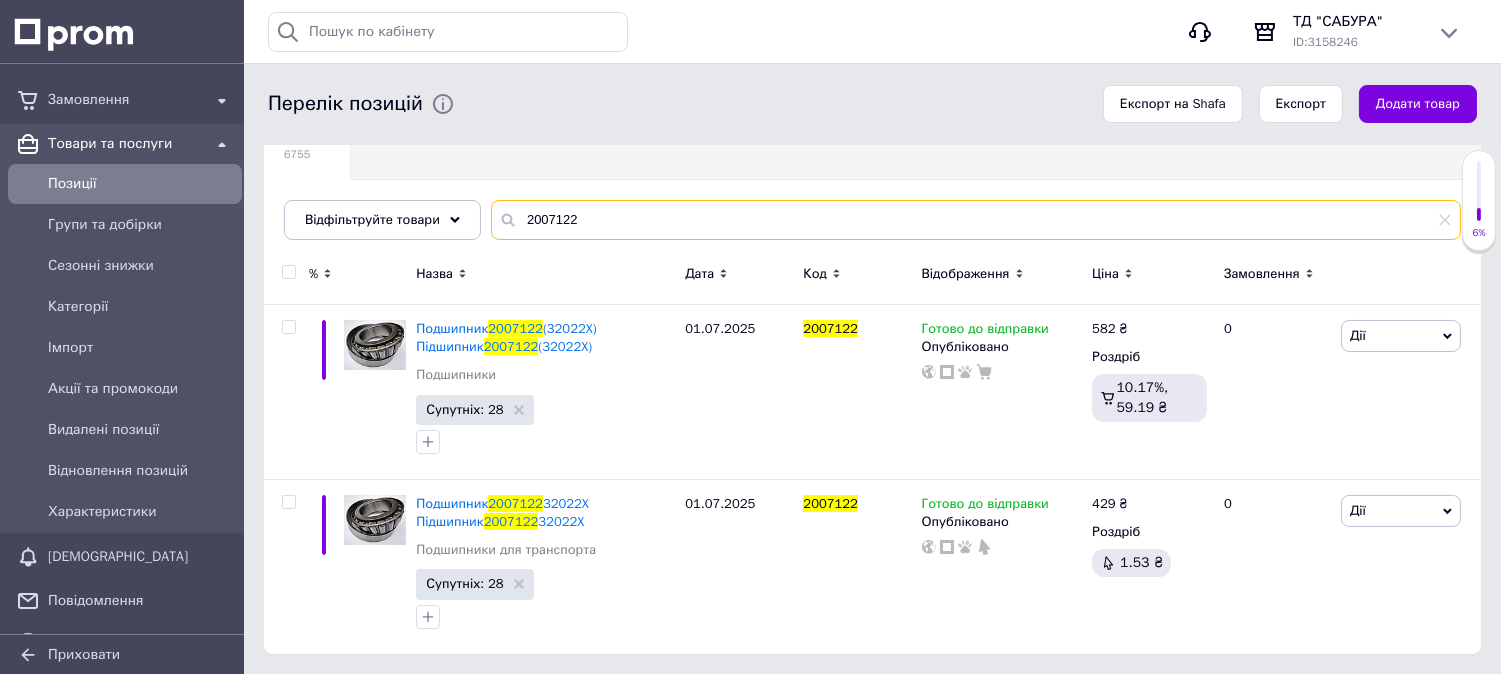 scroll, scrollTop: 182, scrollLeft: 0, axis: vertical 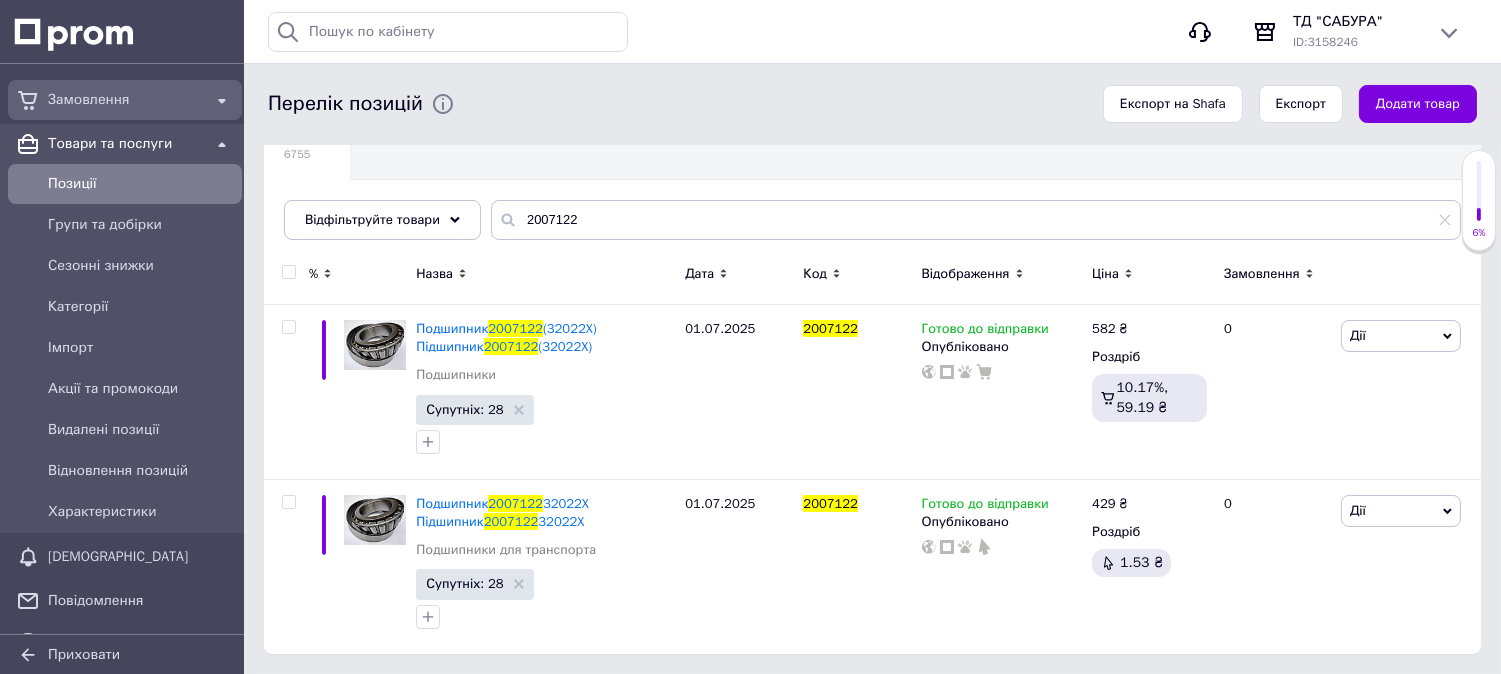 click on "Замовлення" at bounding box center [125, 100] 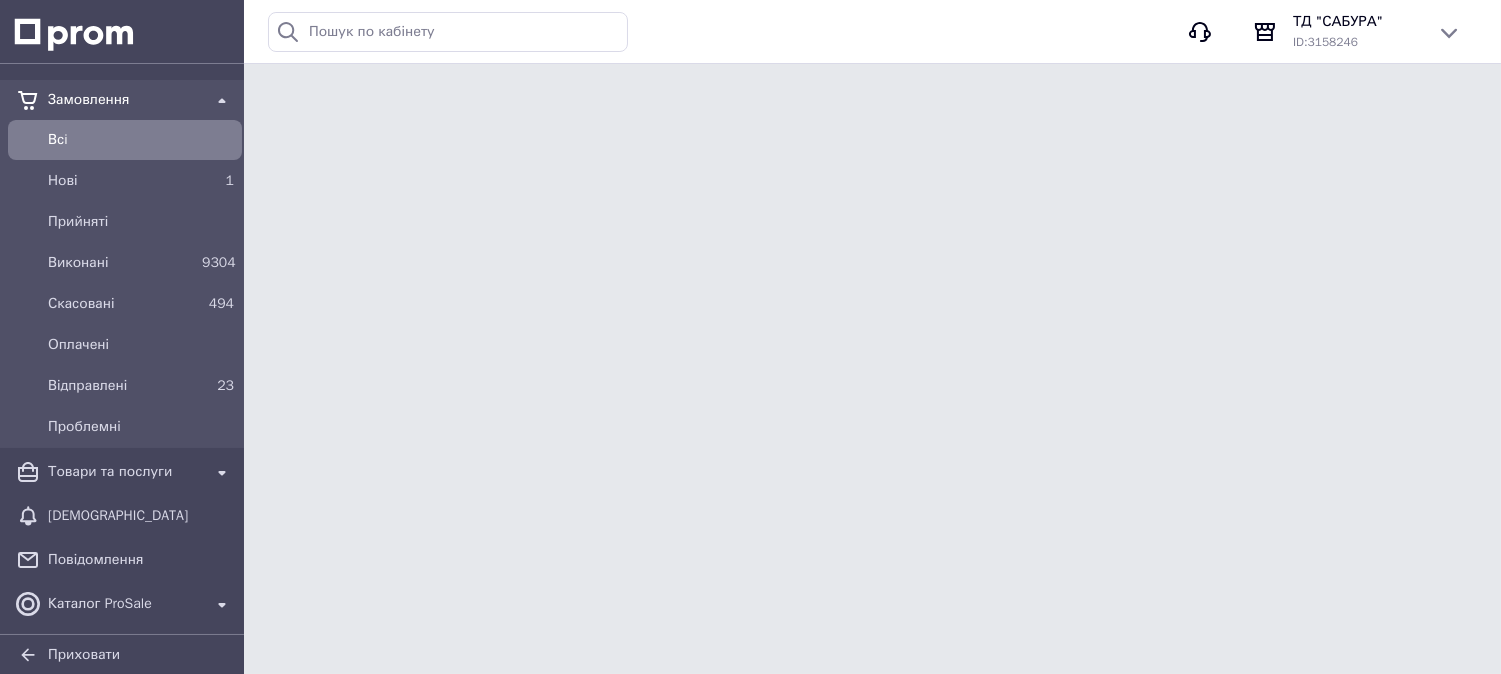 scroll, scrollTop: 0, scrollLeft: 0, axis: both 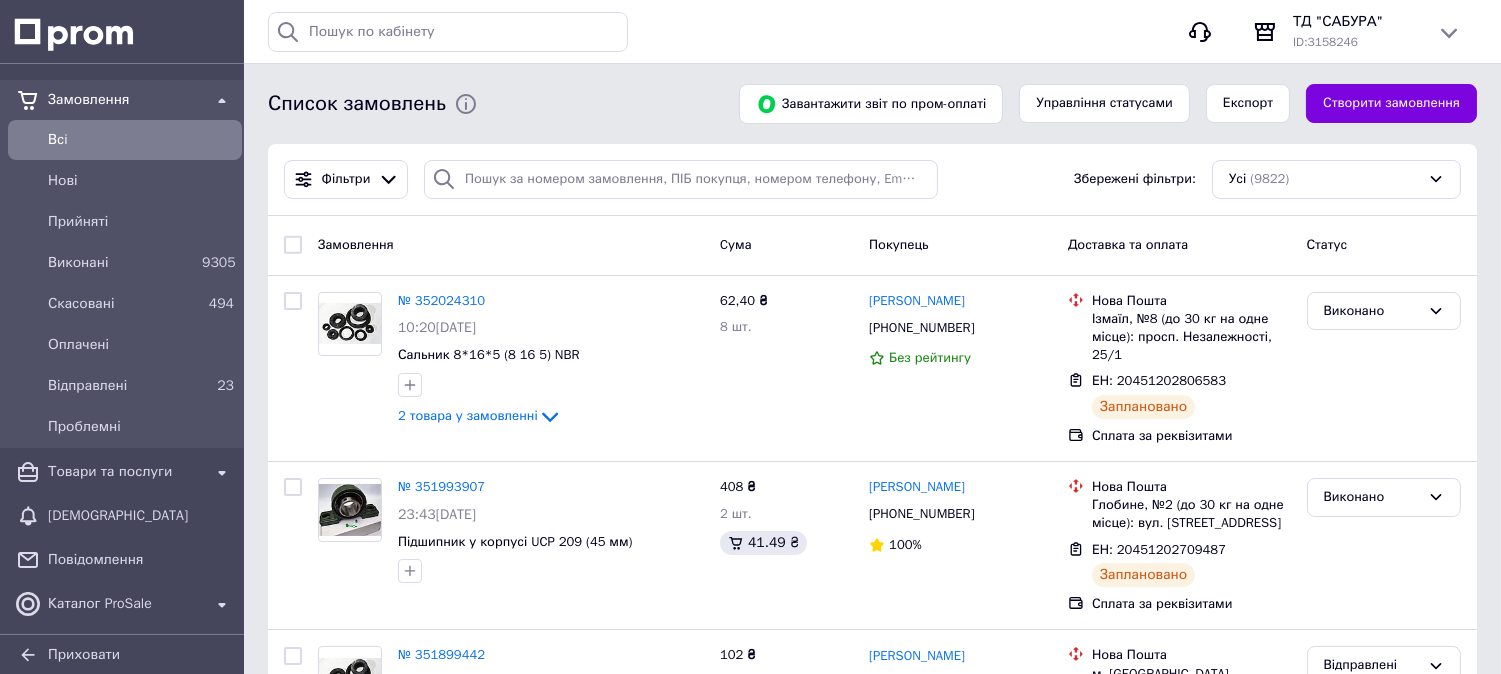 click on "Всi" at bounding box center [141, 140] 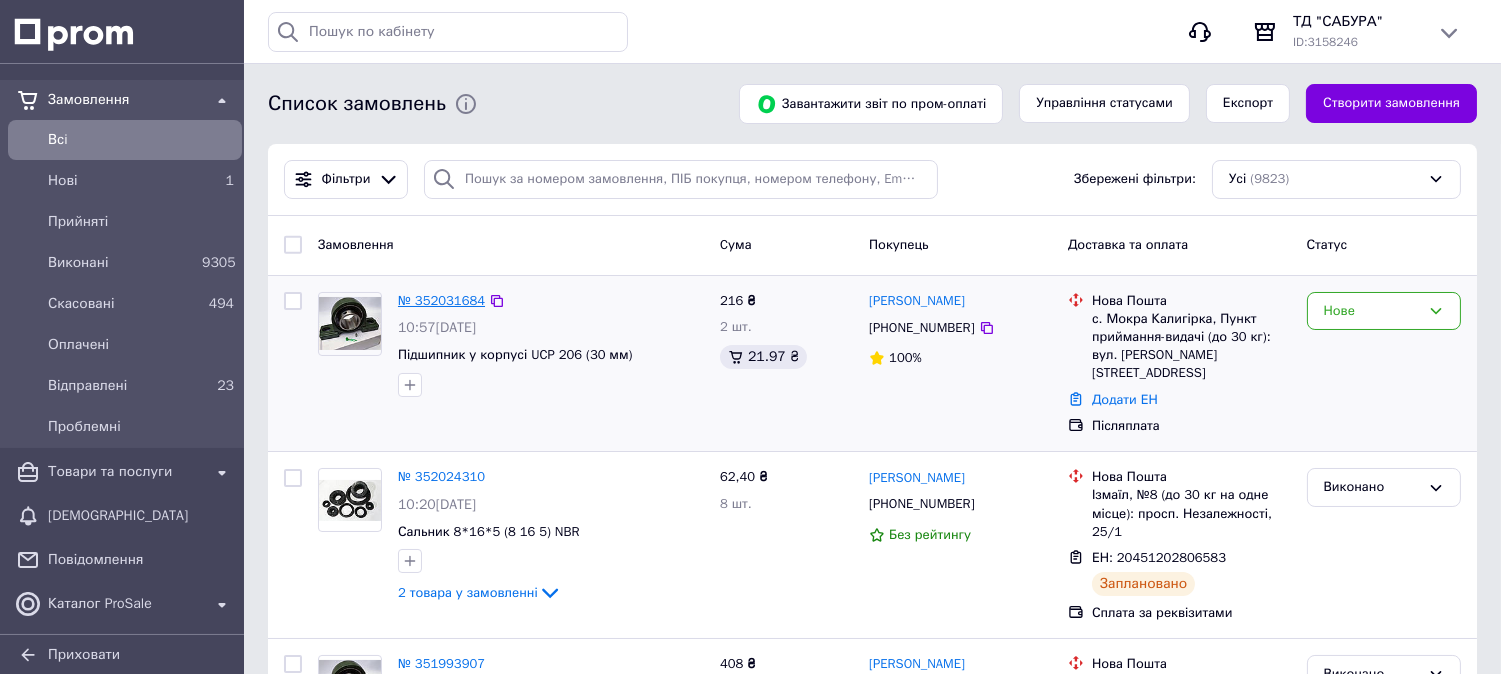 click on "№ 352031684" at bounding box center (441, 300) 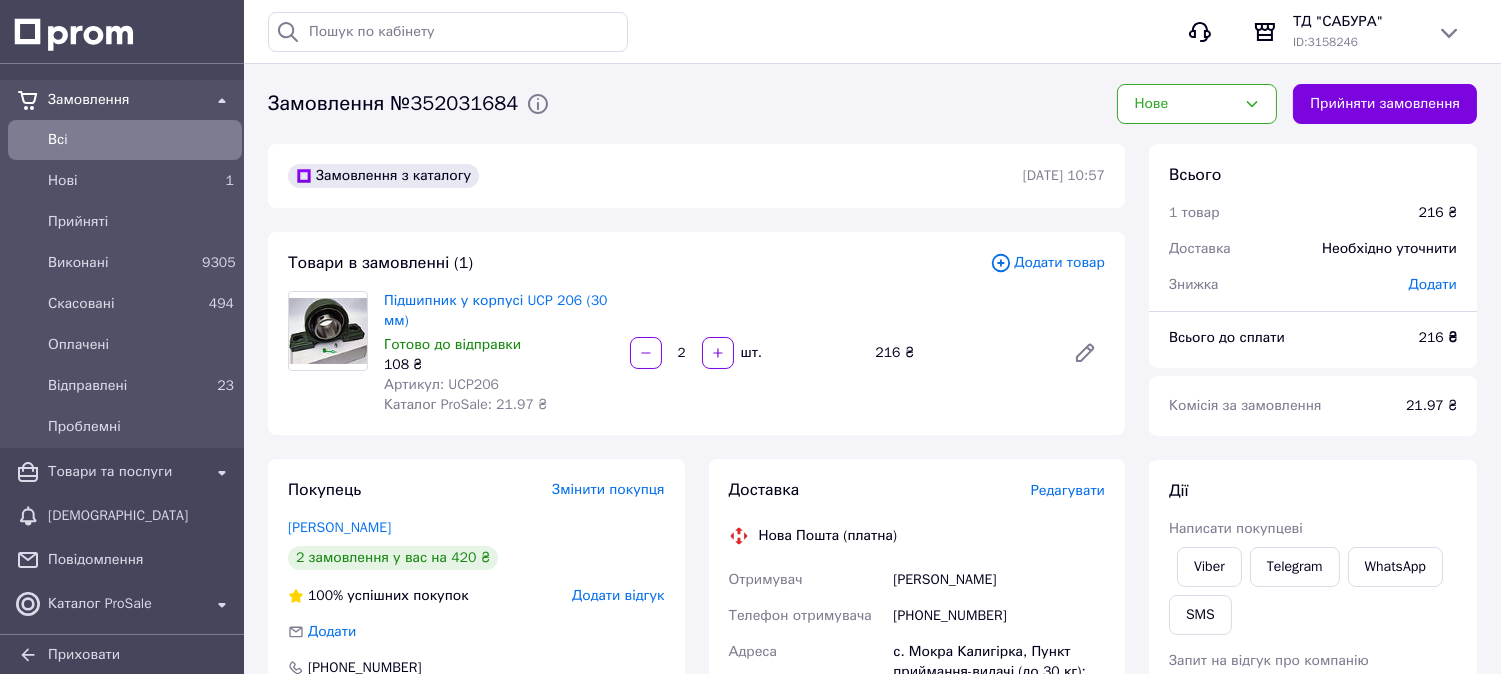 scroll, scrollTop: 222, scrollLeft: 0, axis: vertical 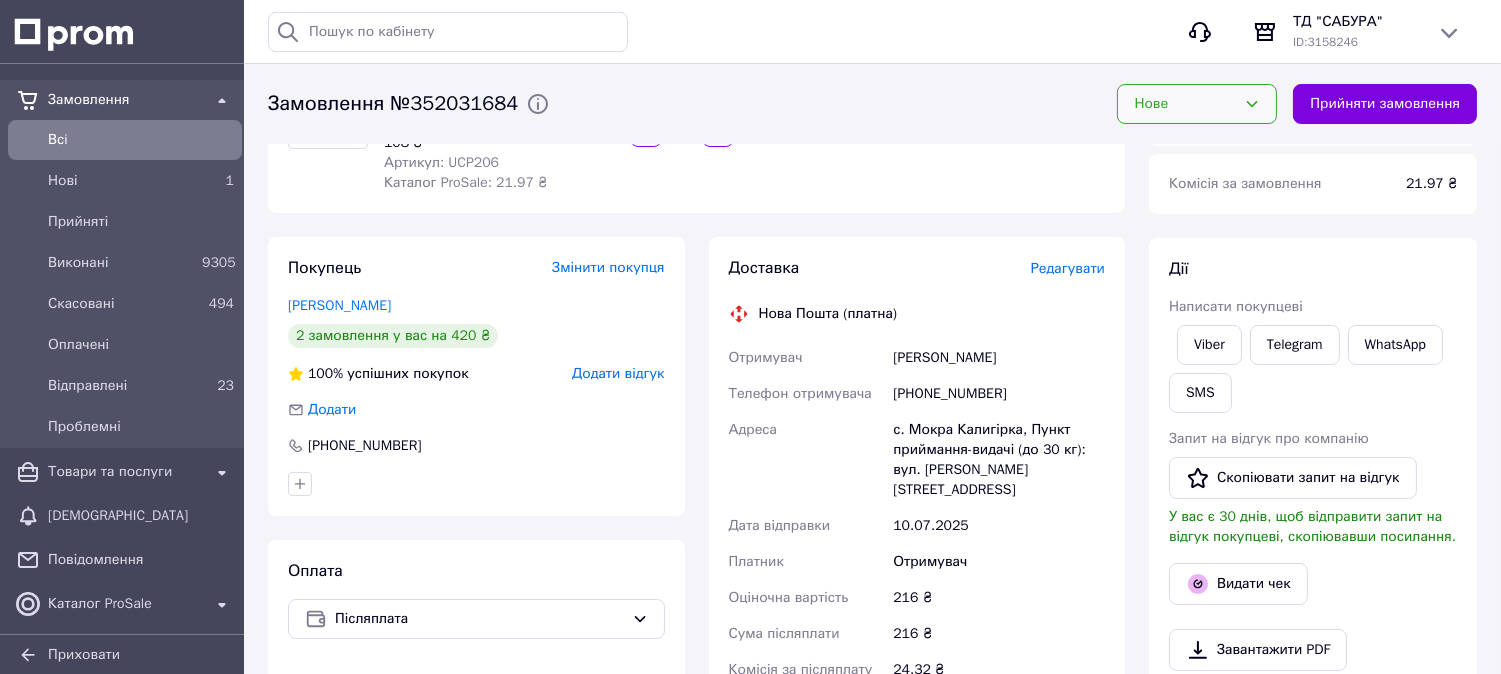 click on "Нове" at bounding box center [1185, 104] 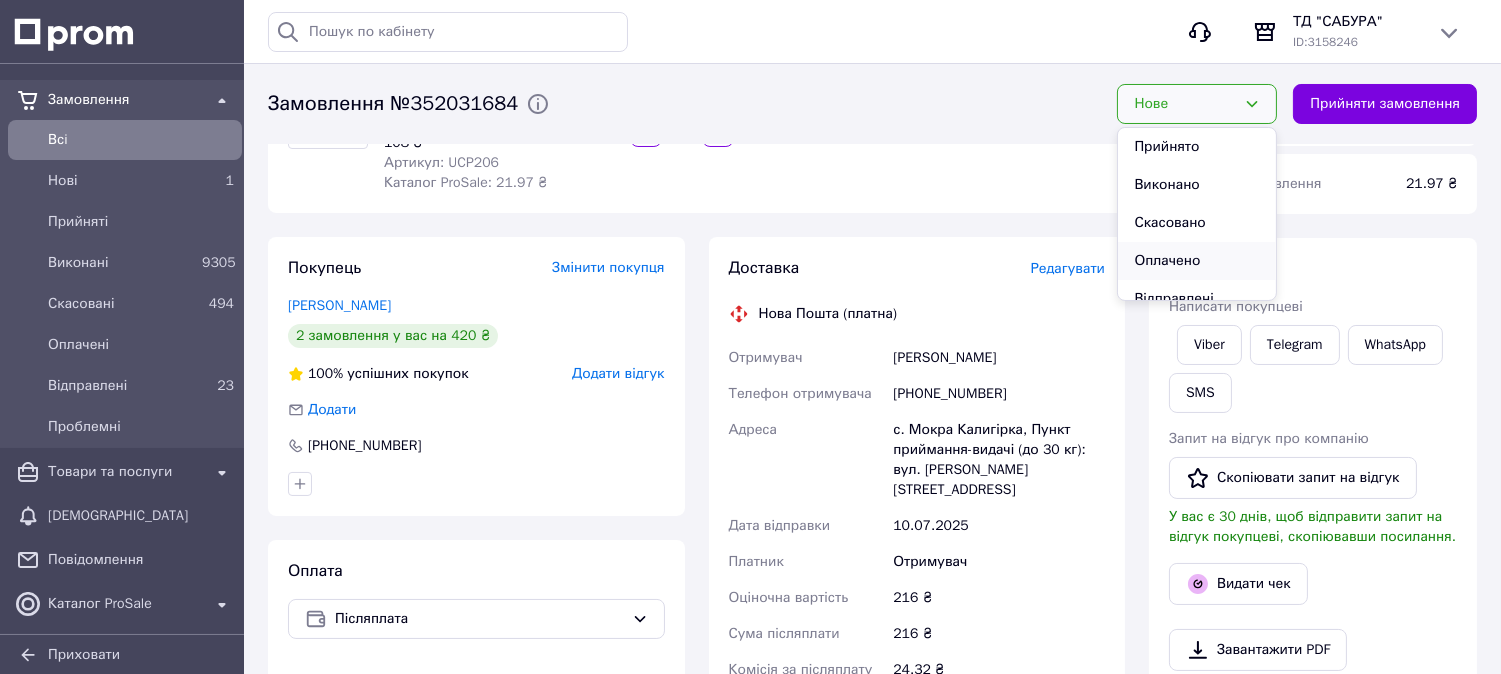 scroll, scrollTop: 55, scrollLeft: 0, axis: vertical 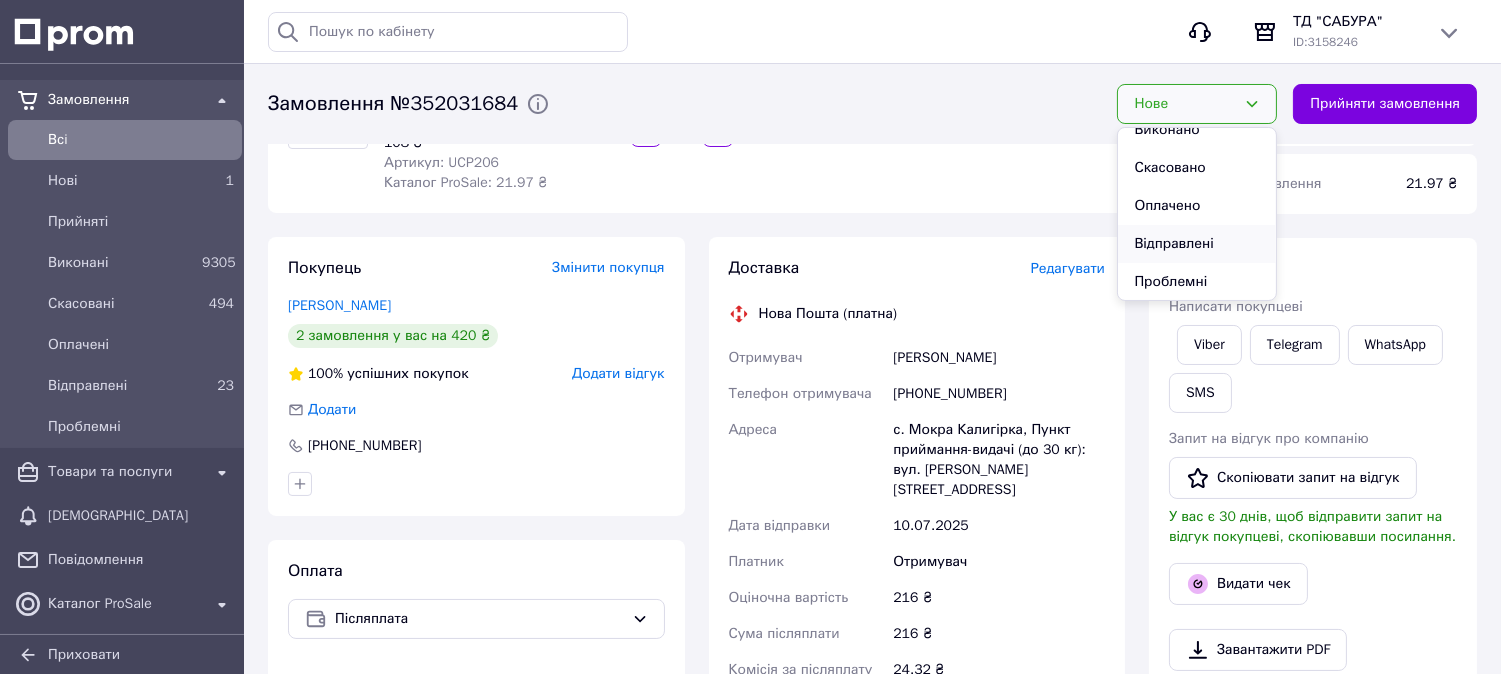 click on "Відправлені" at bounding box center [1197, 244] 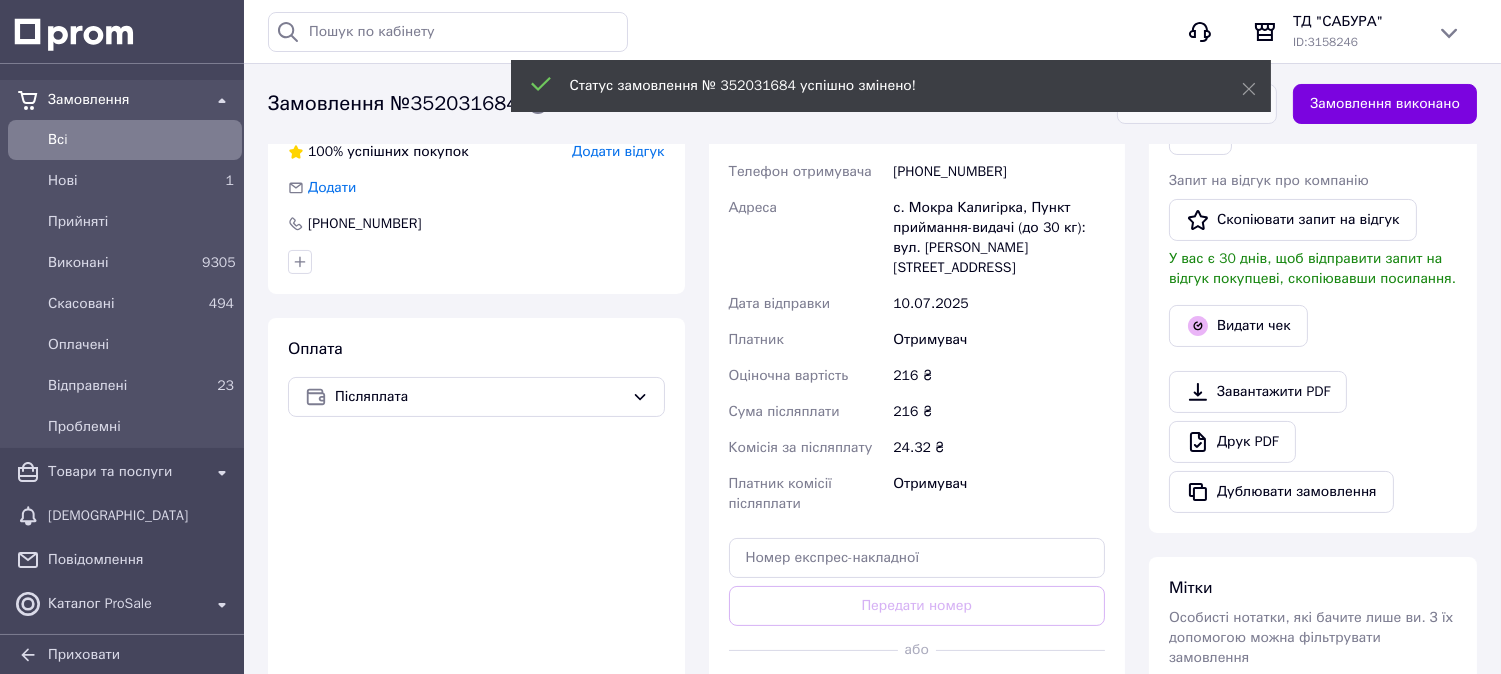 scroll, scrollTop: 666, scrollLeft: 0, axis: vertical 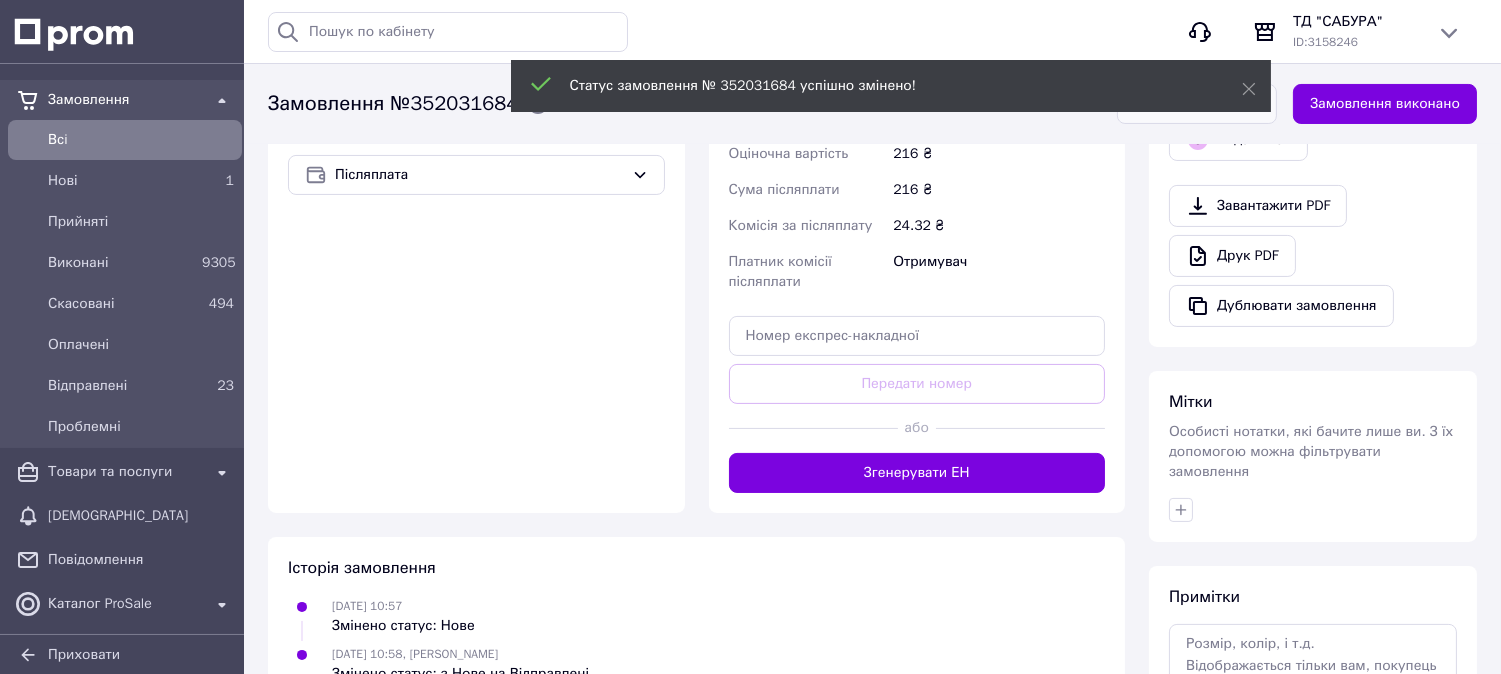 click on "Згенерувати ЕН" at bounding box center (917, 473) 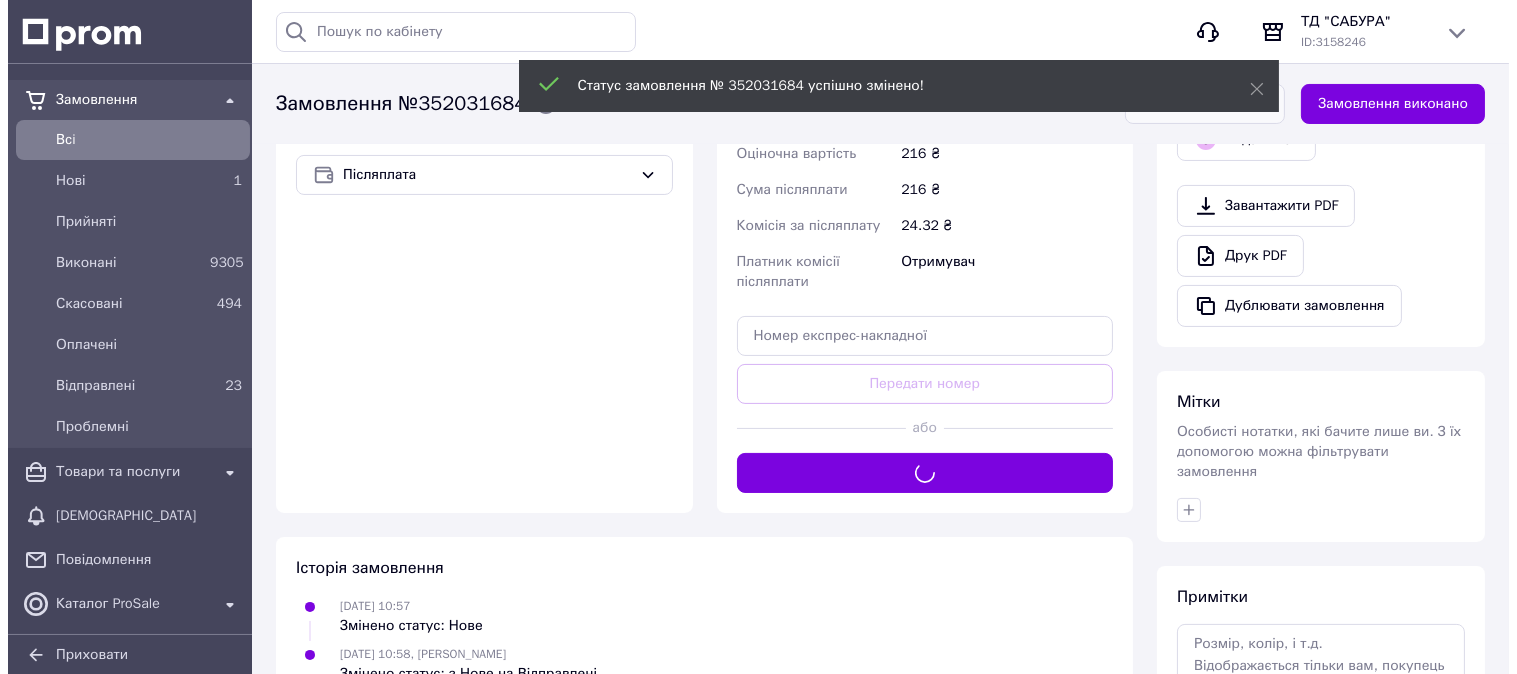 scroll, scrollTop: 222, scrollLeft: 0, axis: vertical 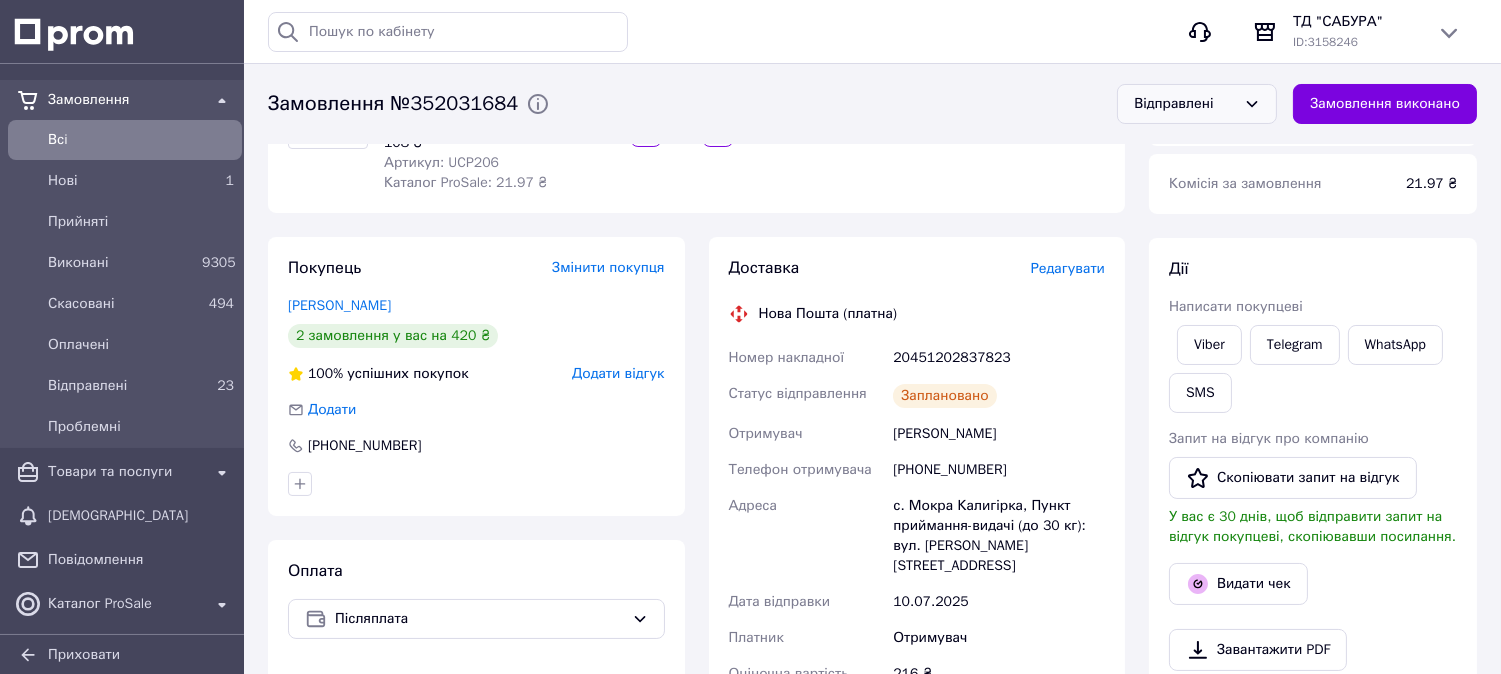 click on "Додати відгук" at bounding box center [618, 373] 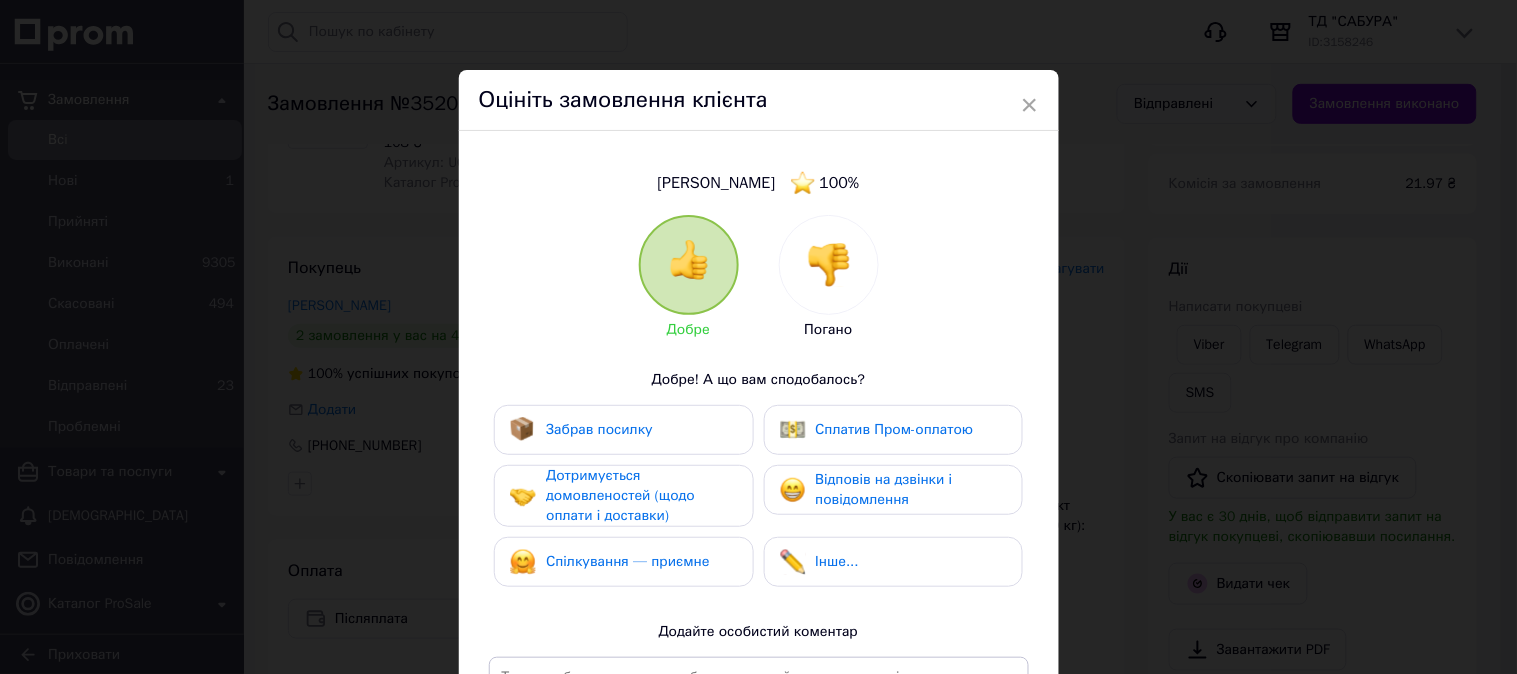drag, startPoint x: 650, startPoint y: 426, endPoint x: 642, endPoint y: 486, distance: 60.530983 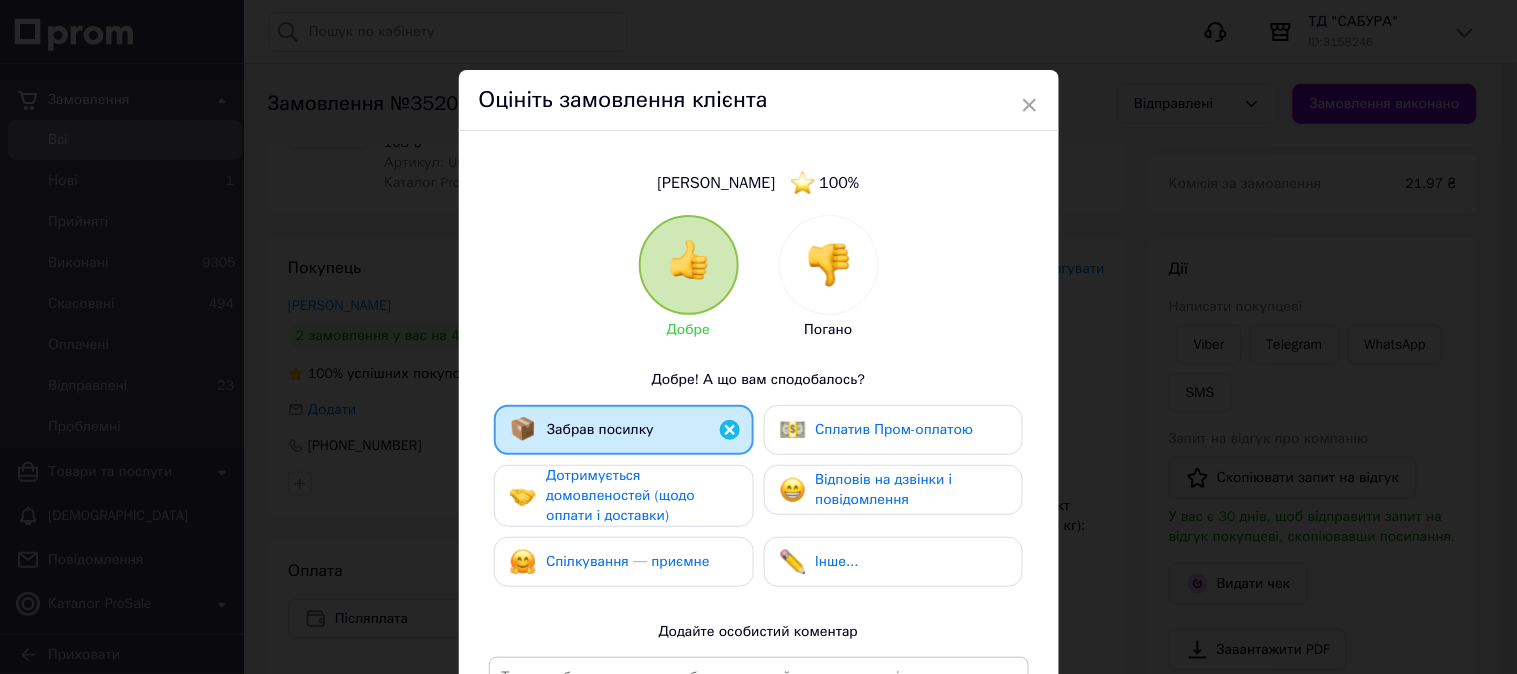 drag, startPoint x: 637, startPoint y: 488, endPoint x: 643, endPoint y: 561, distance: 73.24616 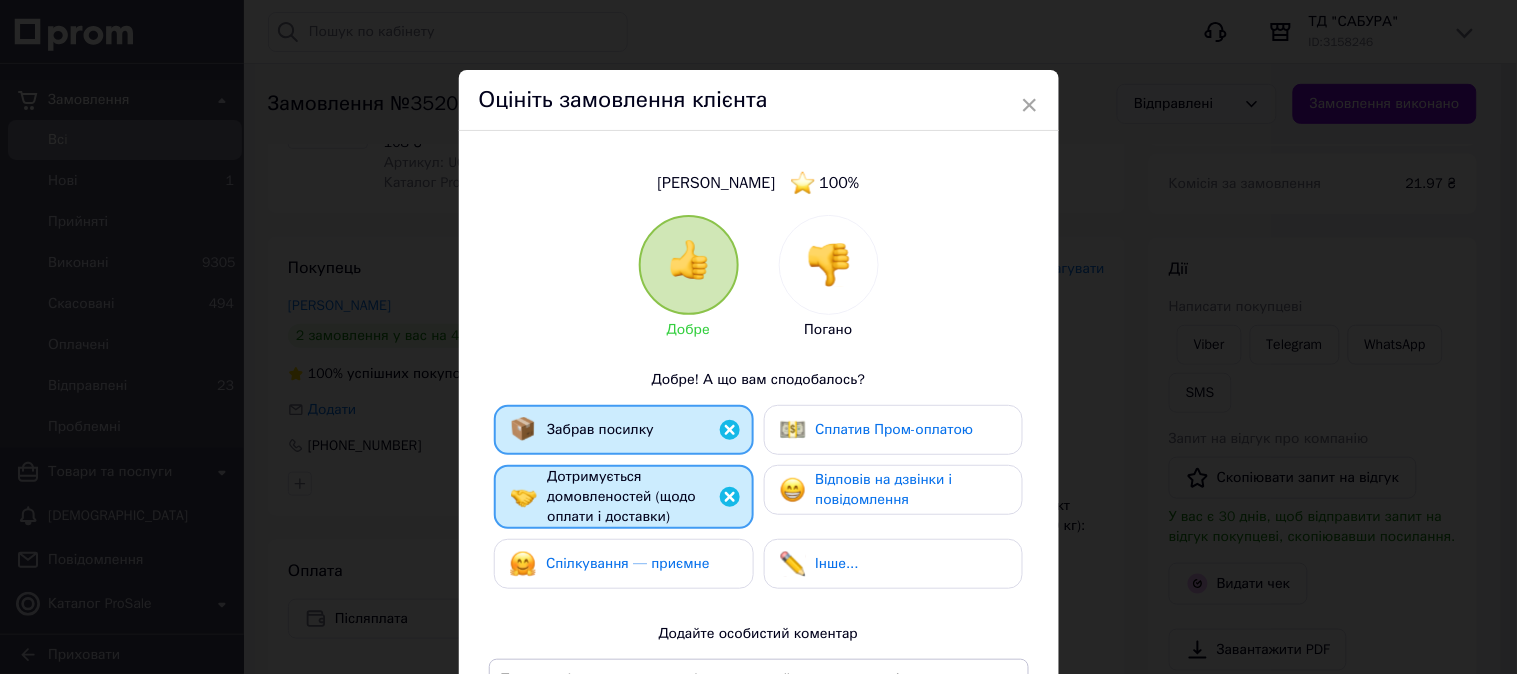 click on "Спілкування — приємне" at bounding box center [628, 563] 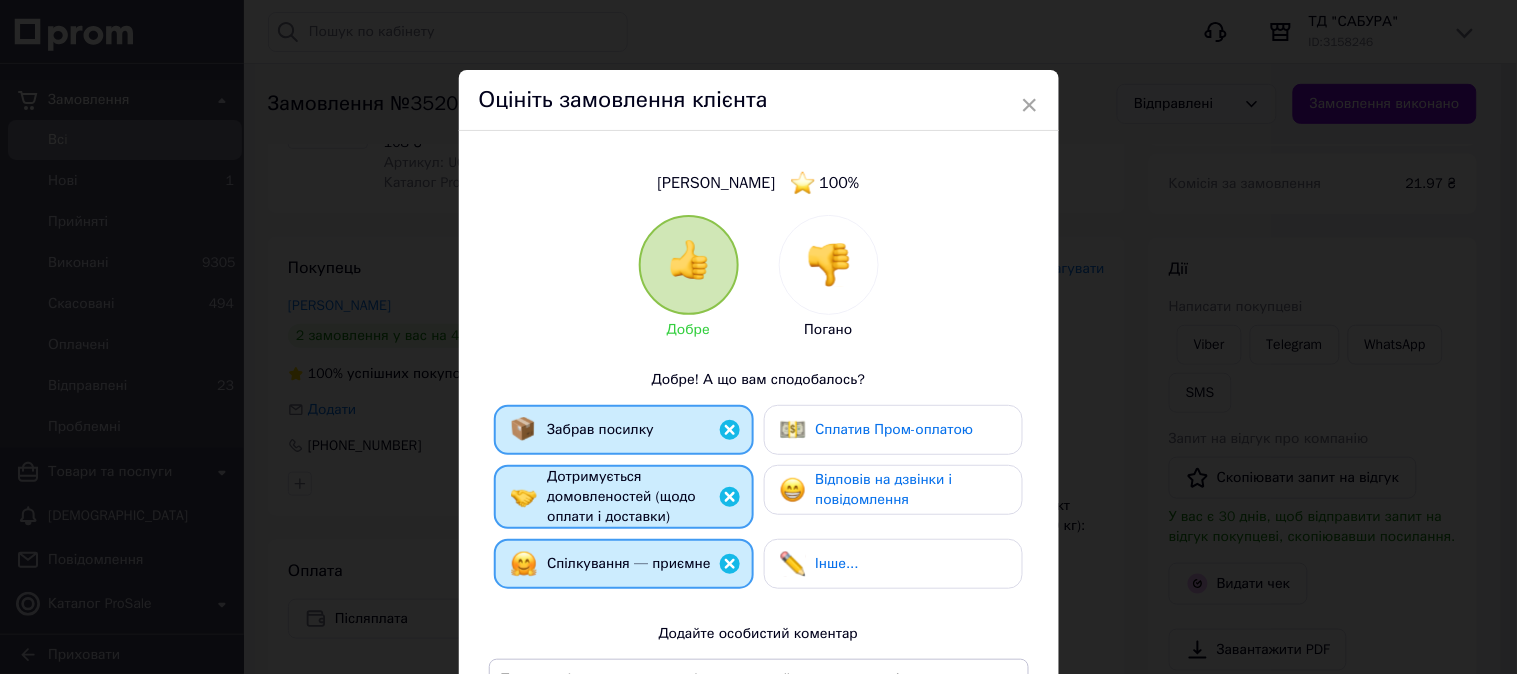 click on "Відповів на дзвінки і повідомлення" at bounding box center [884, 489] 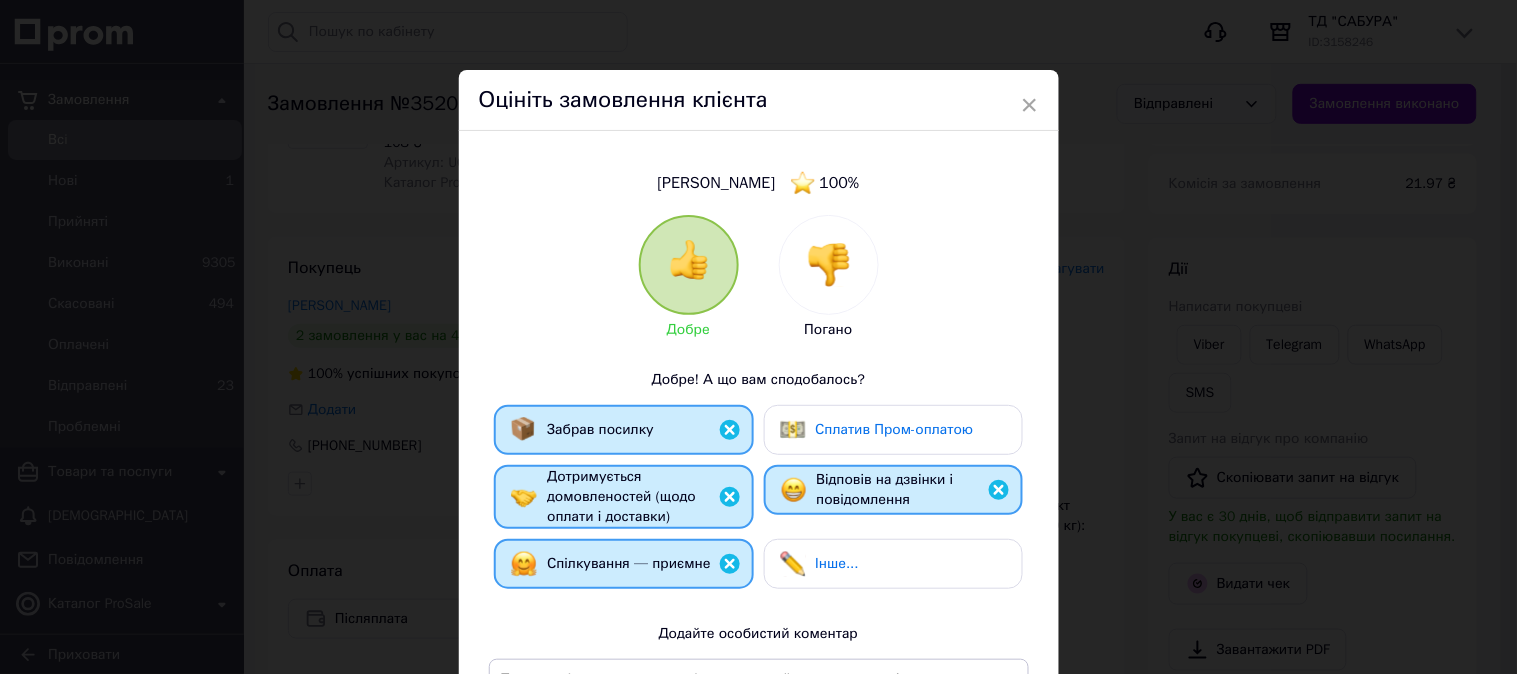 click on "Сплатив Пром-оплатою" at bounding box center [895, 429] 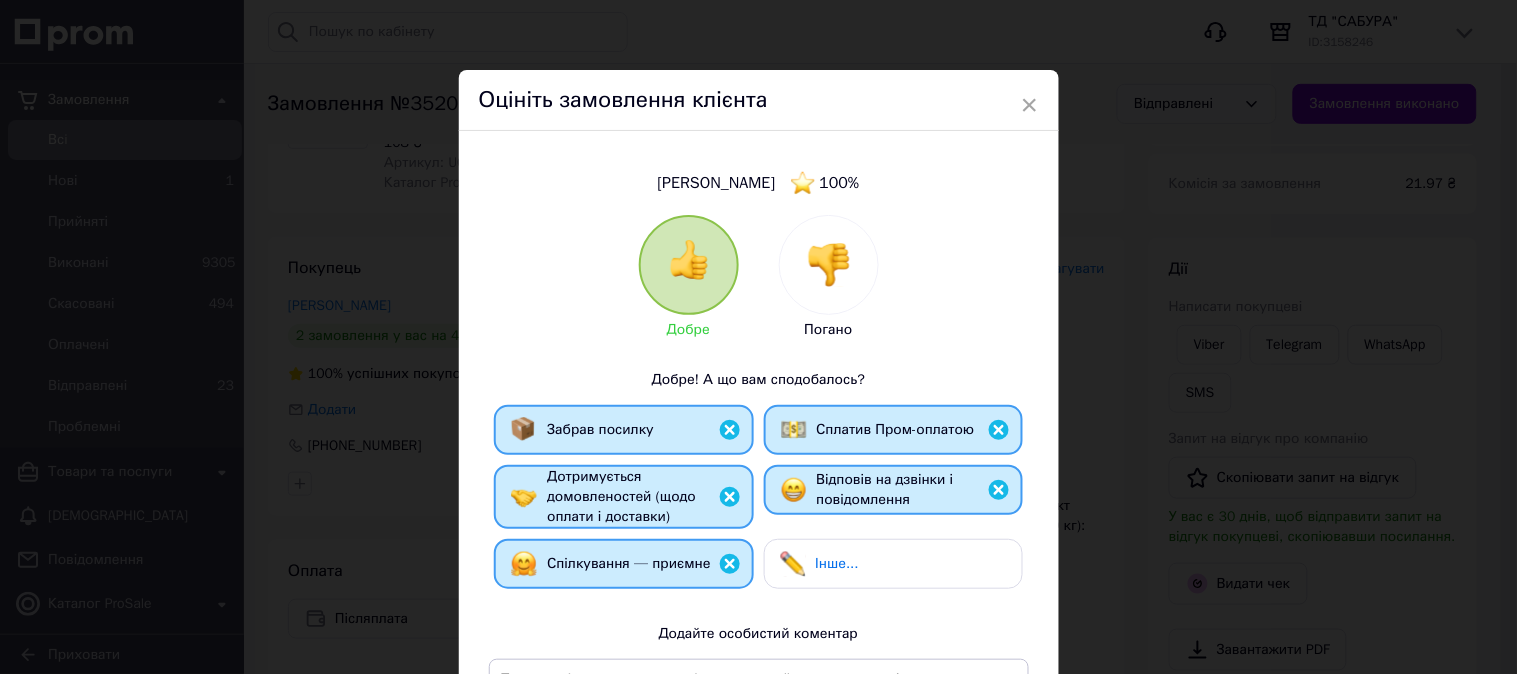 click on "Сплатив Пром-оплатою" at bounding box center (896, 429) 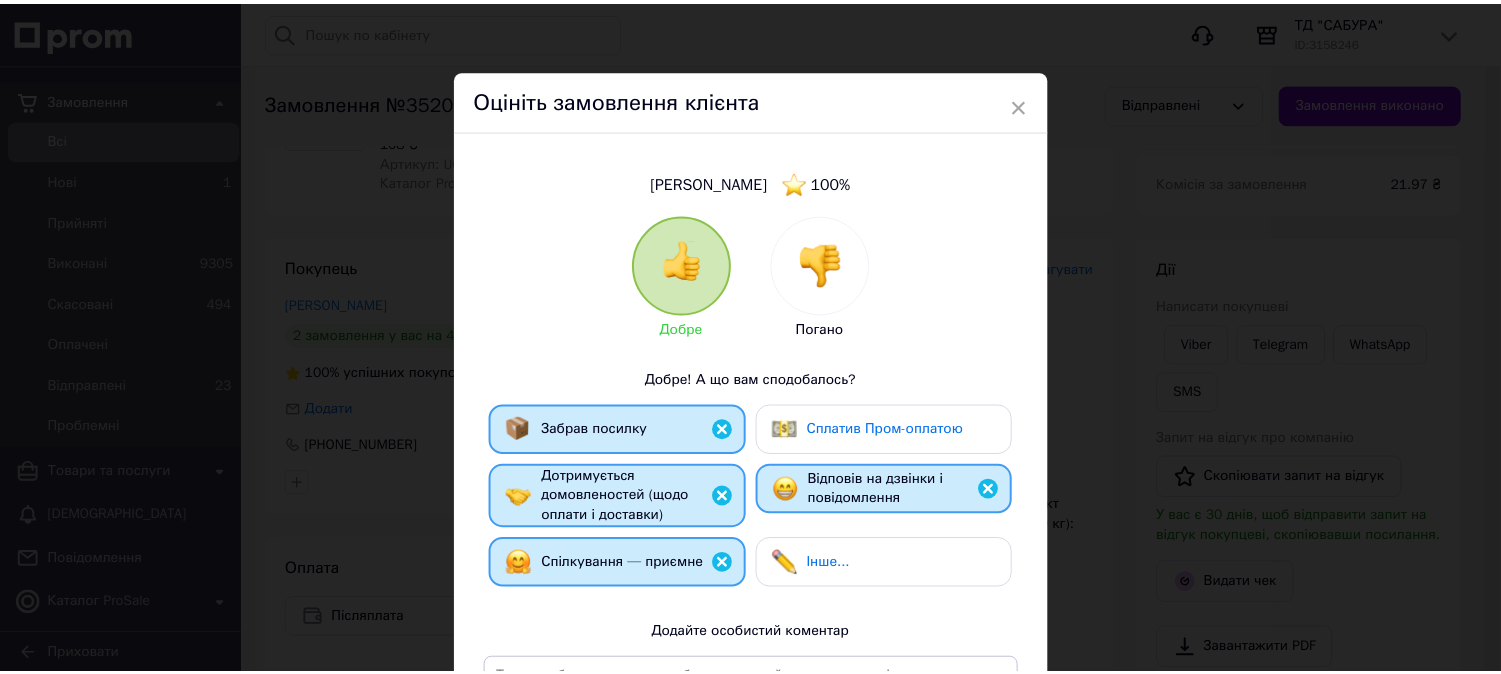 scroll, scrollTop: 316, scrollLeft: 0, axis: vertical 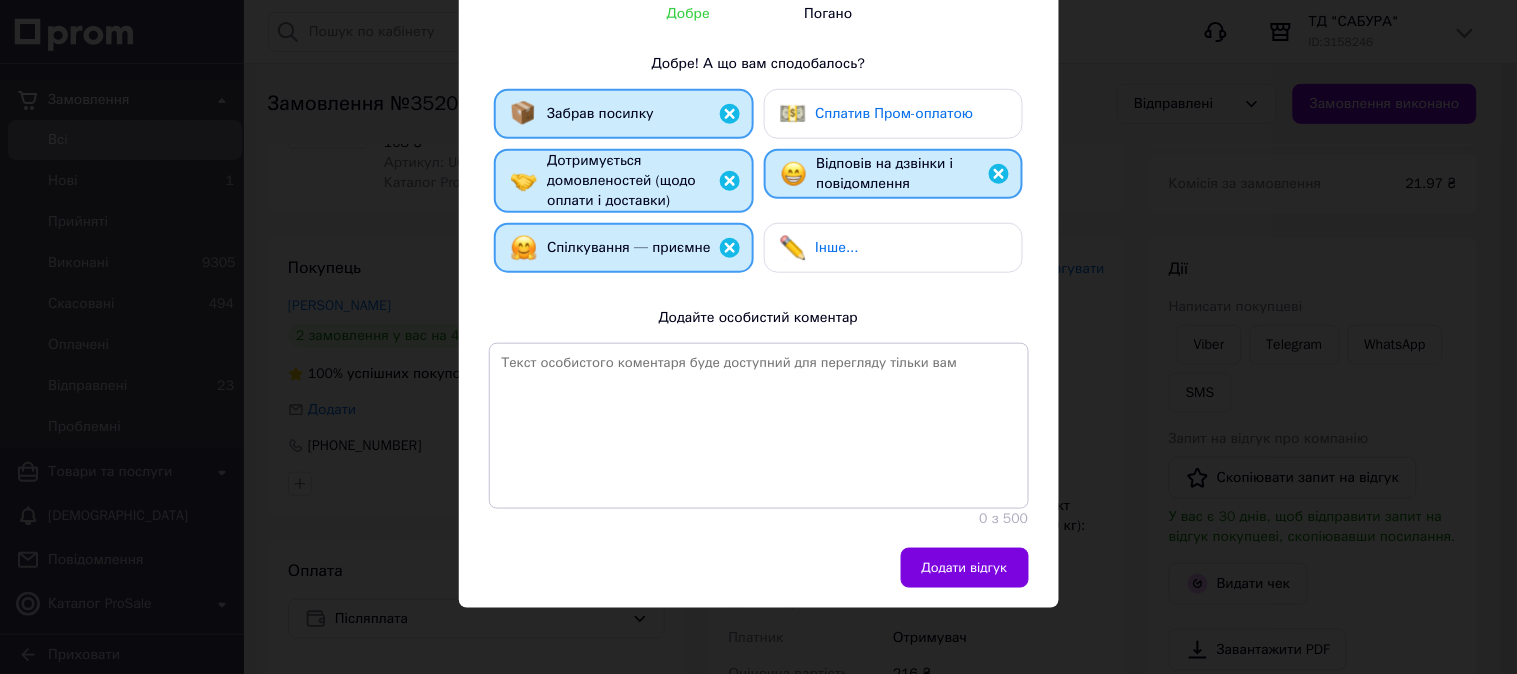 click on "Додати відгук" at bounding box center [965, 568] 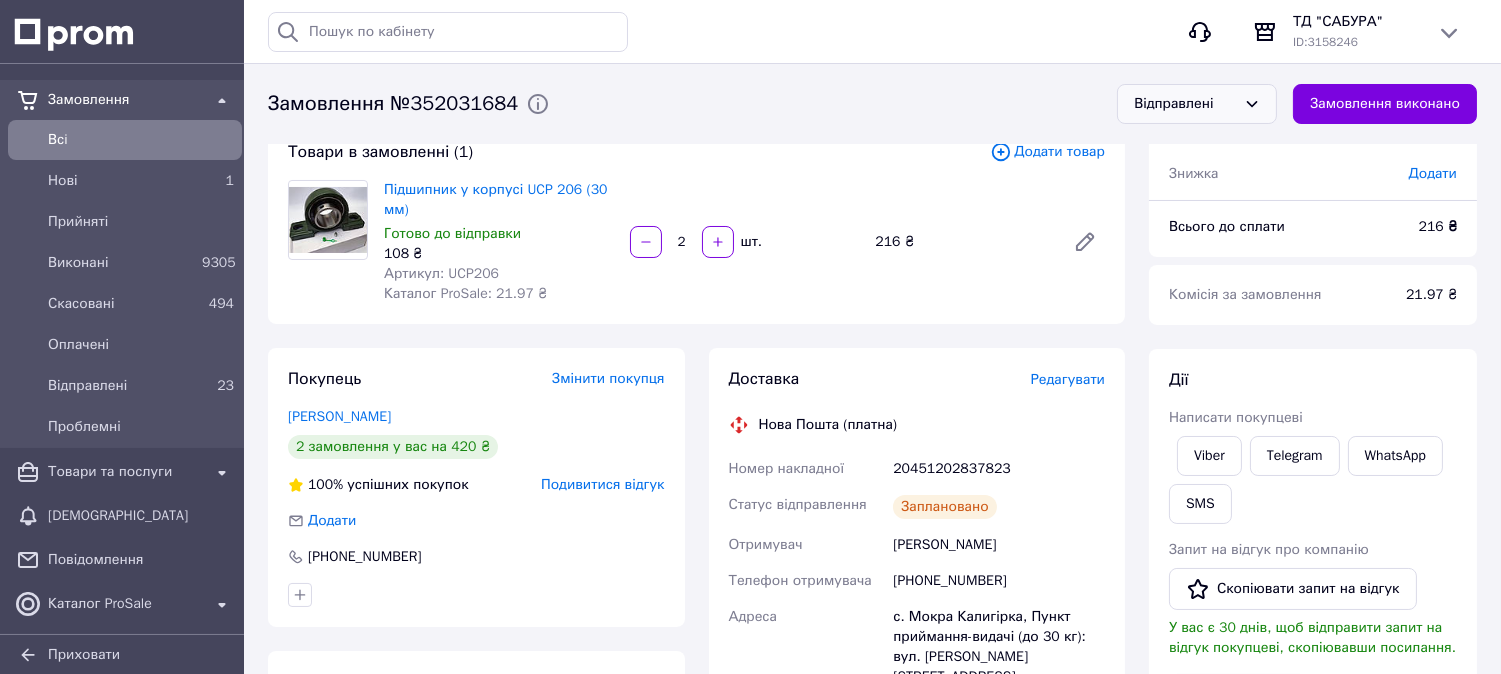 scroll, scrollTop: 0, scrollLeft: 0, axis: both 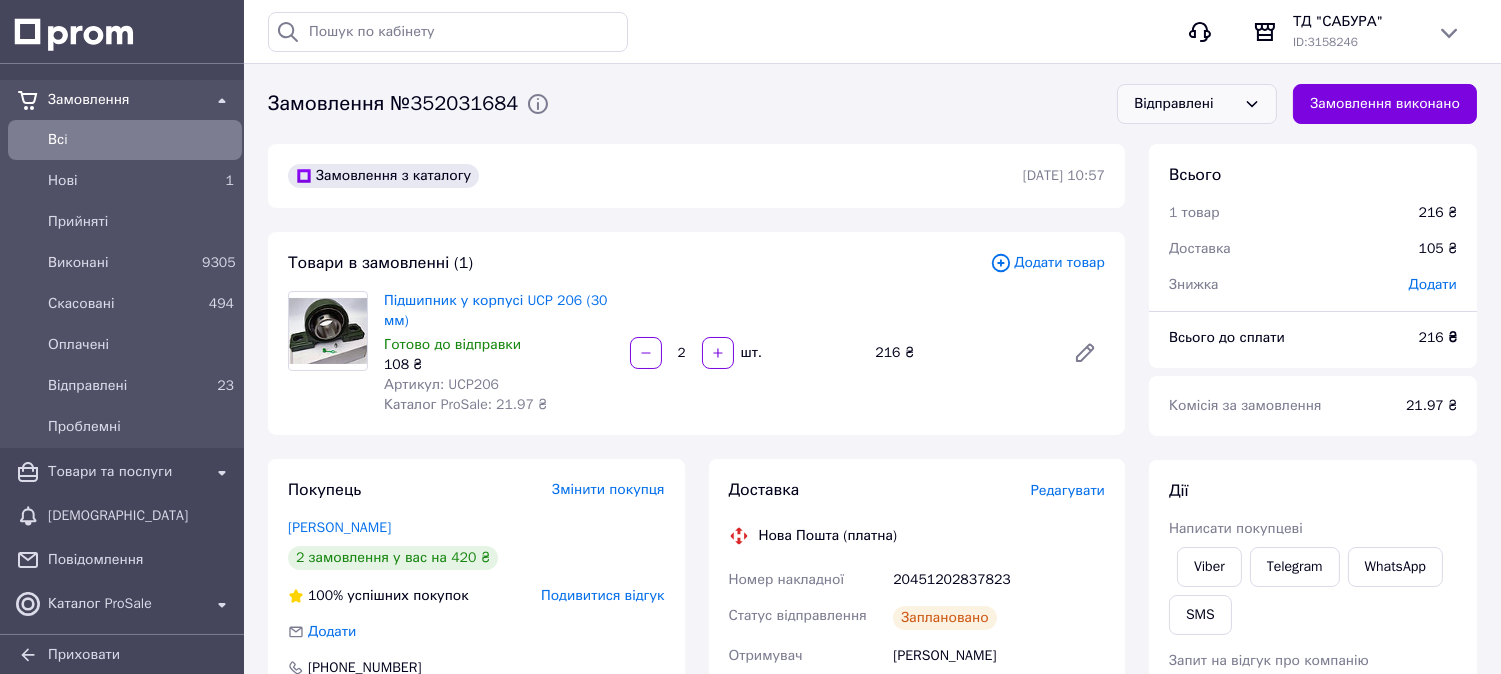 click on "Всi" at bounding box center [141, 140] 